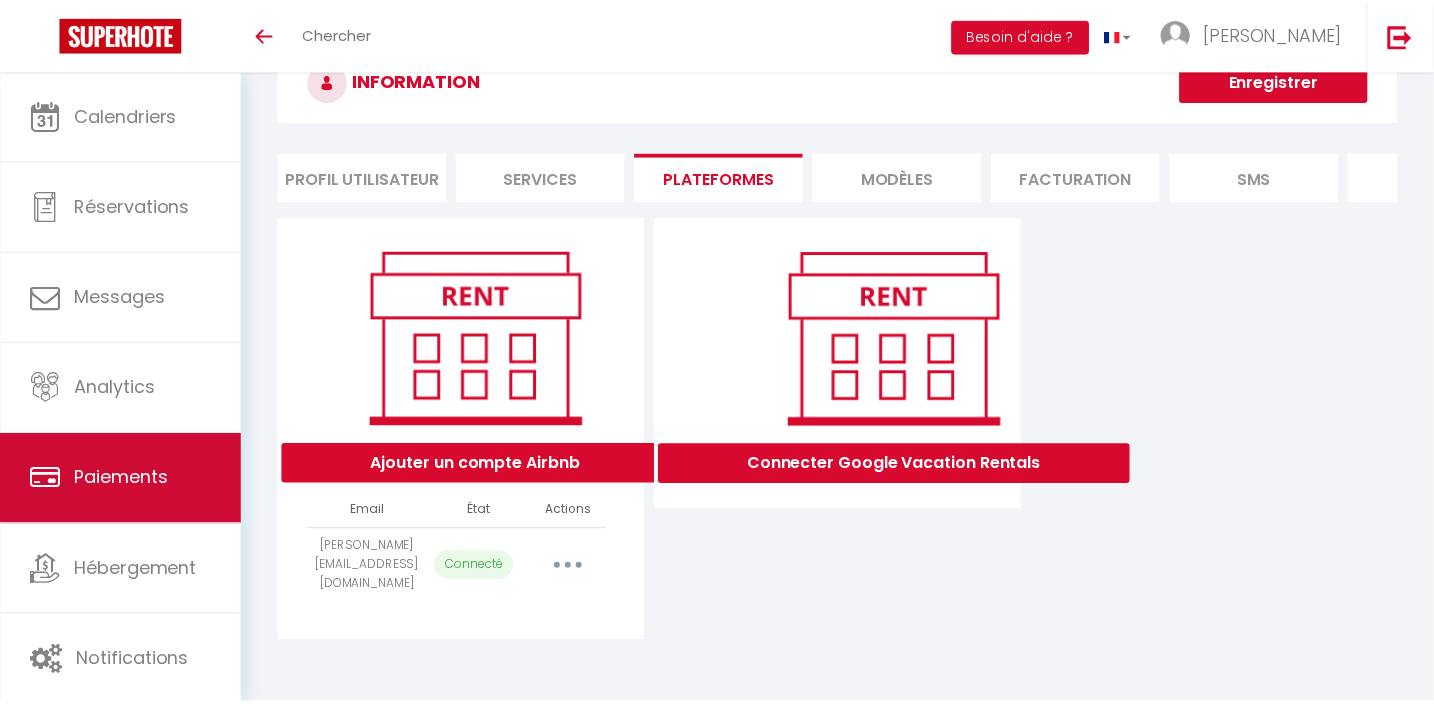 scroll, scrollTop: 70, scrollLeft: 0, axis: vertical 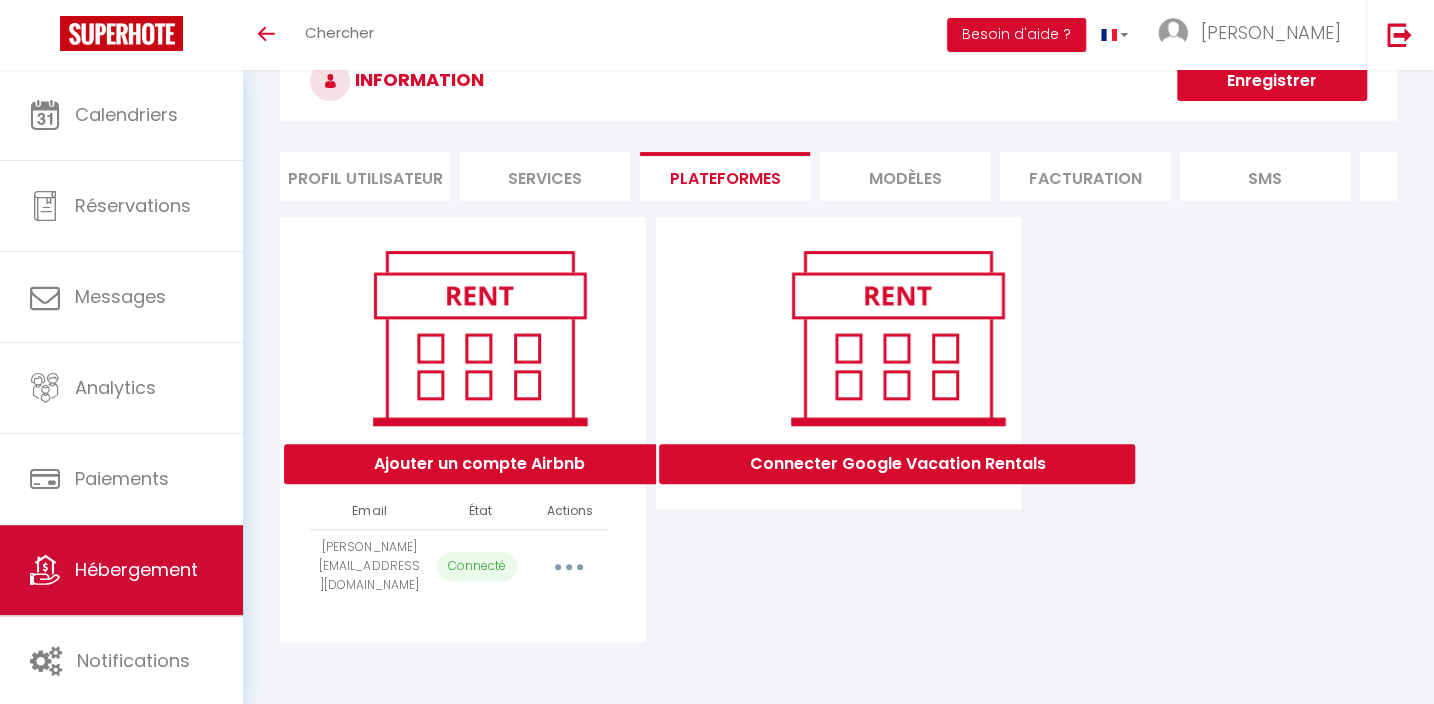 click on "Hébergement" at bounding box center [136, 569] 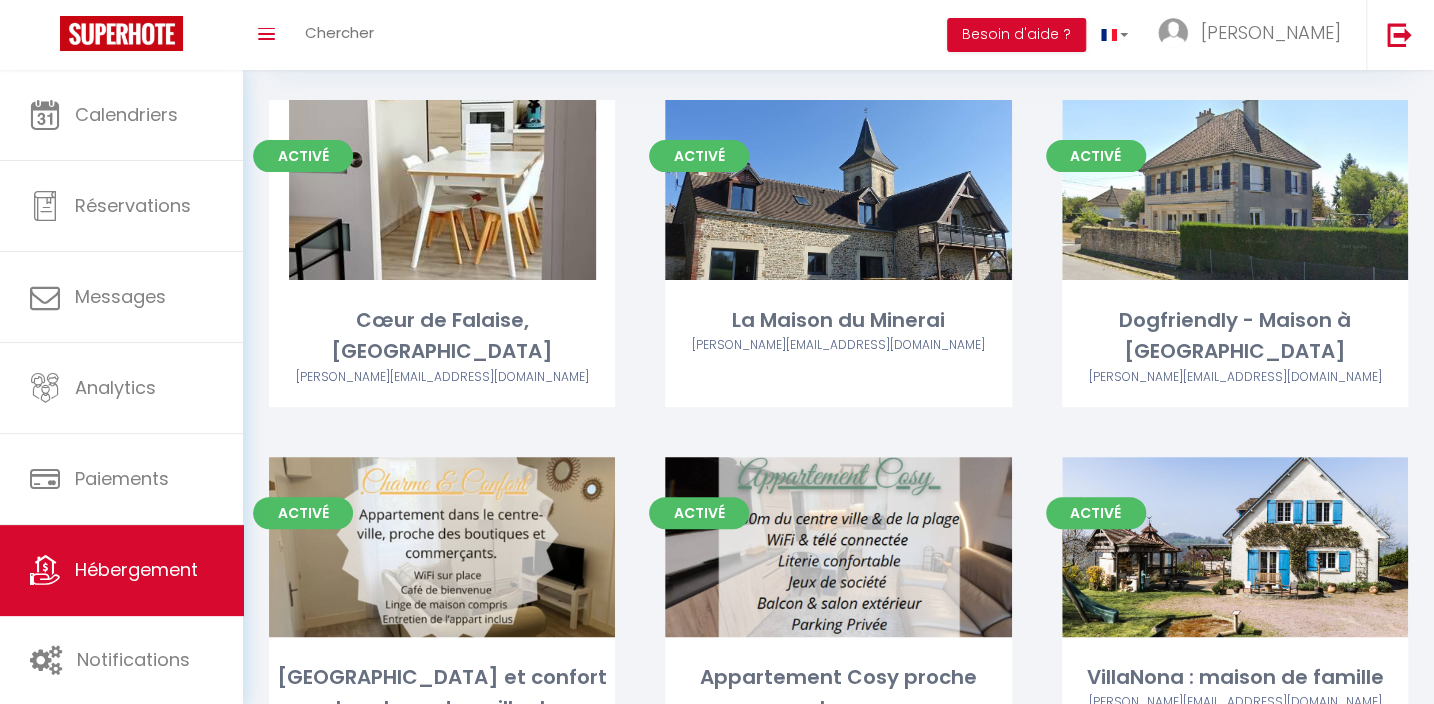 scroll, scrollTop: 160, scrollLeft: 0, axis: vertical 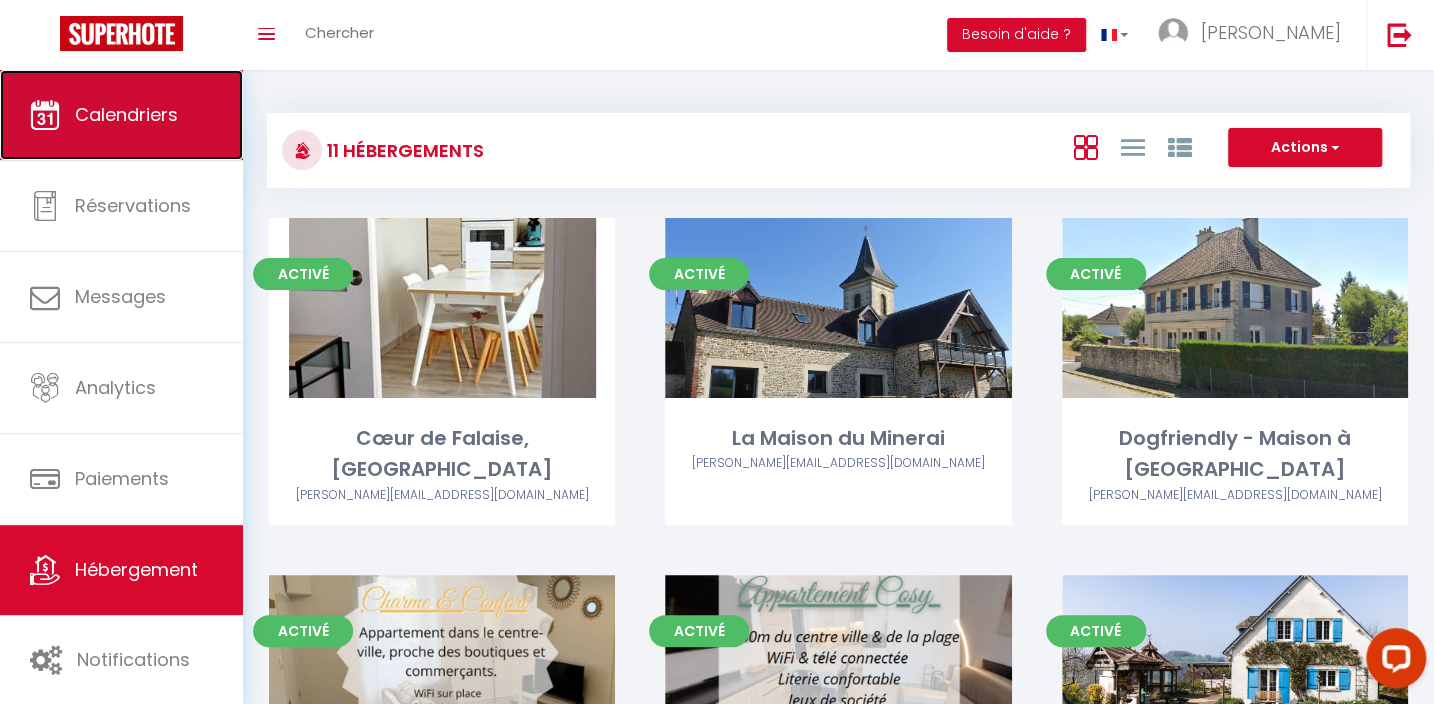 click on "Calendriers" at bounding box center [121, 115] 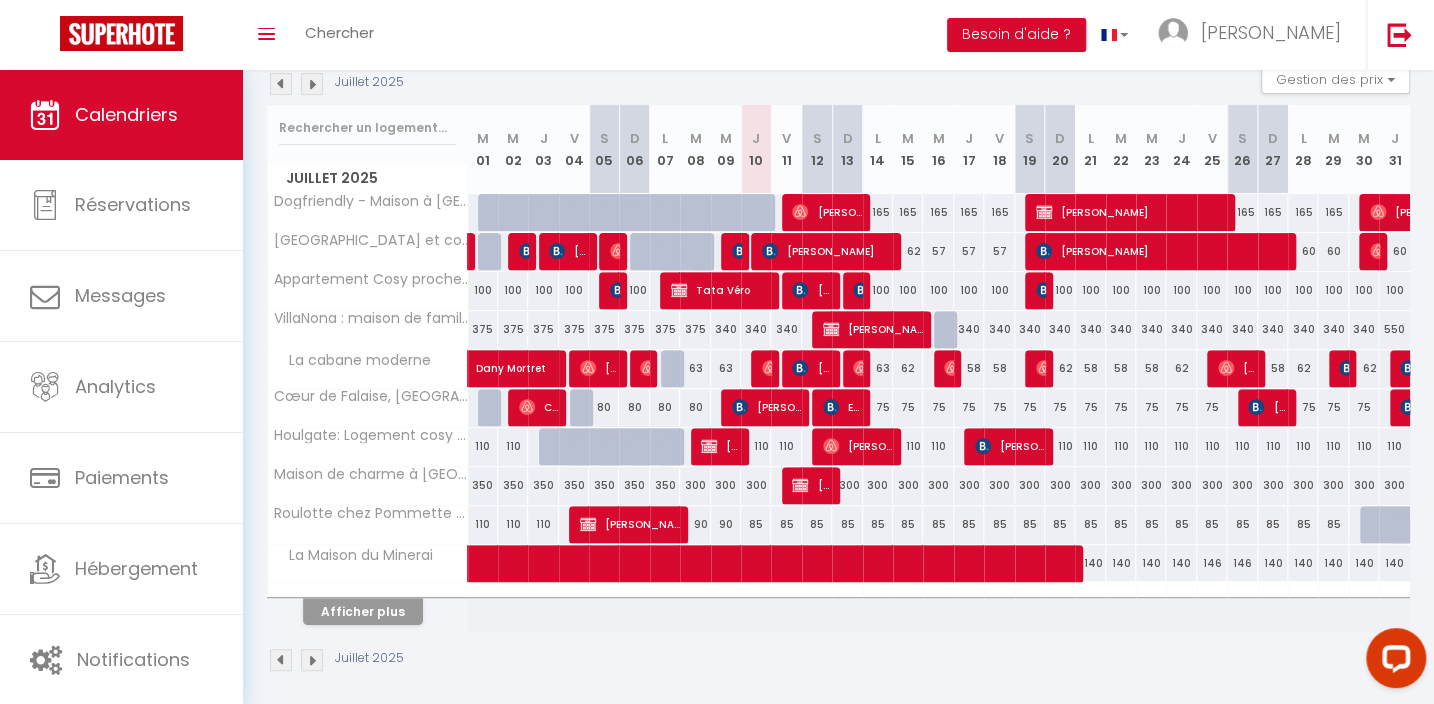 scroll, scrollTop: 233, scrollLeft: 0, axis: vertical 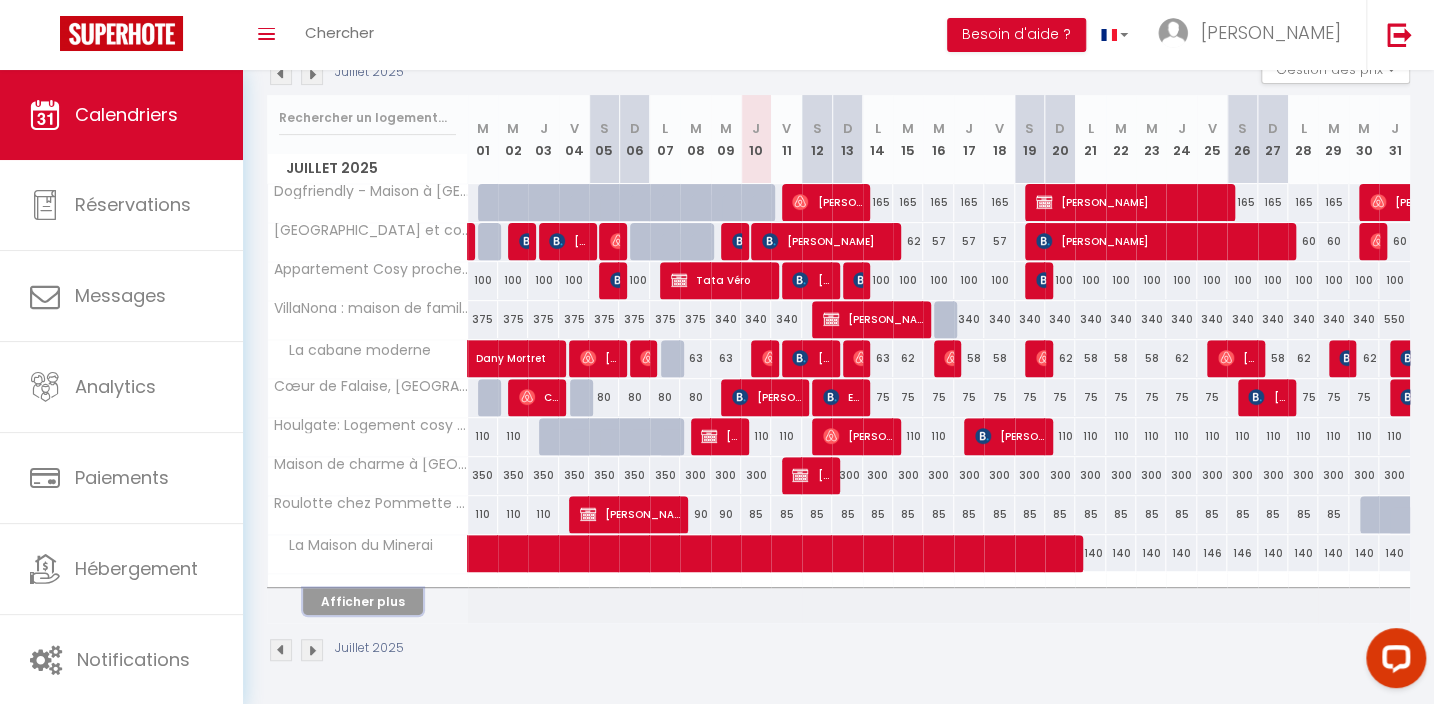 click on "Afficher plus" at bounding box center [363, 601] 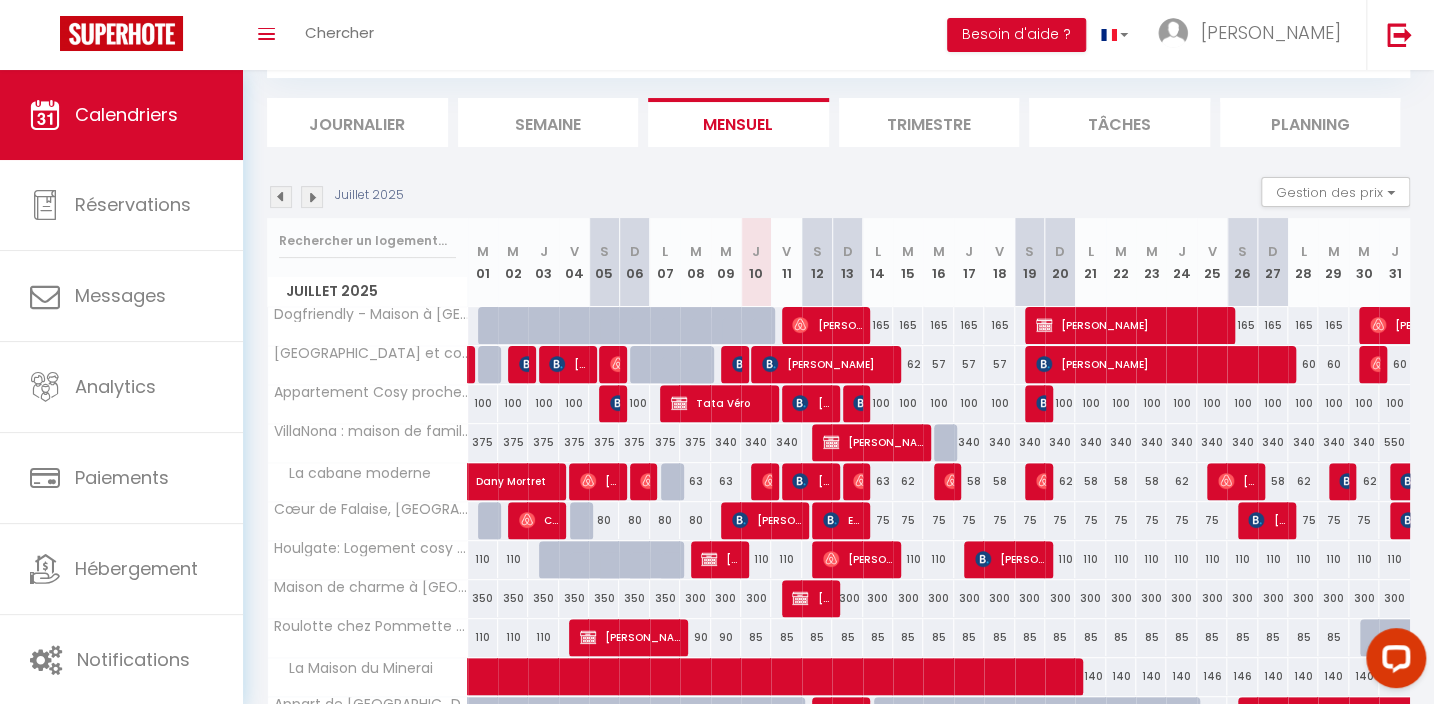 scroll, scrollTop: 0, scrollLeft: 0, axis: both 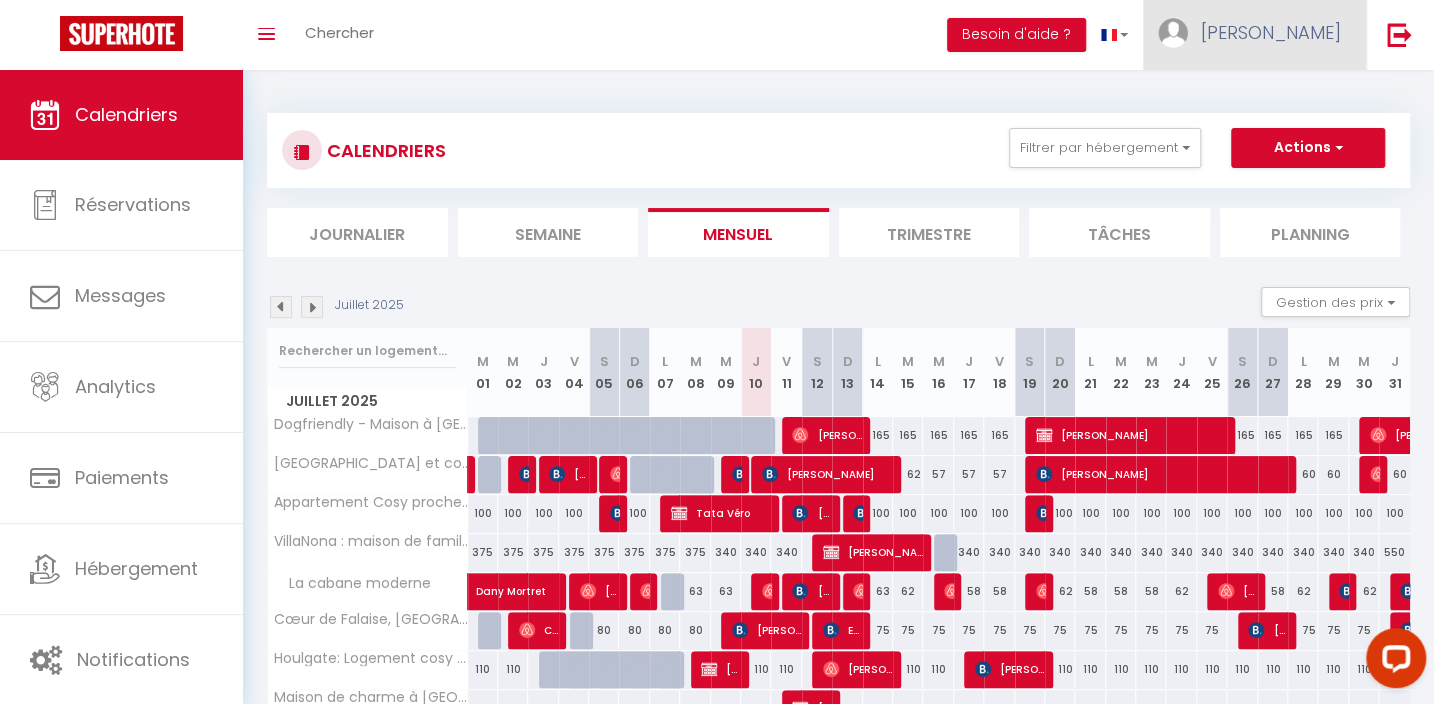 click on "[PERSON_NAME]" at bounding box center (1271, 32) 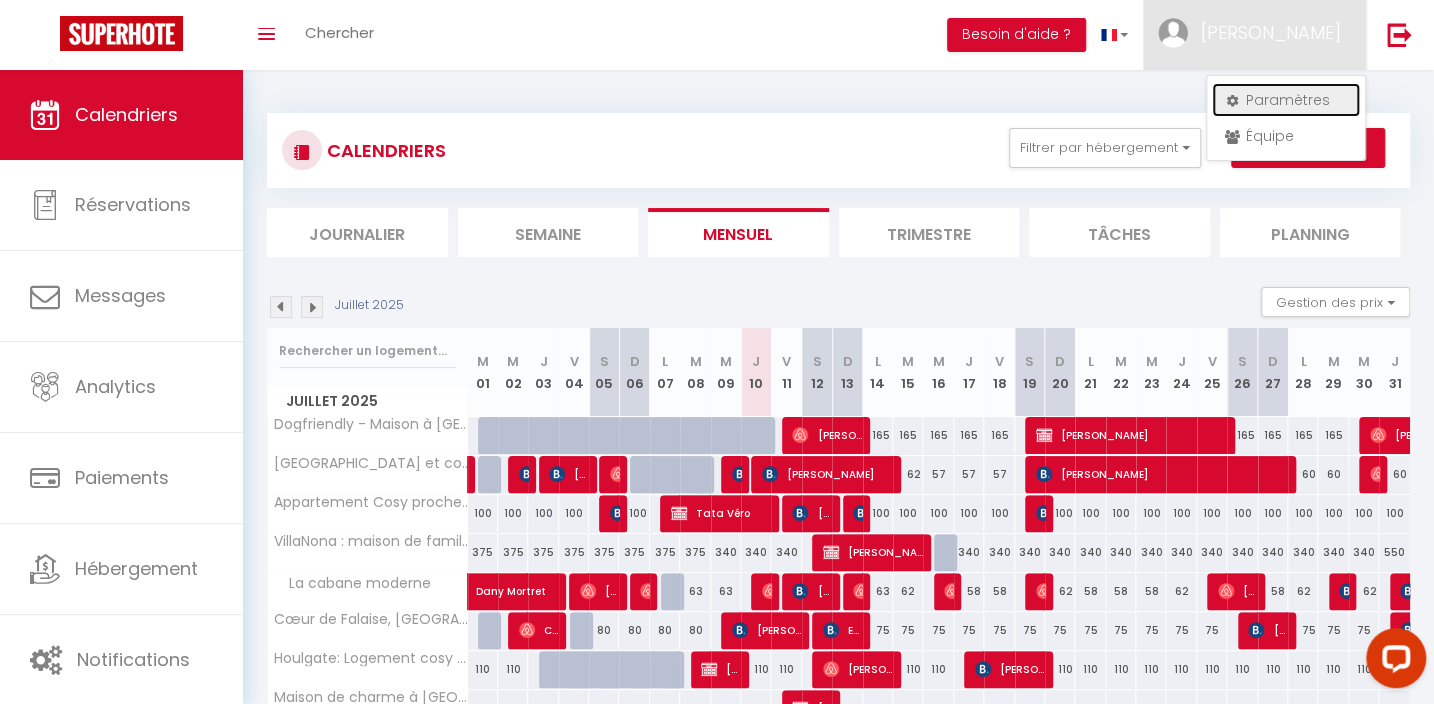 click on "Paramètres" at bounding box center (1286, 100) 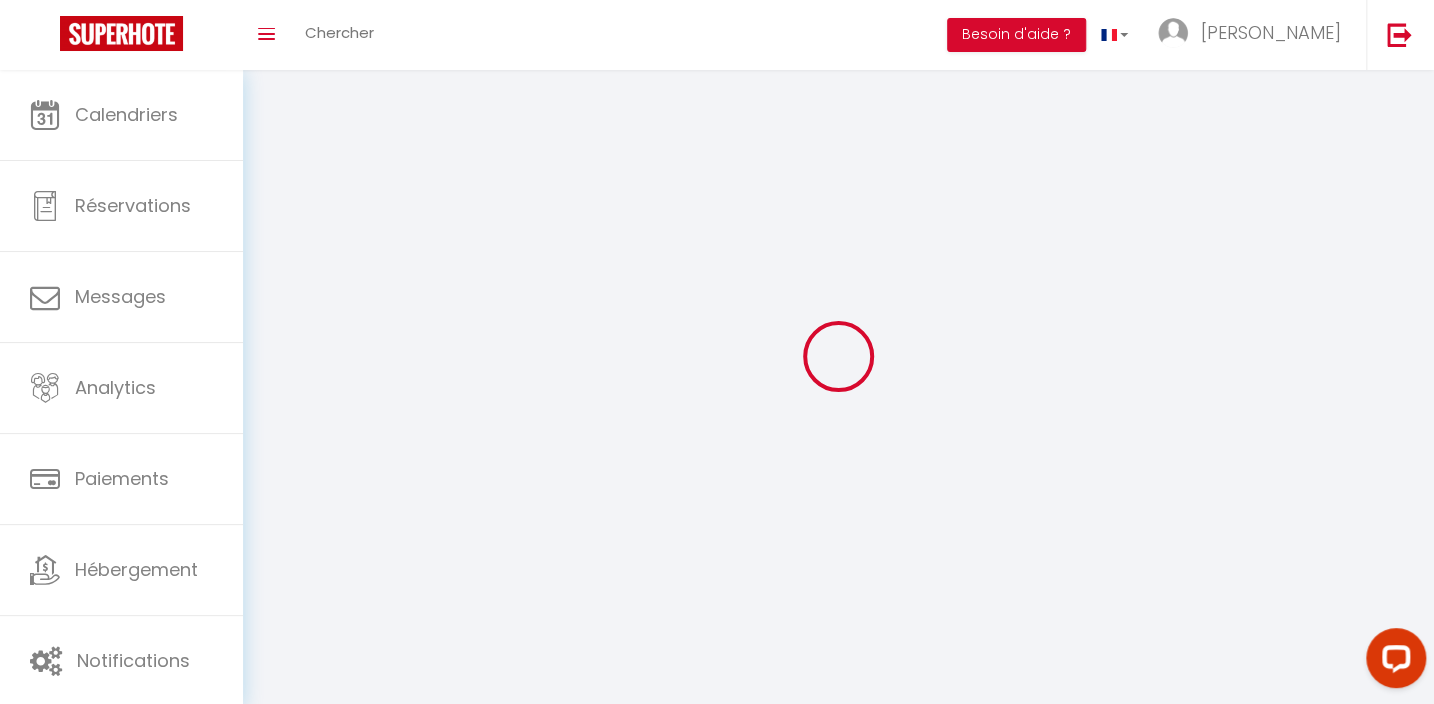 select 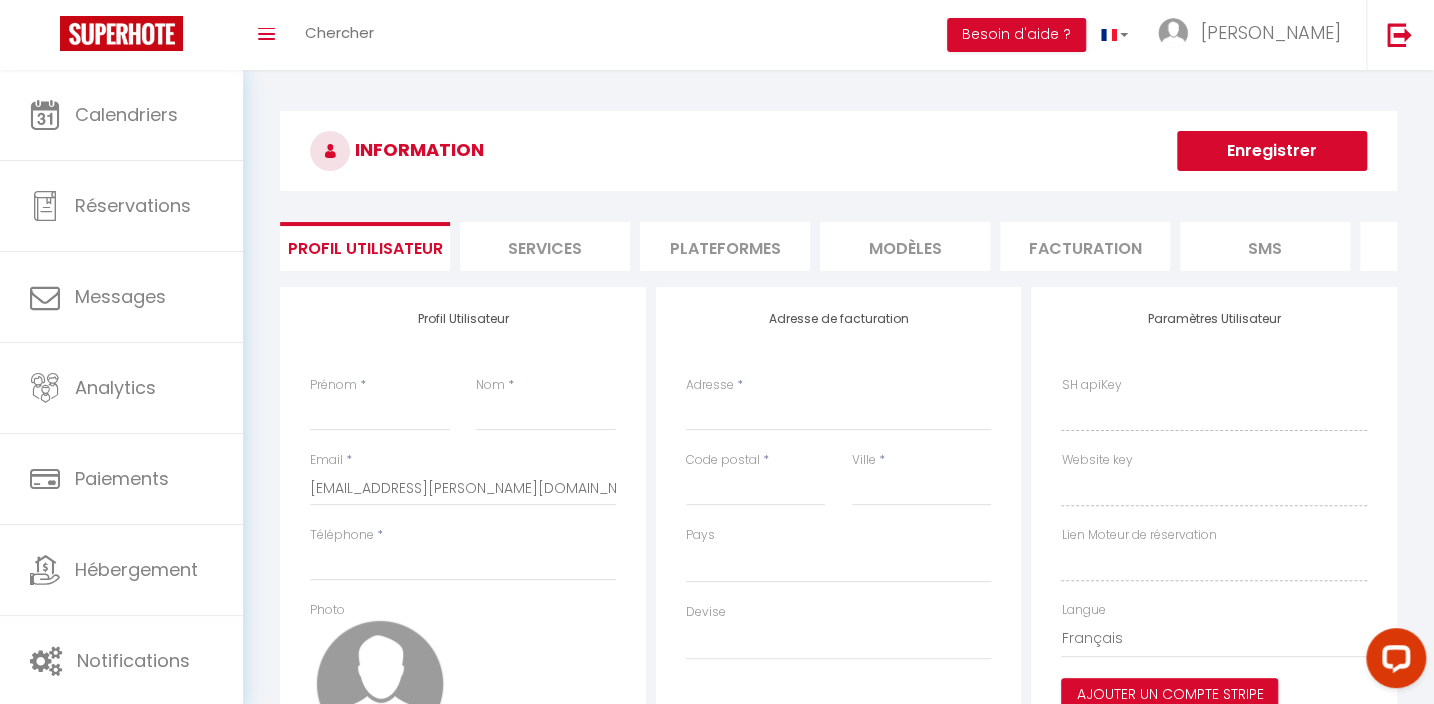 select 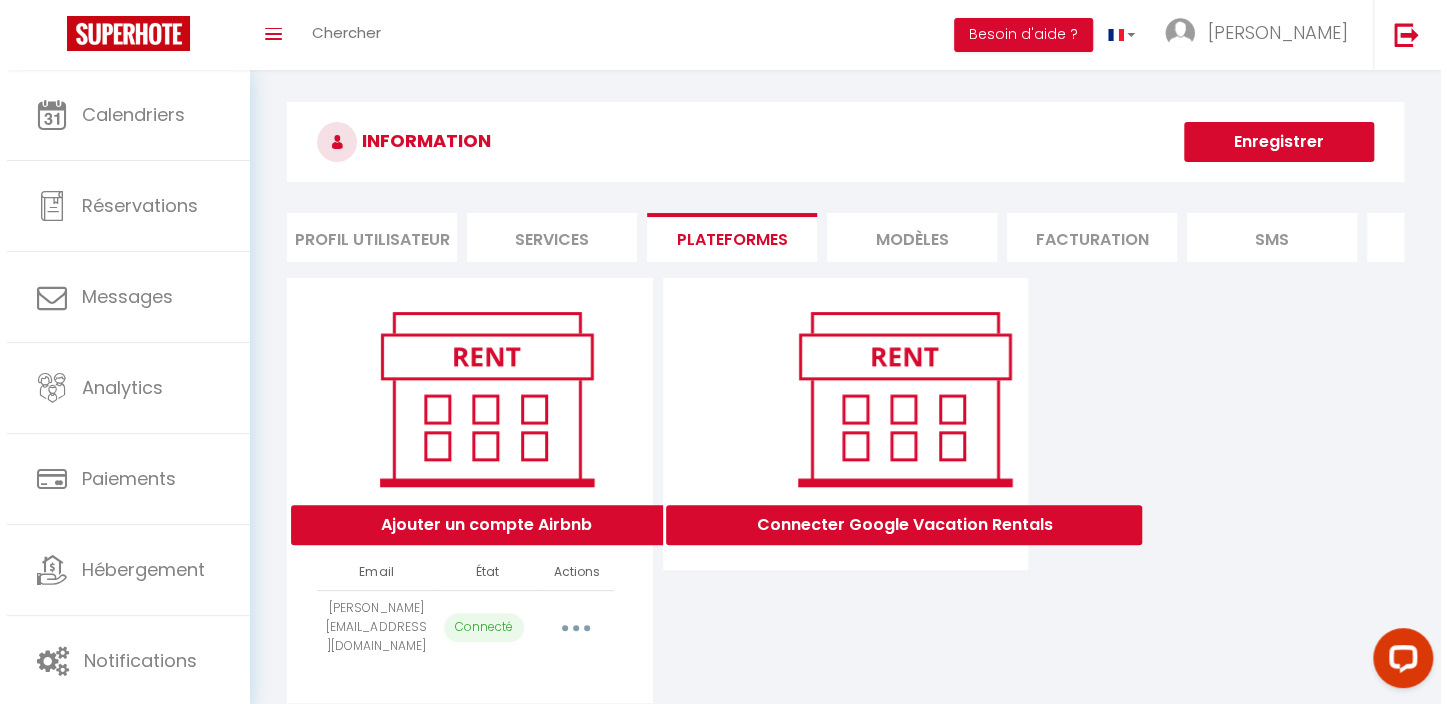 scroll, scrollTop: 70, scrollLeft: 0, axis: vertical 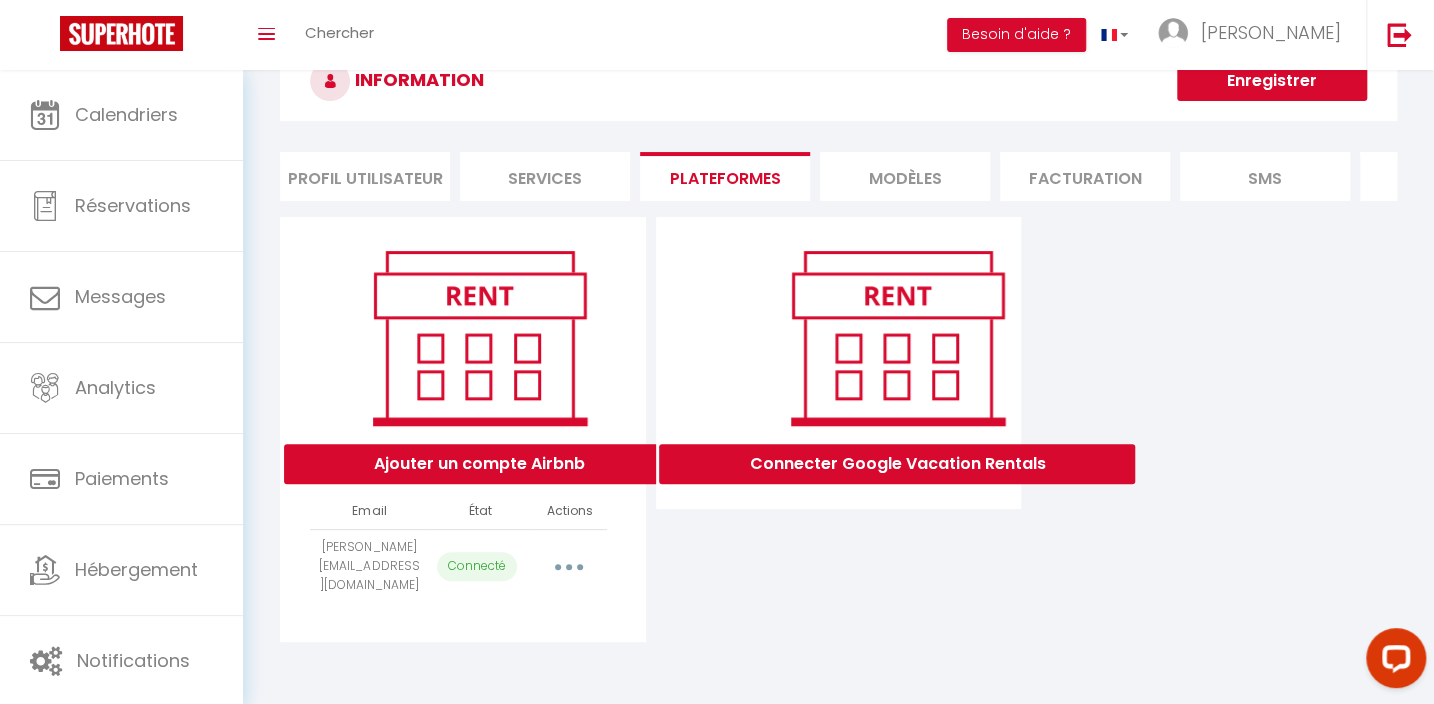 click at bounding box center [569, 566] 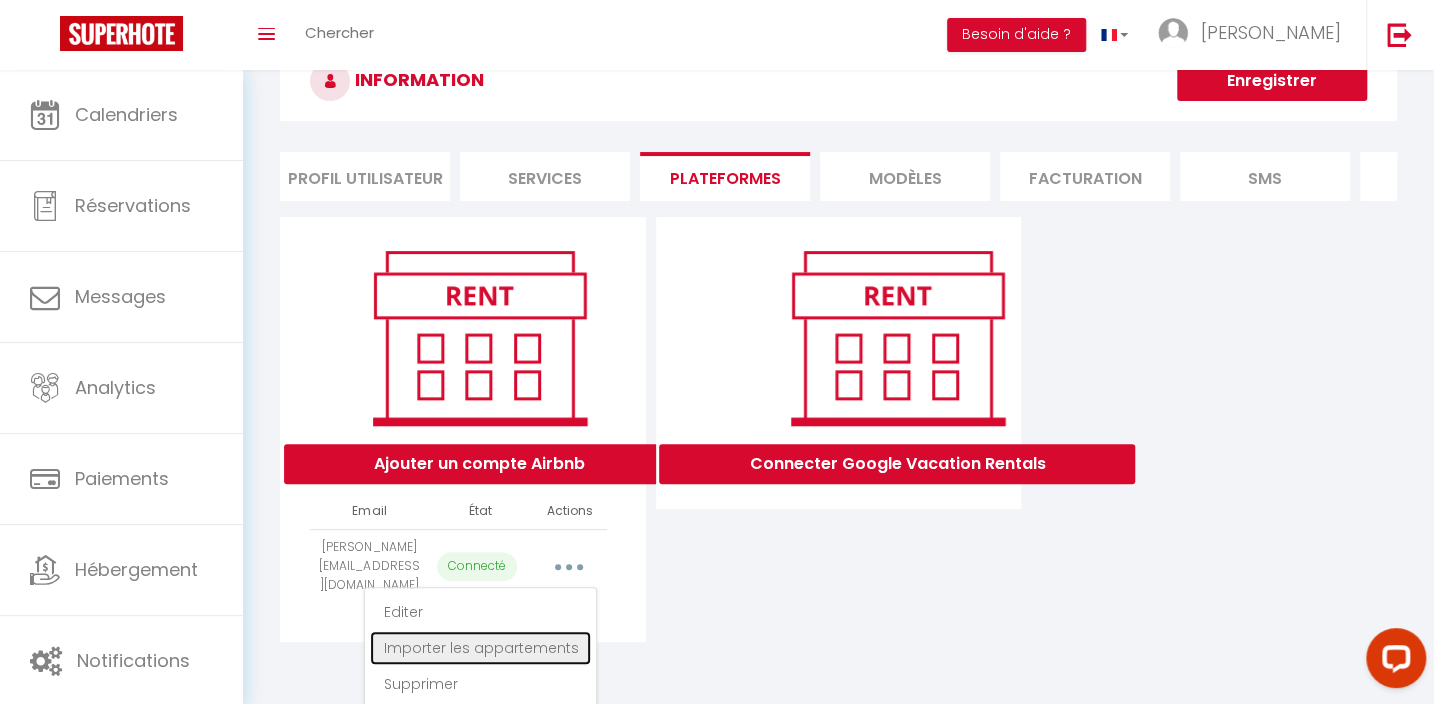 click on "Importer les appartements" at bounding box center [480, 648] 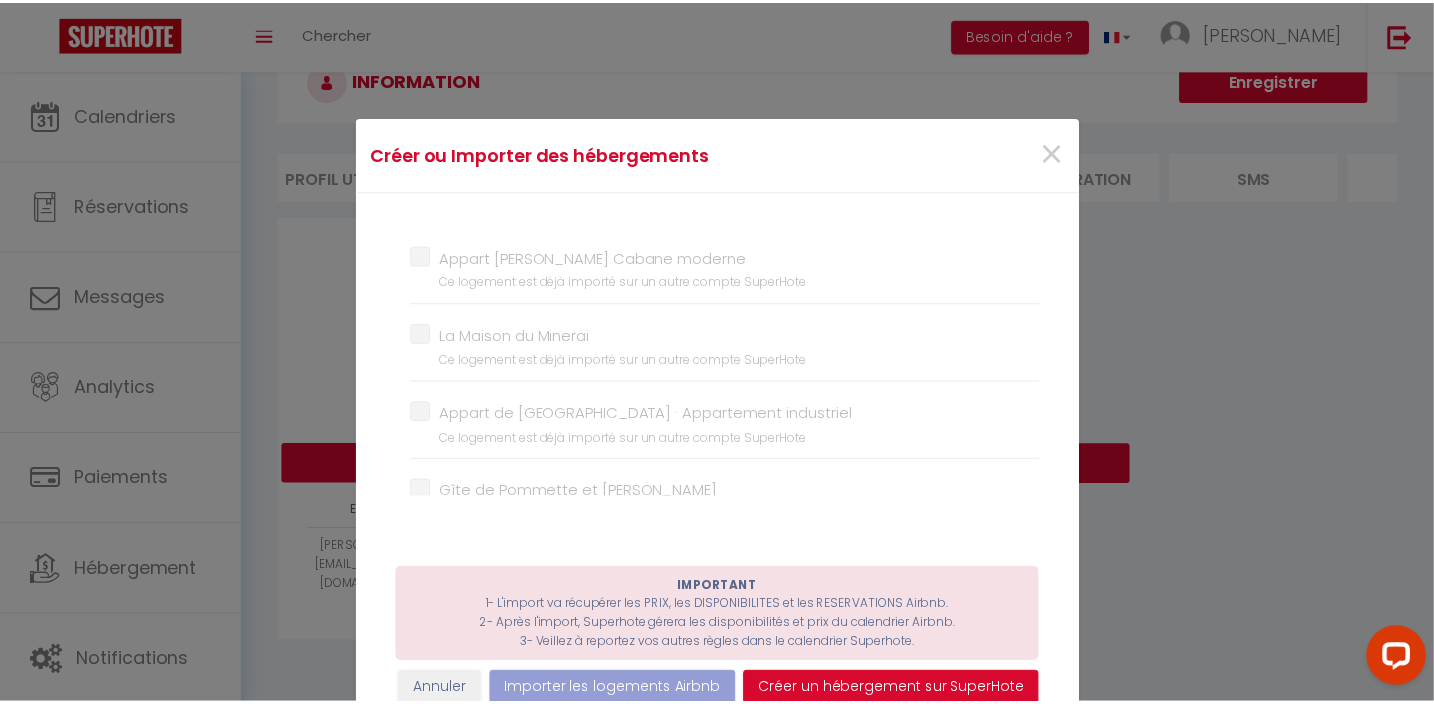 scroll, scrollTop: 740, scrollLeft: 0, axis: vertical 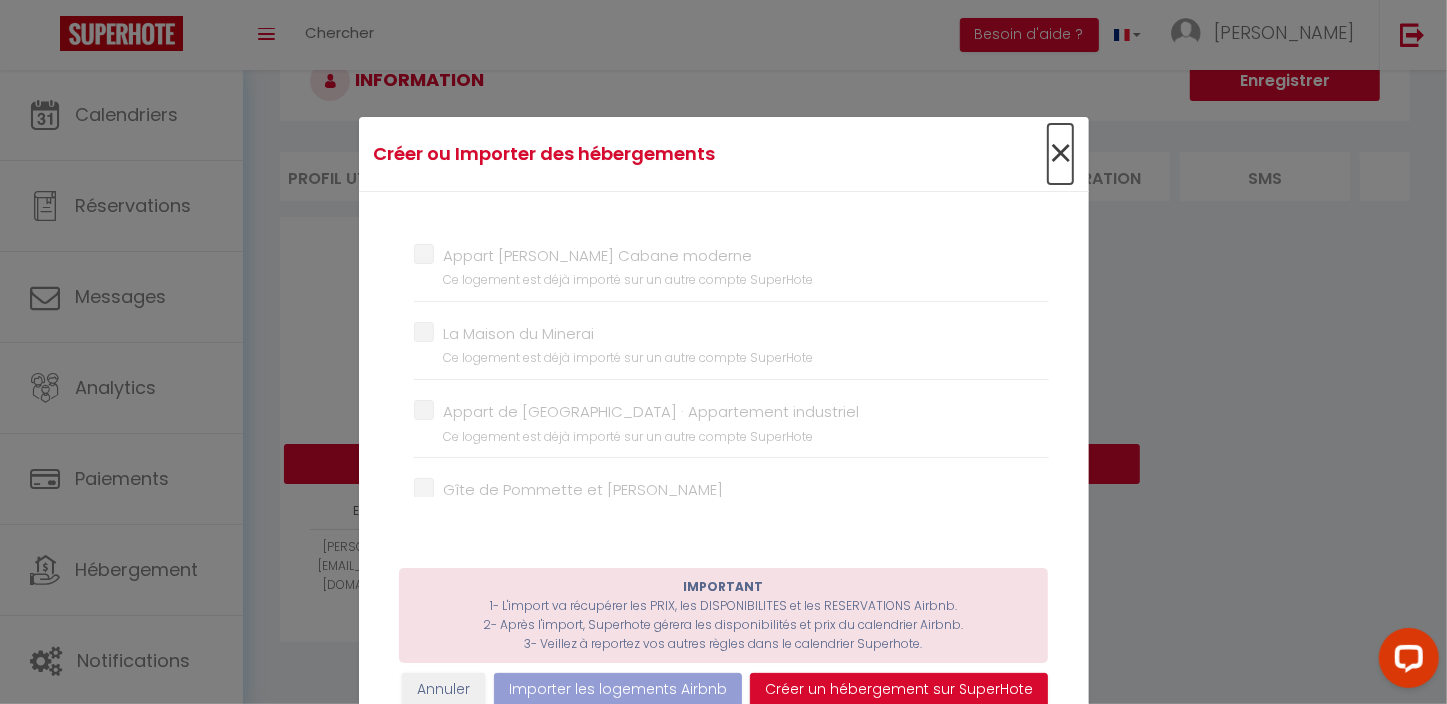 click on "×" at bounding box center (1060, 154) 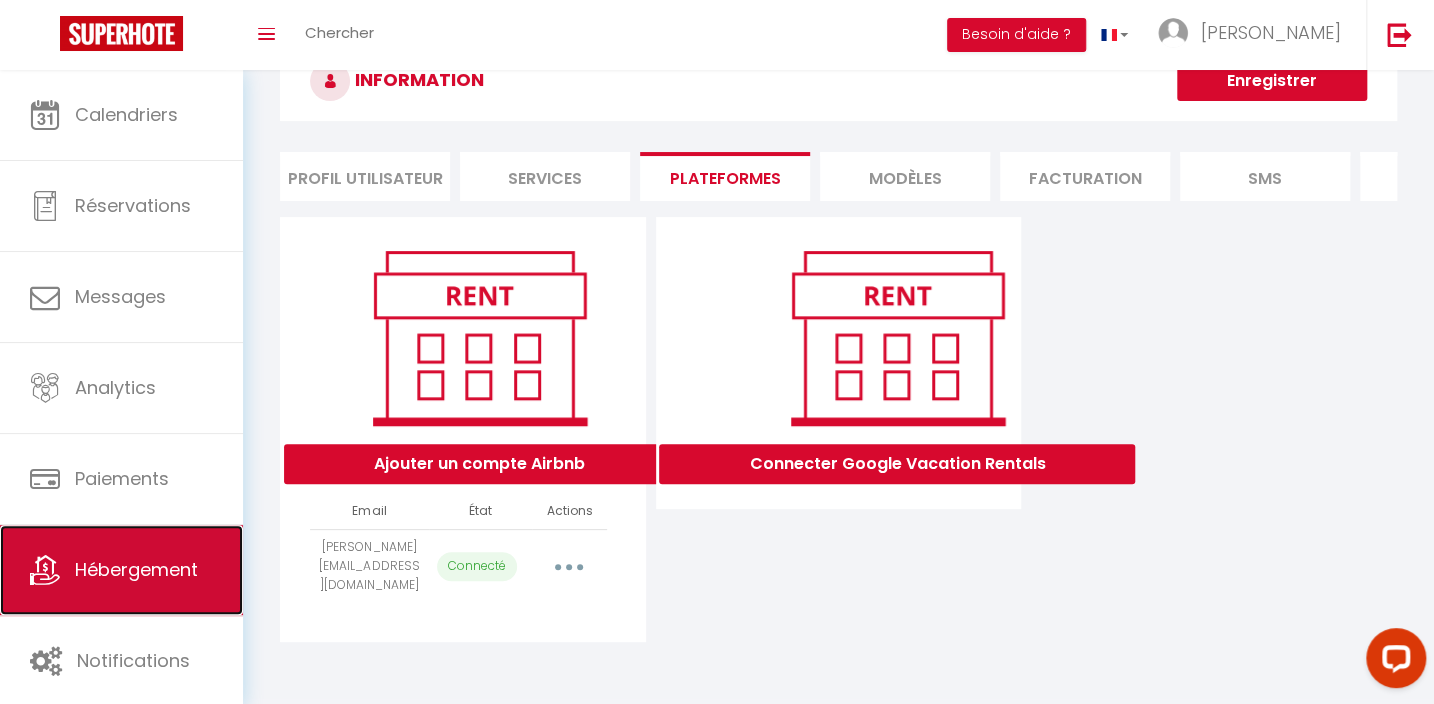 click on "Hébergement" at bounding box center [136, 569] 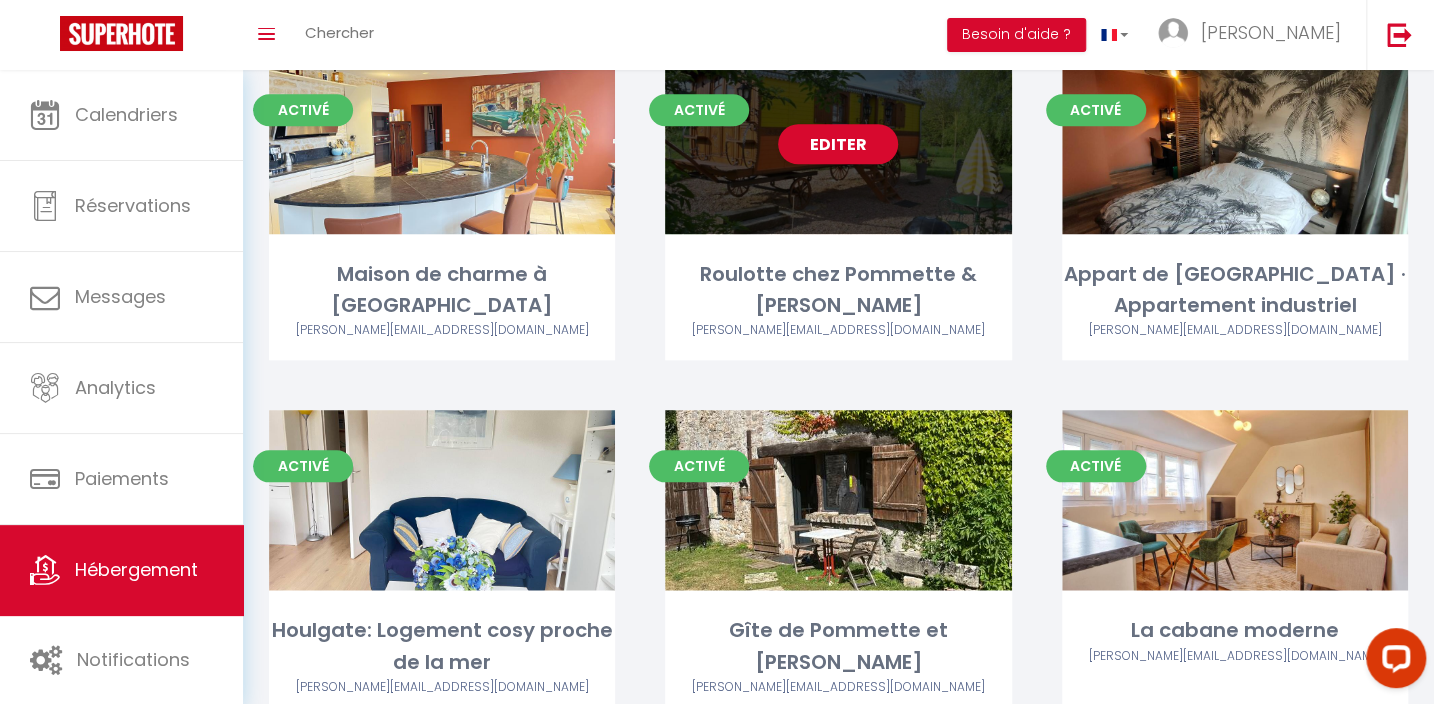 scroll, scrollTop: 964, scrollLeft: 0, axis: vertical 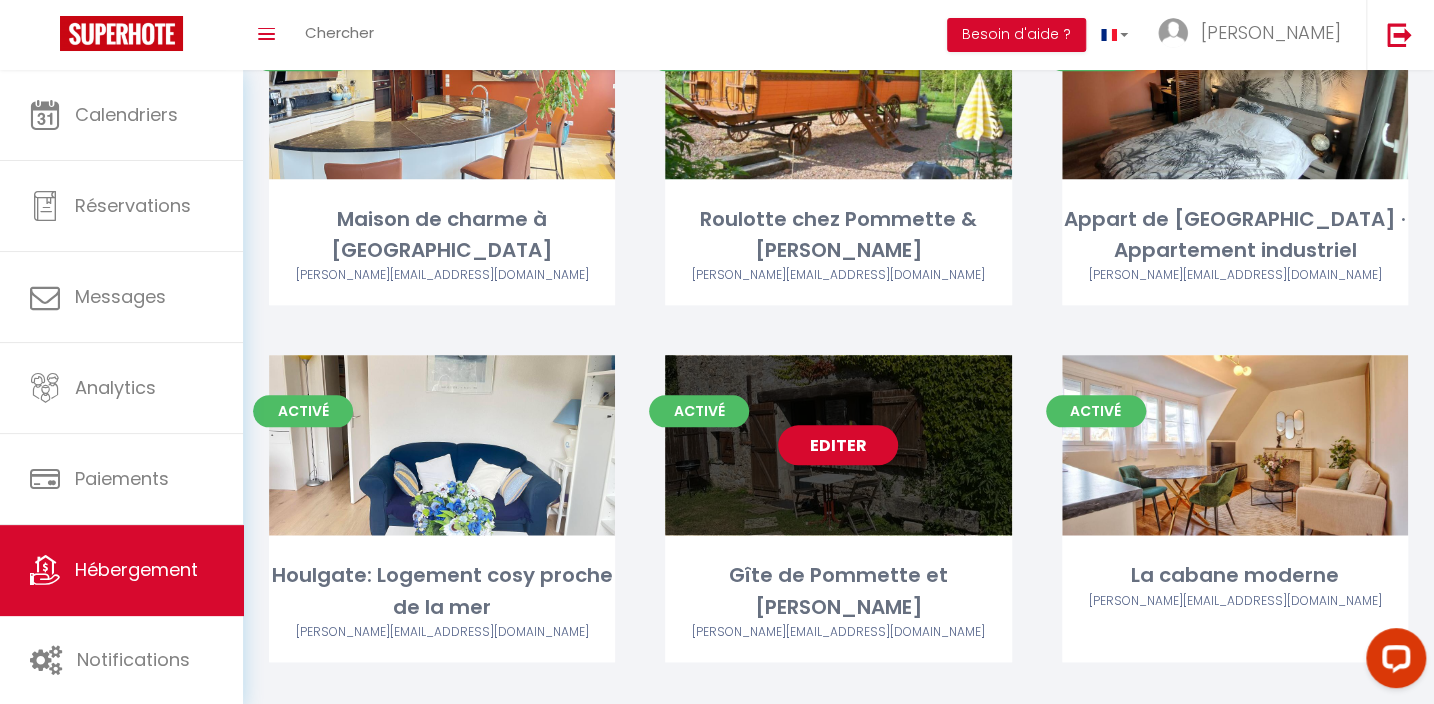 click on "Editer" at bounding box center (838, 445) 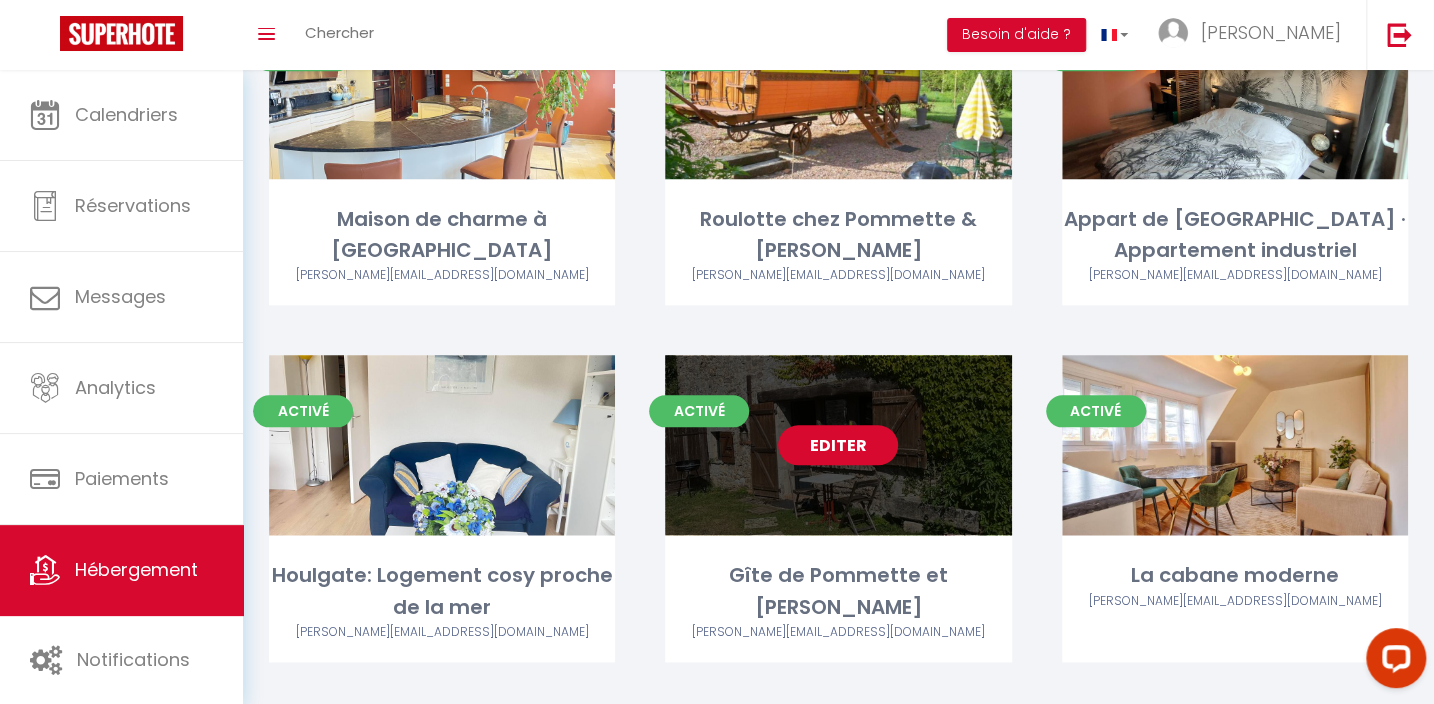 click on "Editer" at bounding box center (838, 445) 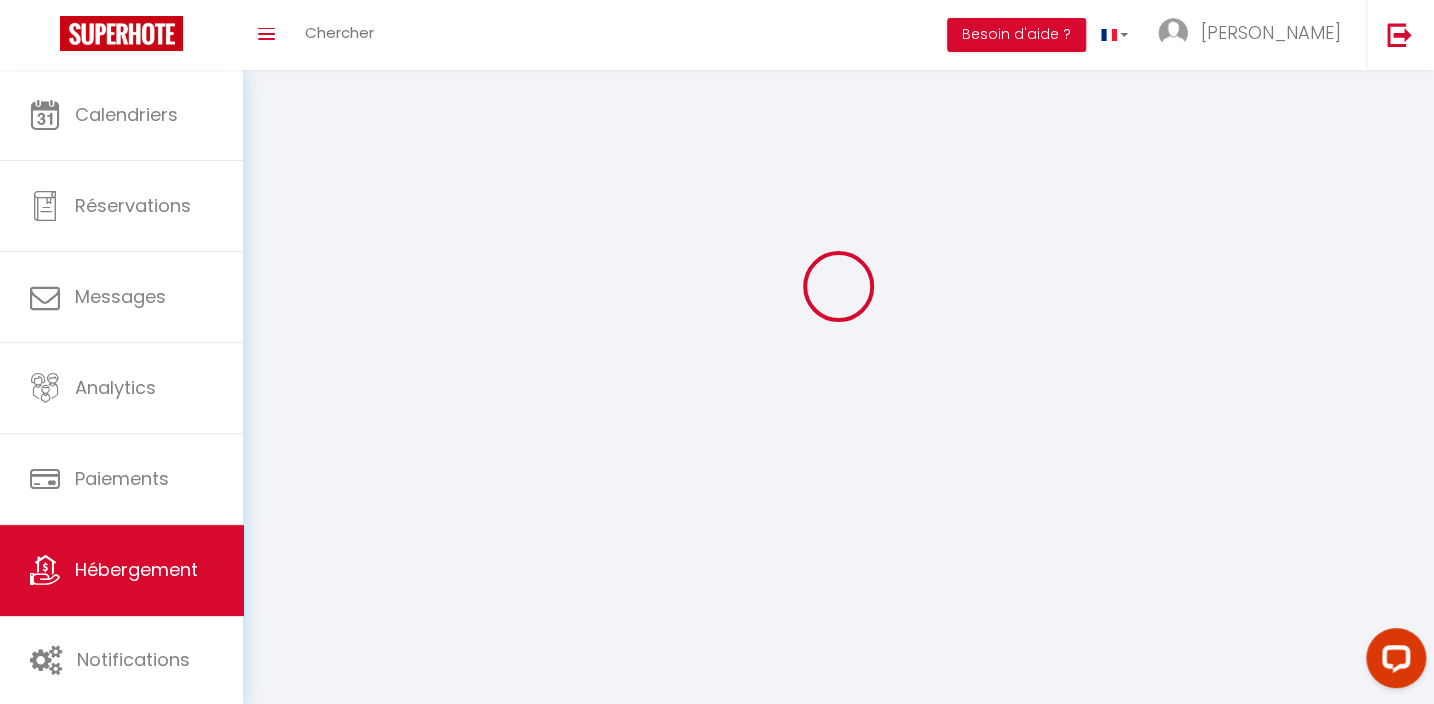 scroll, scrollTop: 0, scrollLeft: 0, axis: both 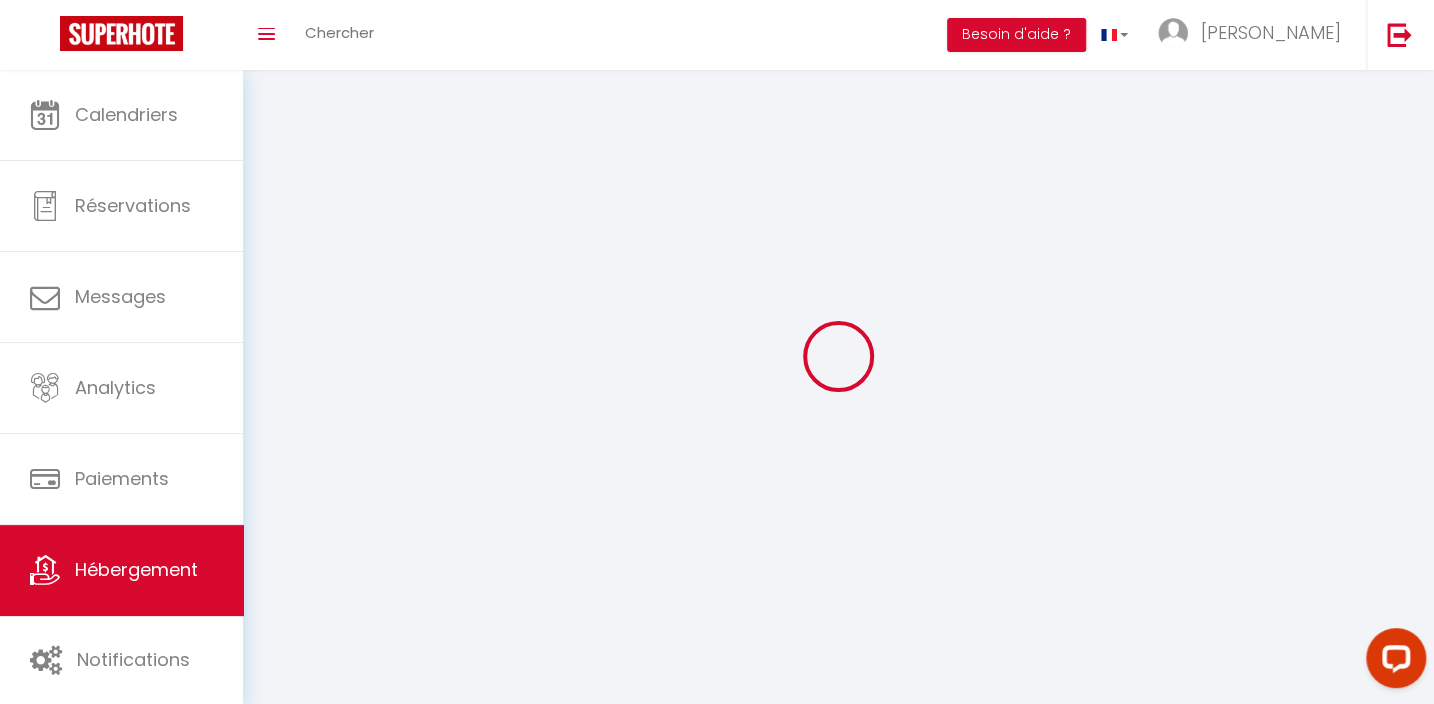 select 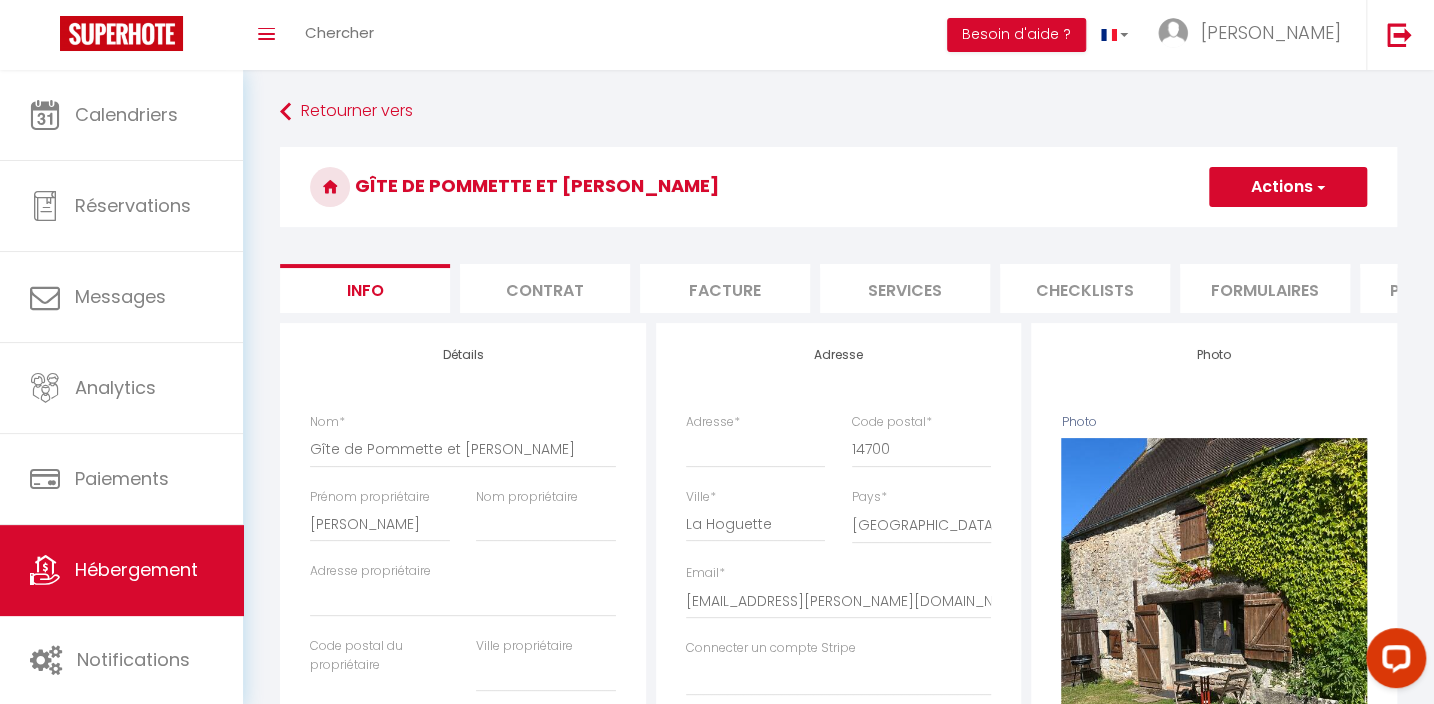 select 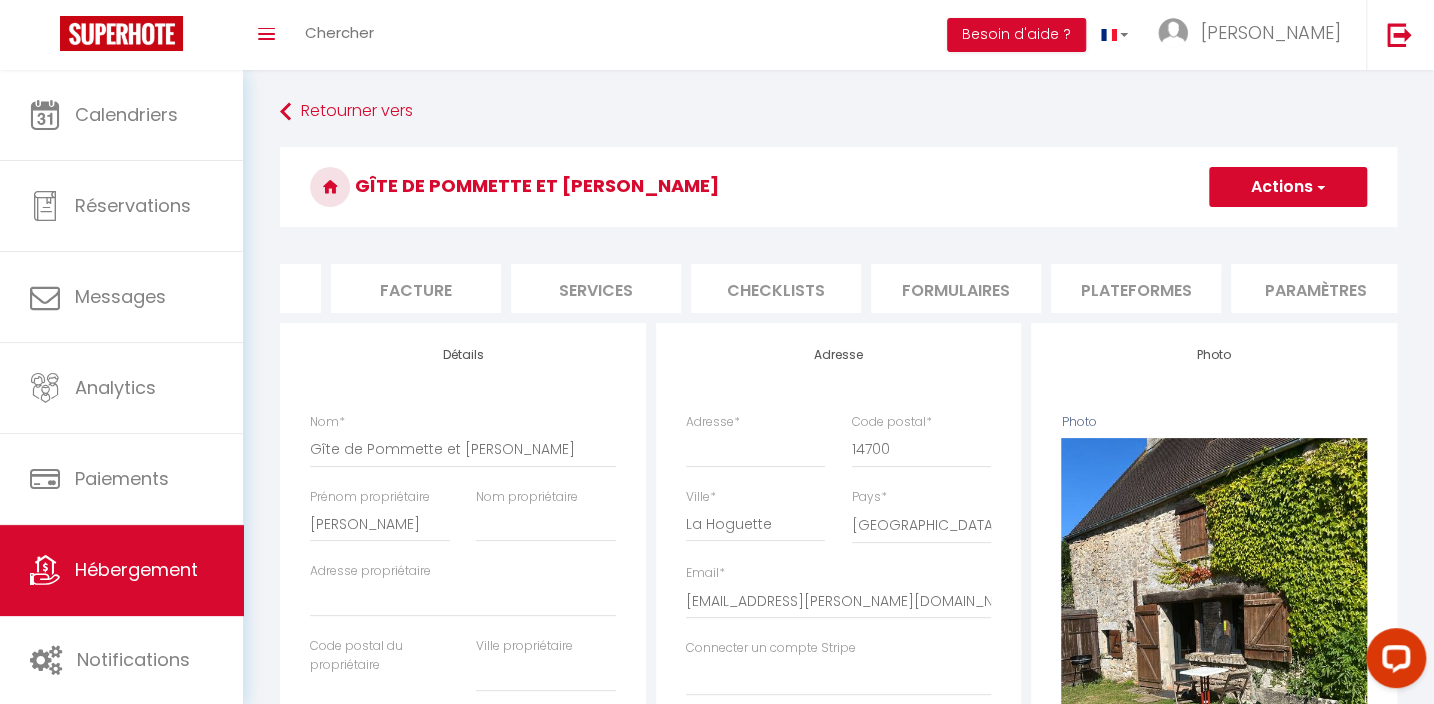 scroll, scrollTop: 0, scrollLeft: 314, axis: horizontal 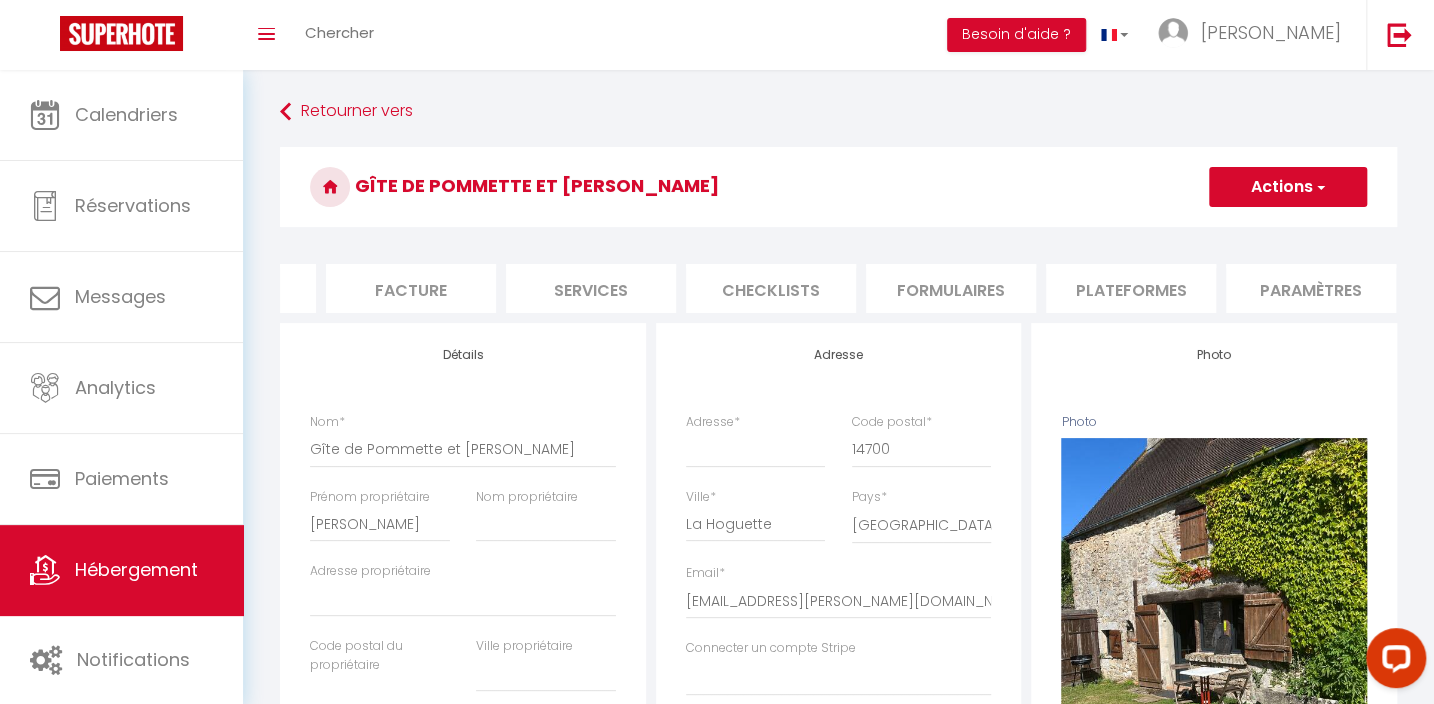 click on "Plateformes" at bounding box center [1131, 288] 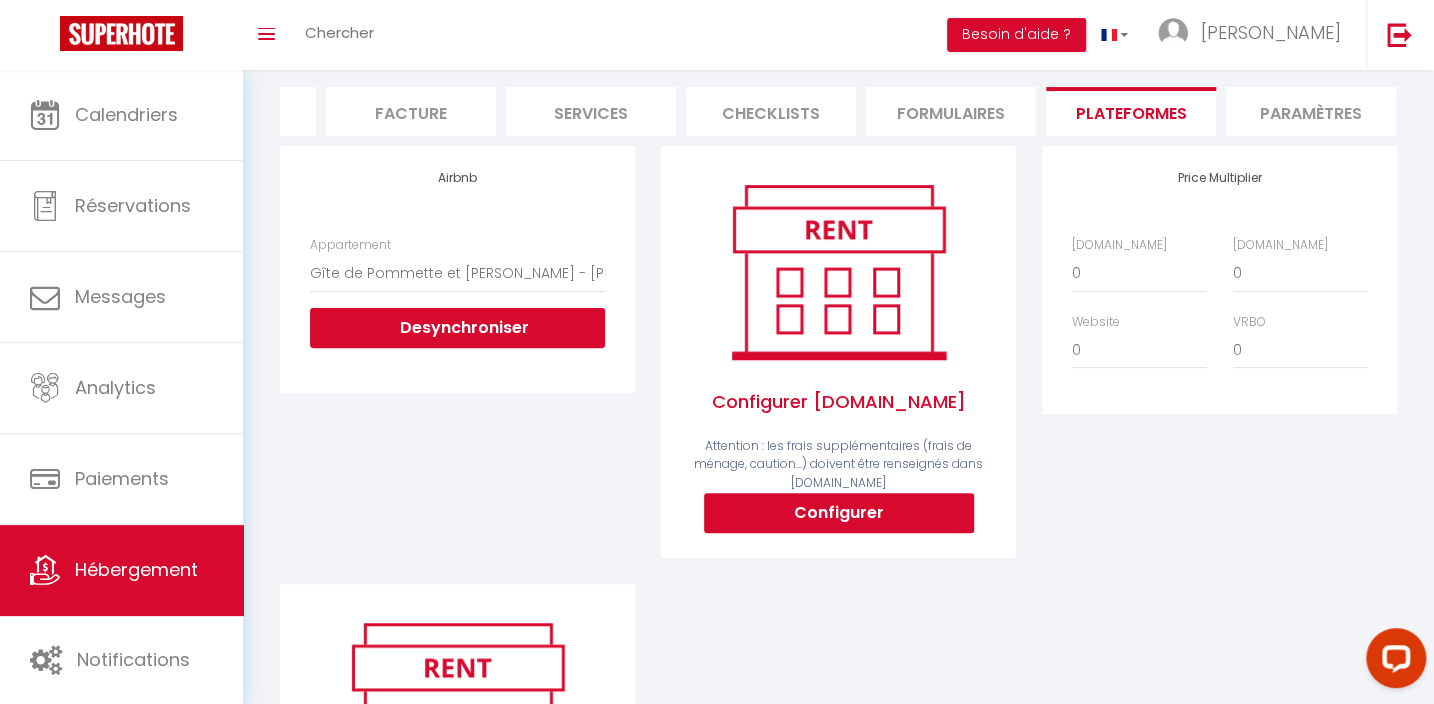 scroll, scrollTop: 181, scrollLeft: 0, axis: vertical 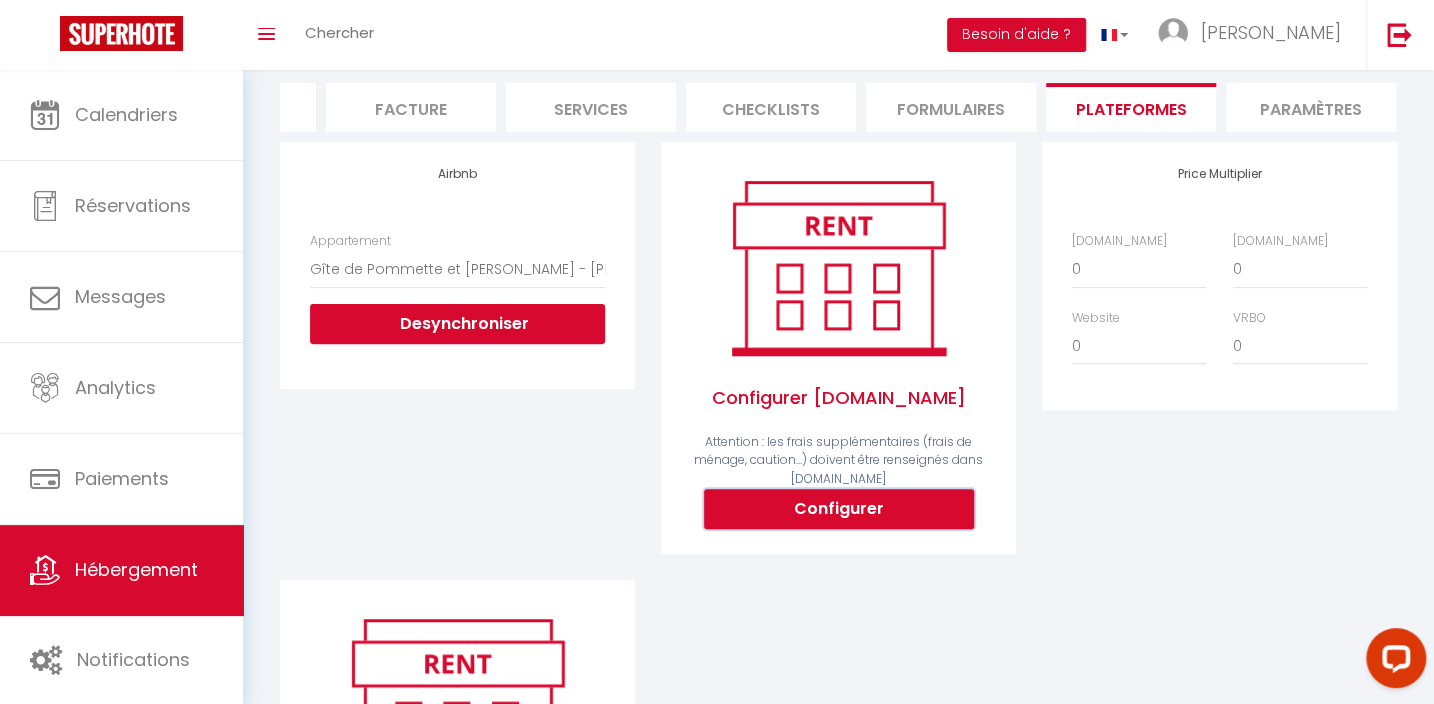 click on "Configurer" at bounding box center (839, 509) 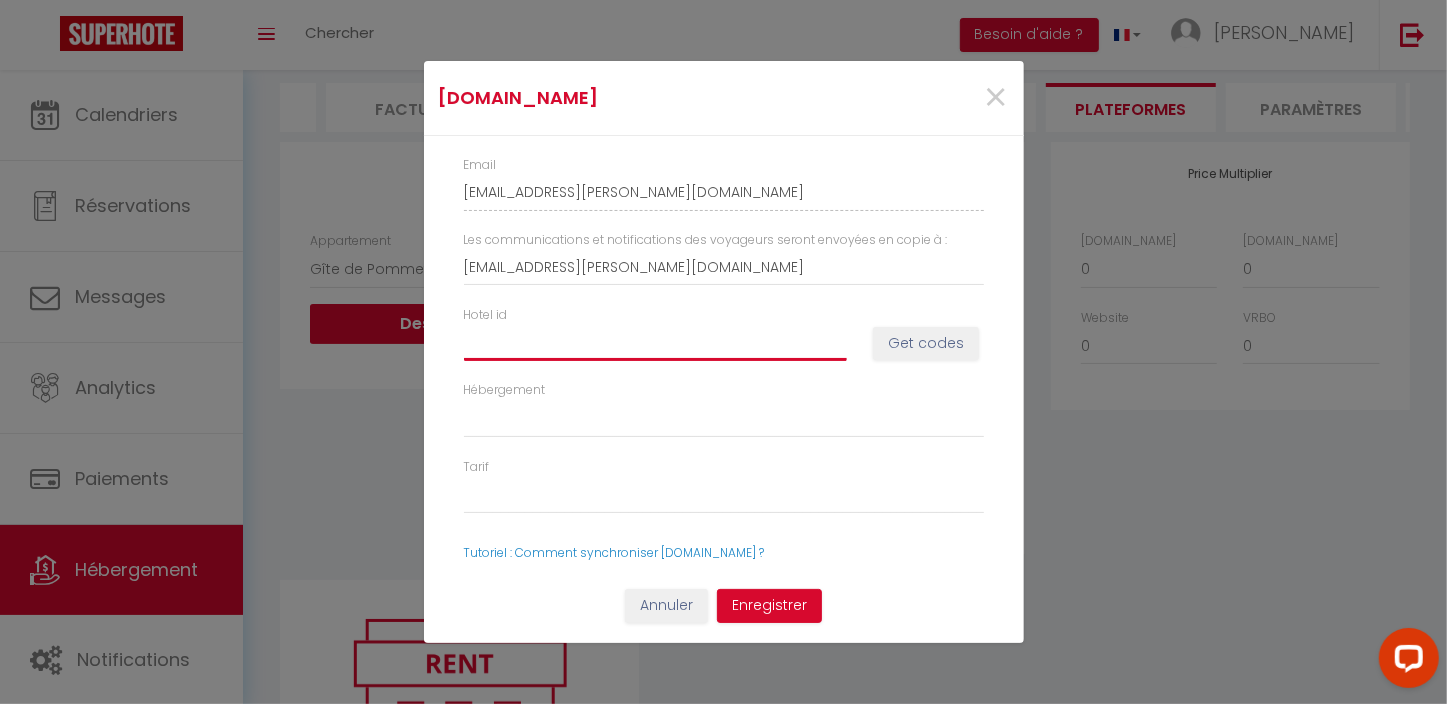 click on "Hotel id" at bounding box center [655, 343] 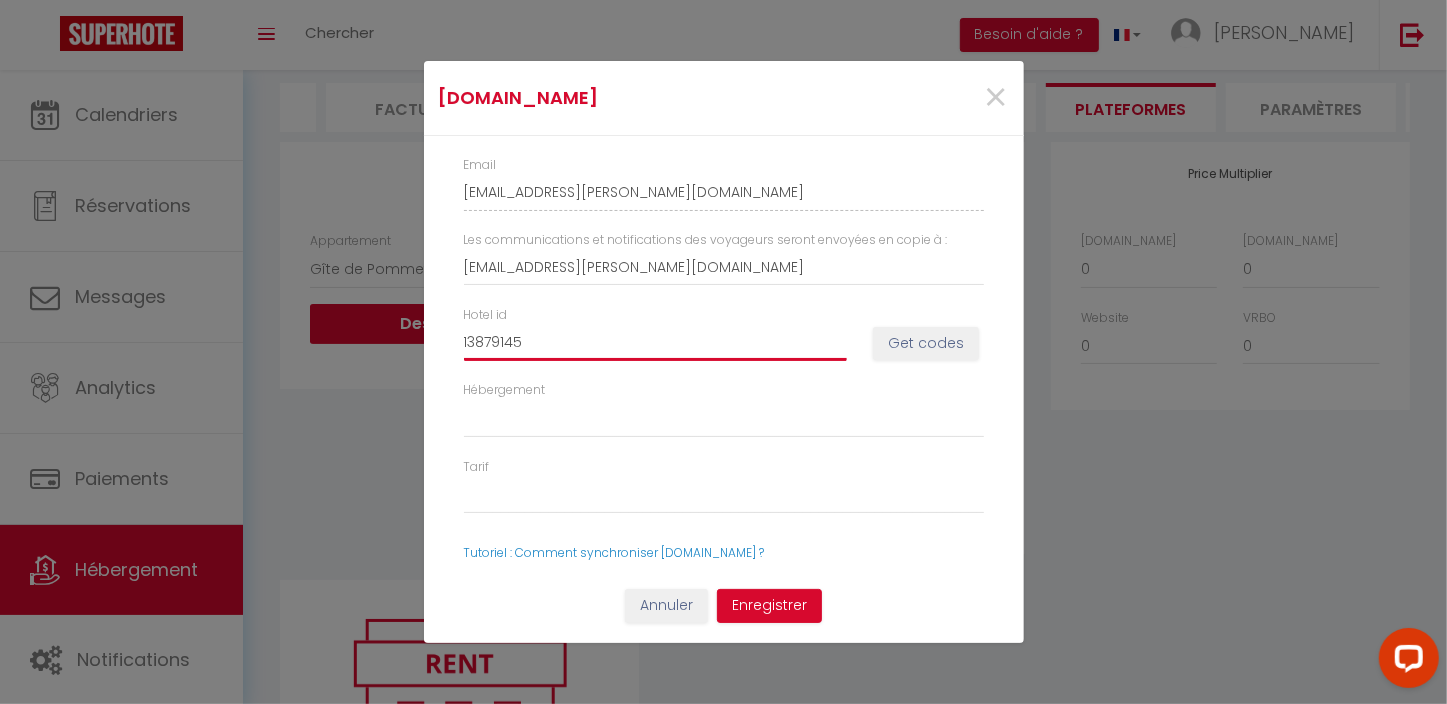 select 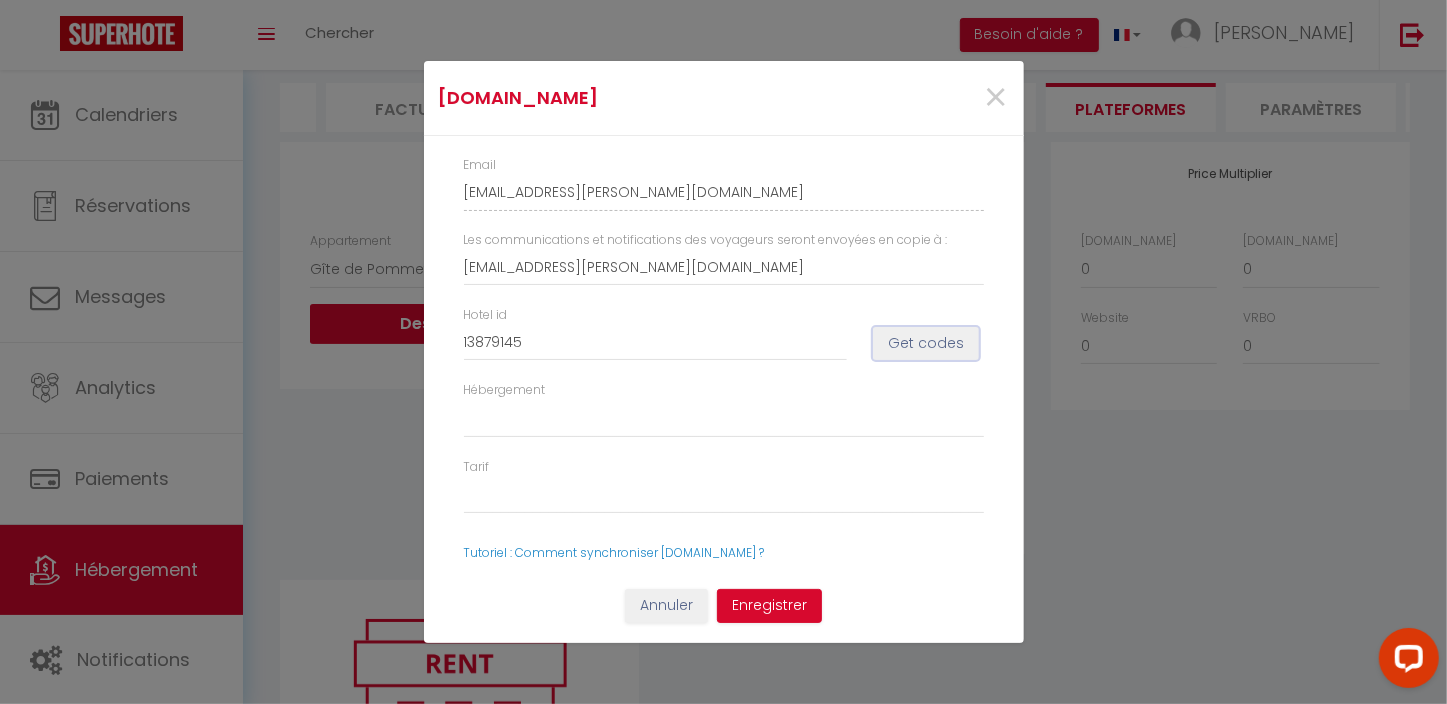 click on "Get codes" at bounding box center [926, 344] 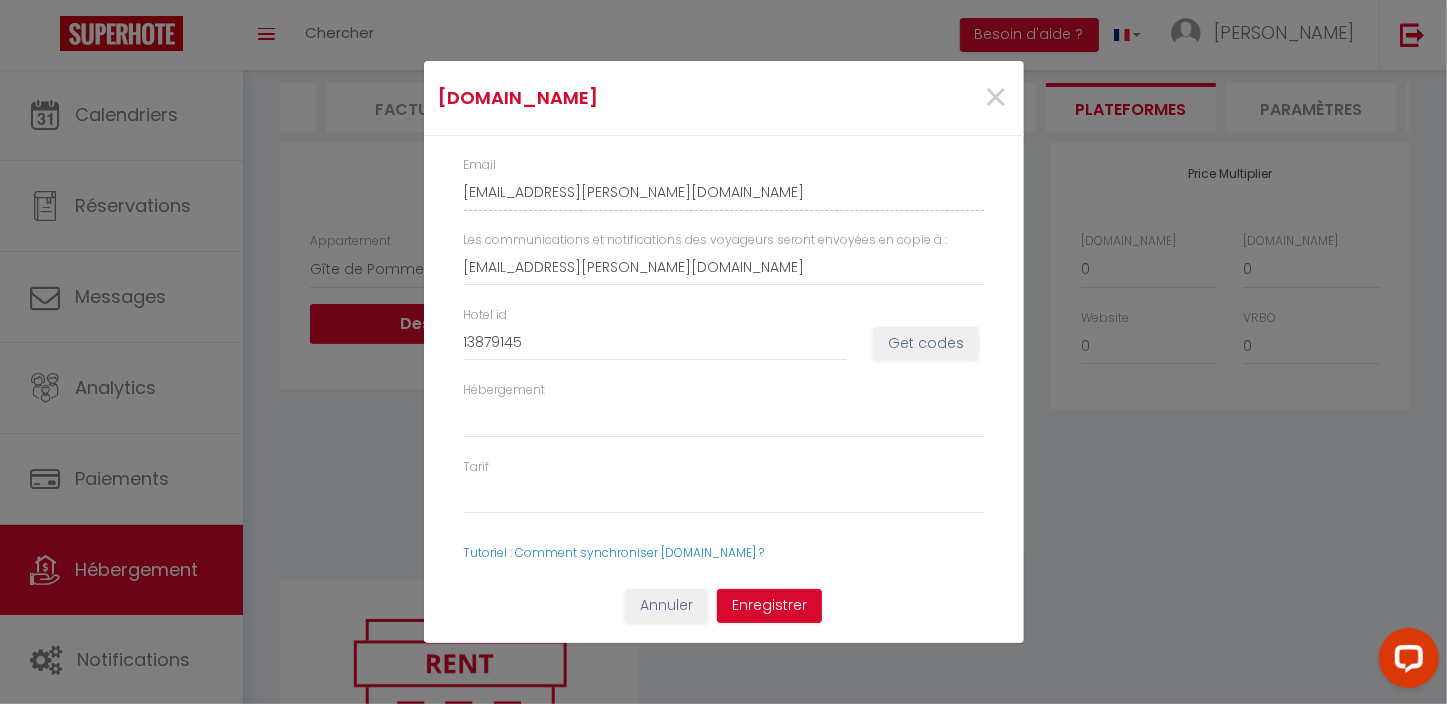 select 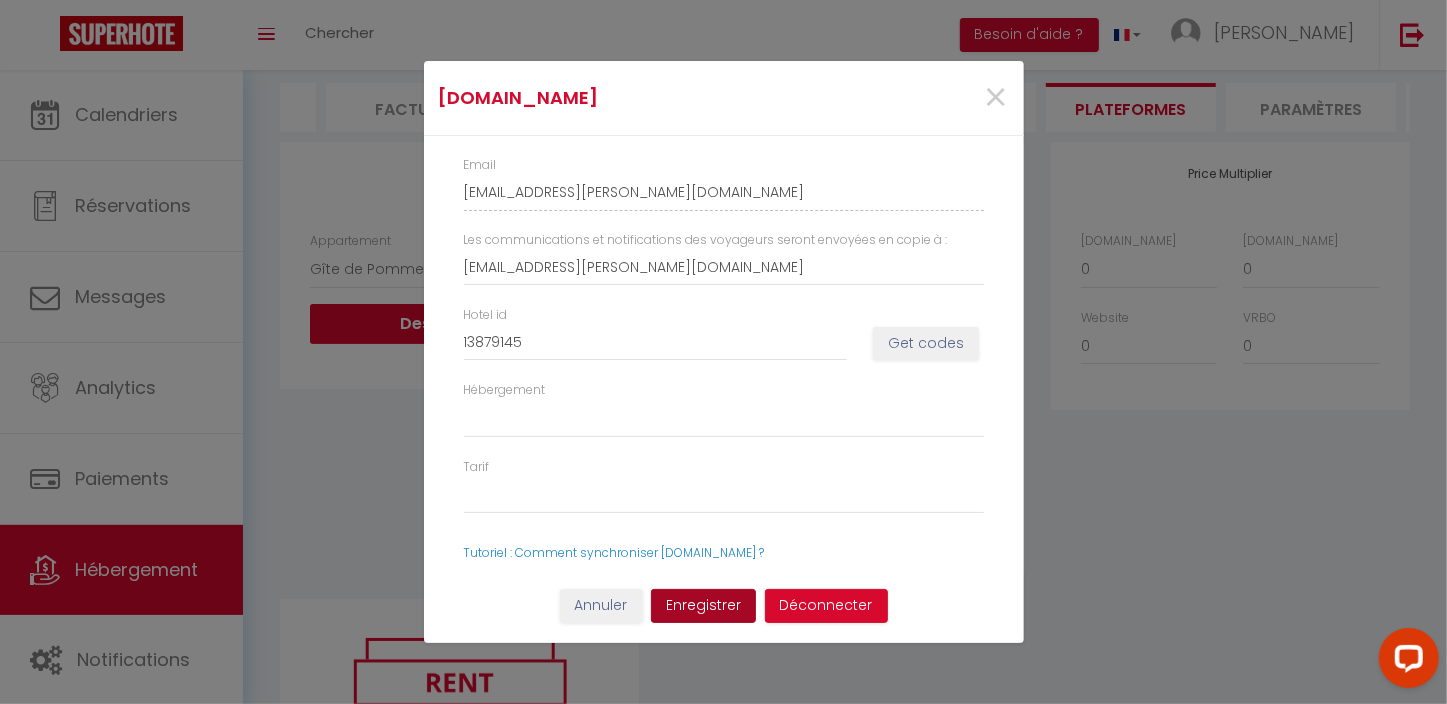 click on "Enregistrer" at bounding box center (703, 606) 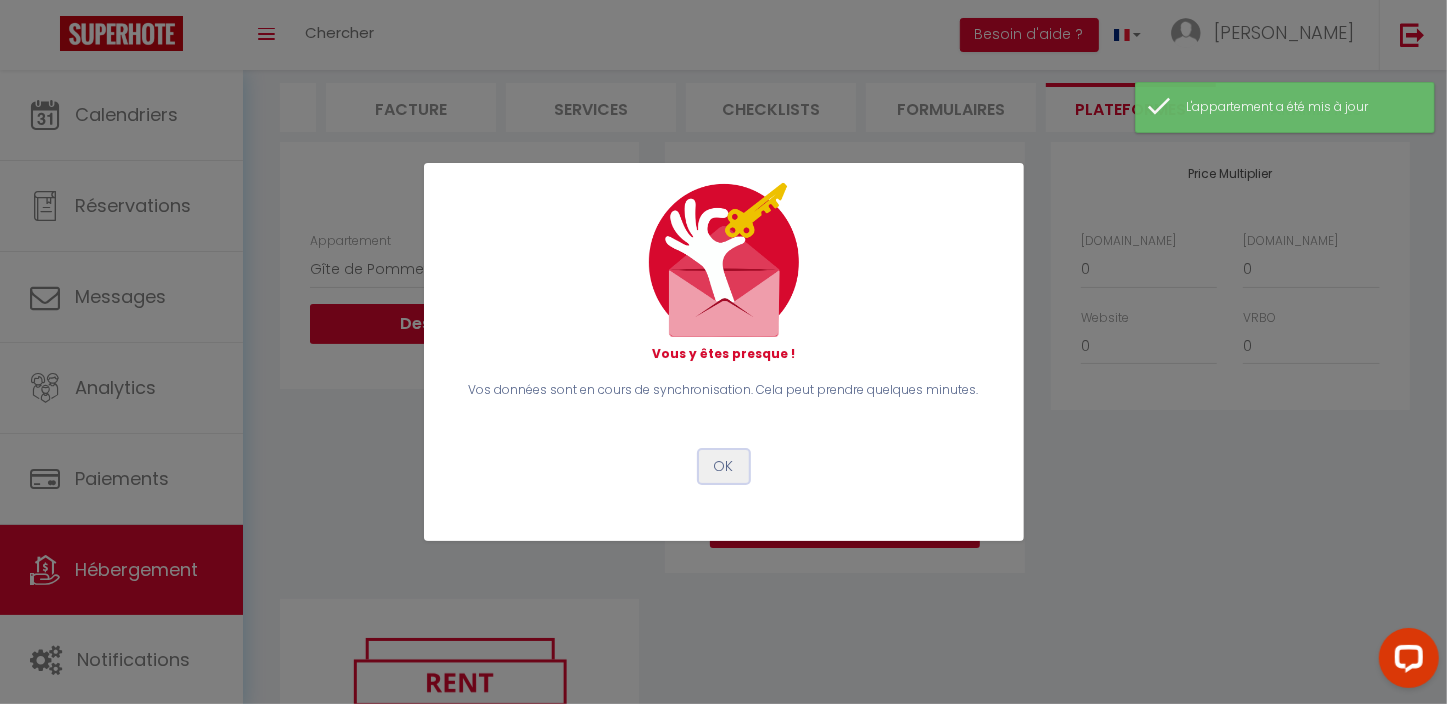 click on "OK" at bounding box center [724, 467] 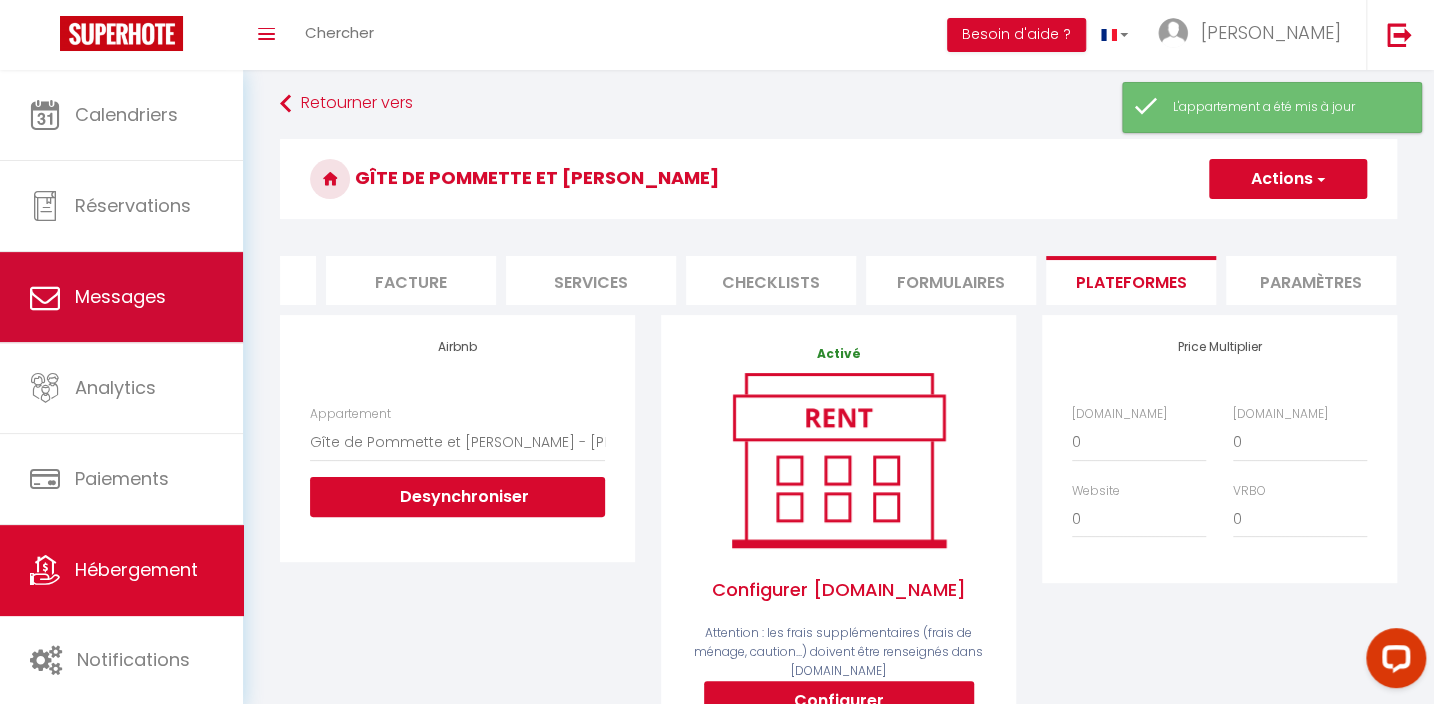 scroll, scrollTop: 0, scrollLeft: 0, axis: both 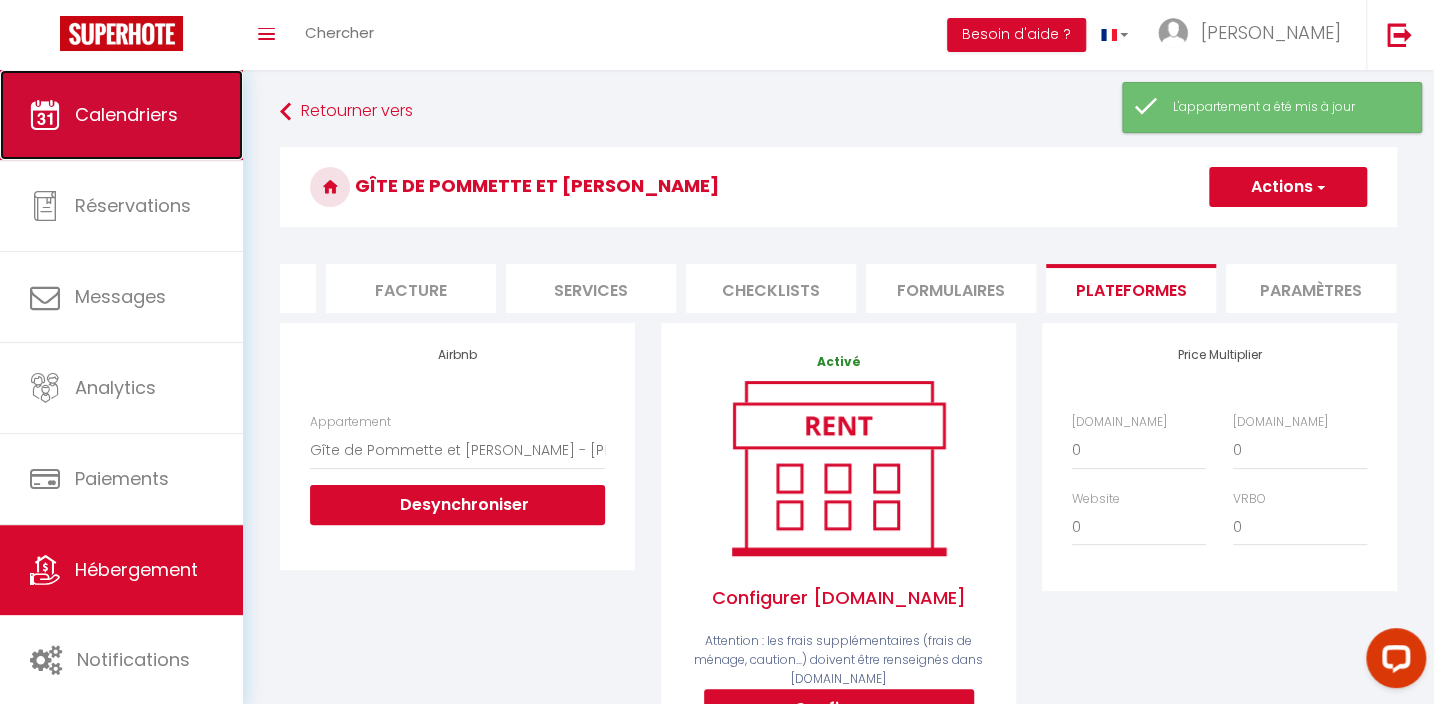 click on "Calendriers" at bounding box center (121, 115) 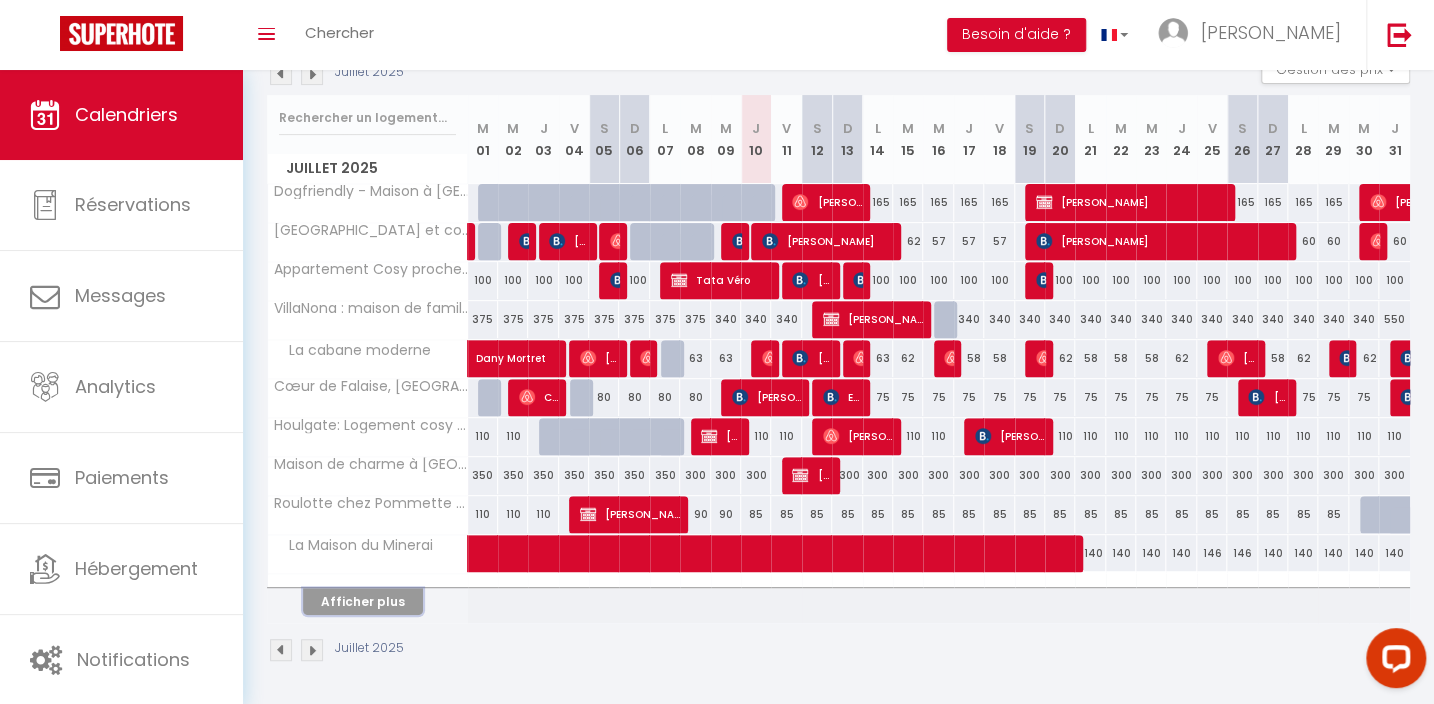 click on "Afficher plus" at bounding box center [363, 601] 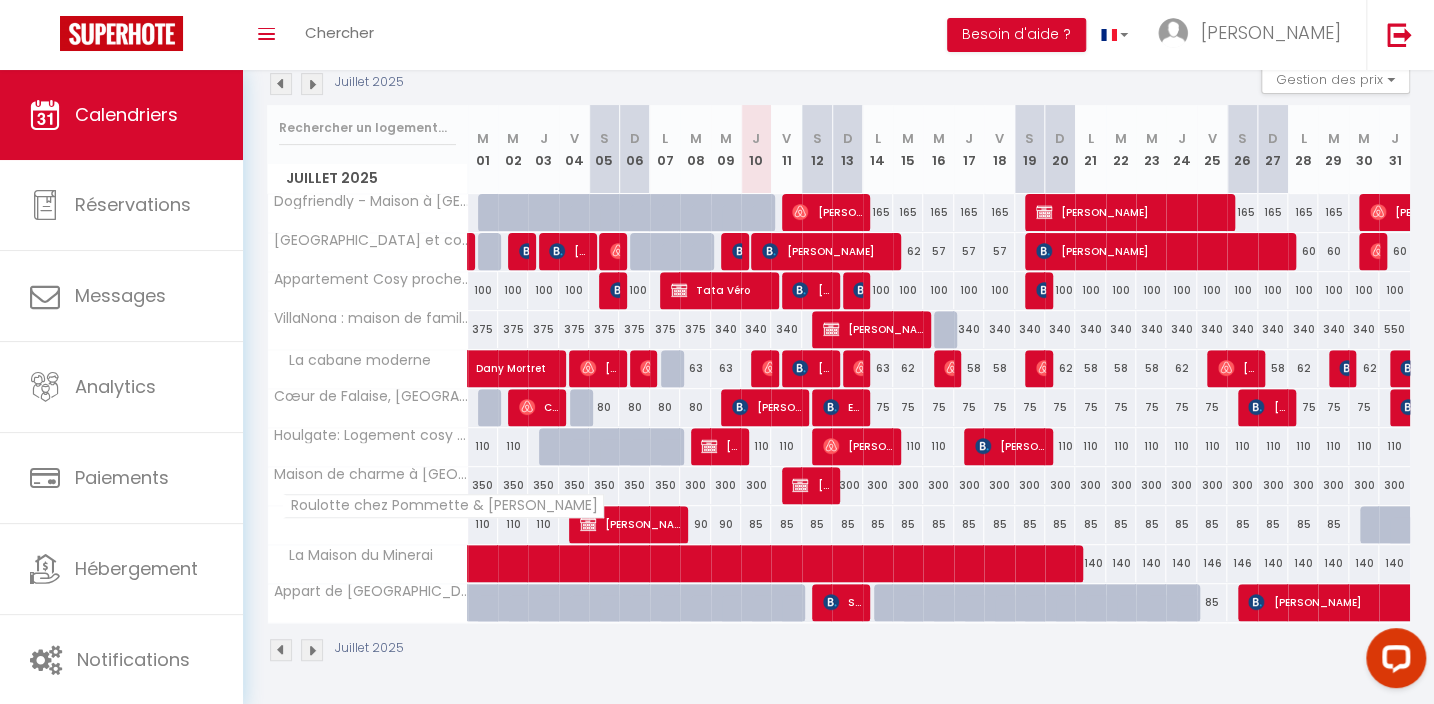 scroll, scrollTop: 132, scrollLeft: 0, axis: vertical 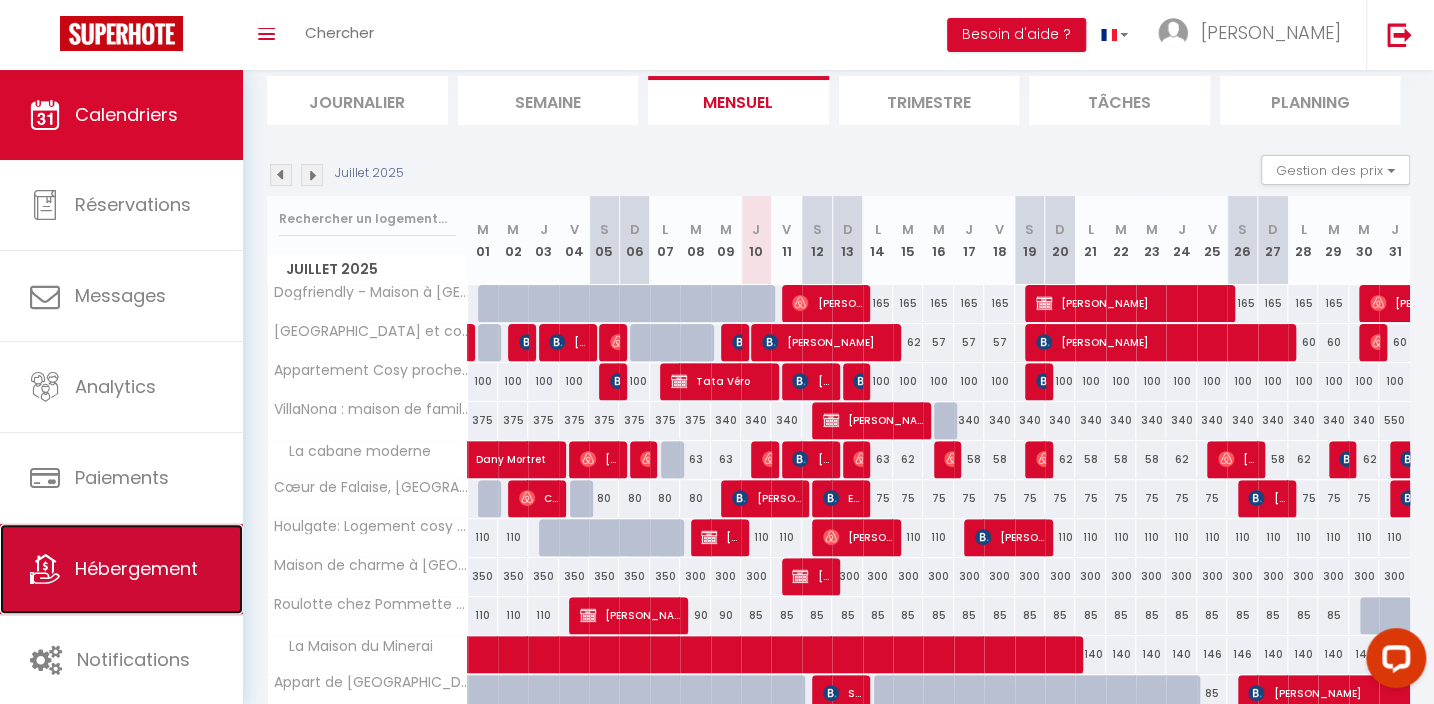click on "Hébergement" at bounding box center (121, 569) 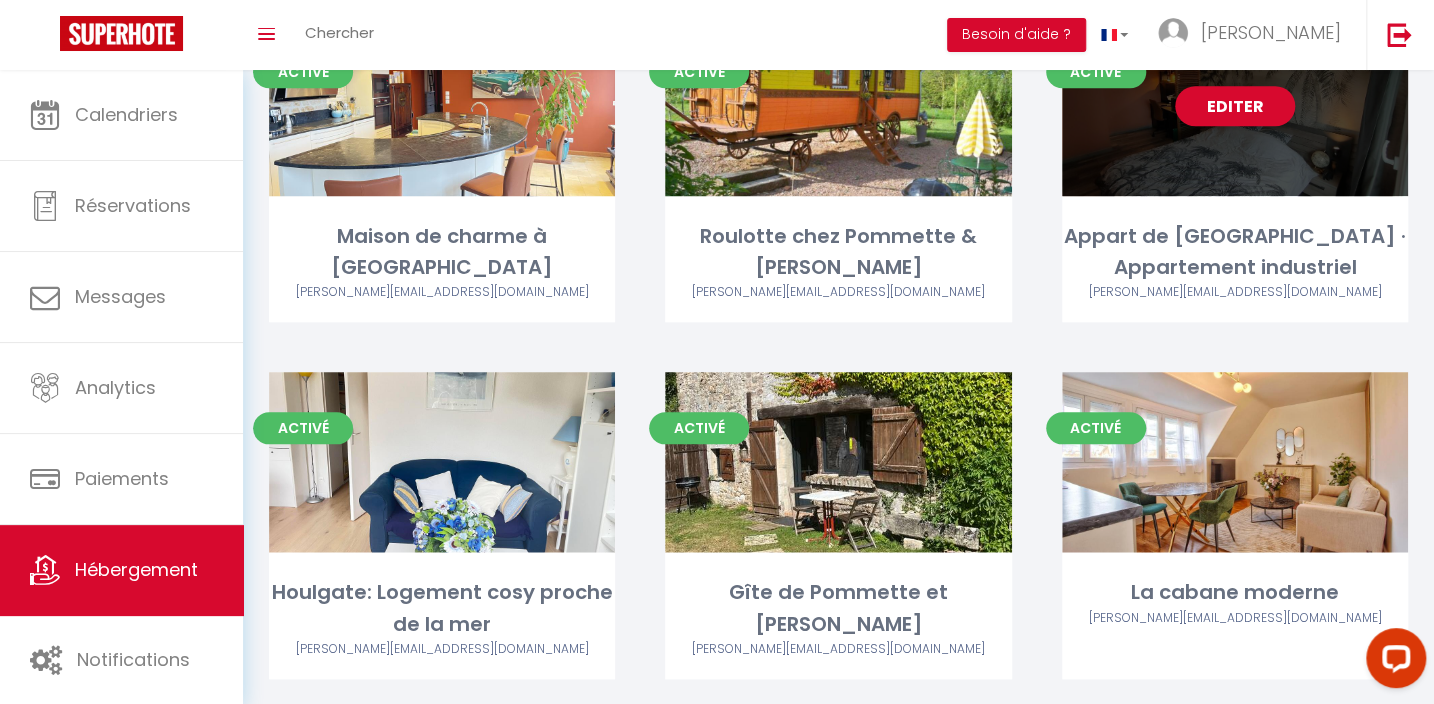 scroll, scrollTop: 964, scrollLeft: 0, axis: vertical 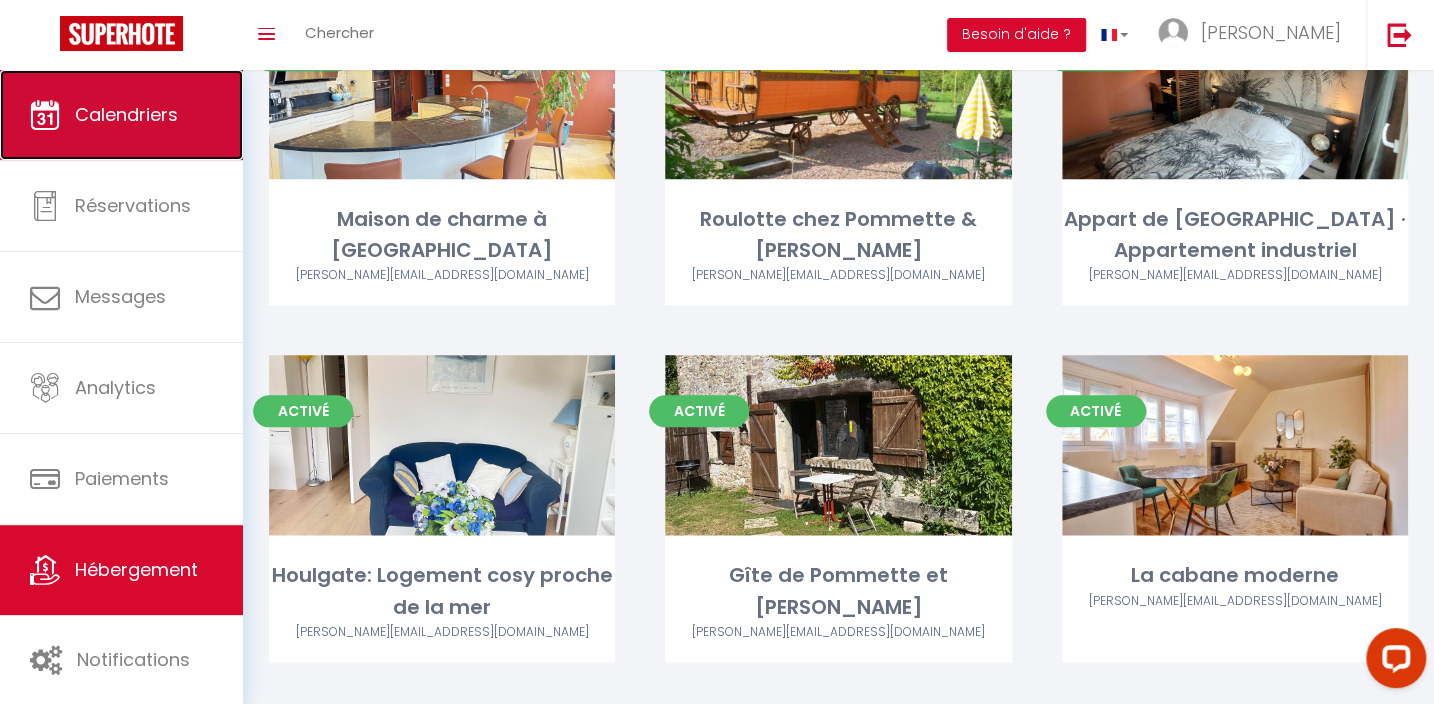 click on "Calendriers" at bounding box center (121, 115) 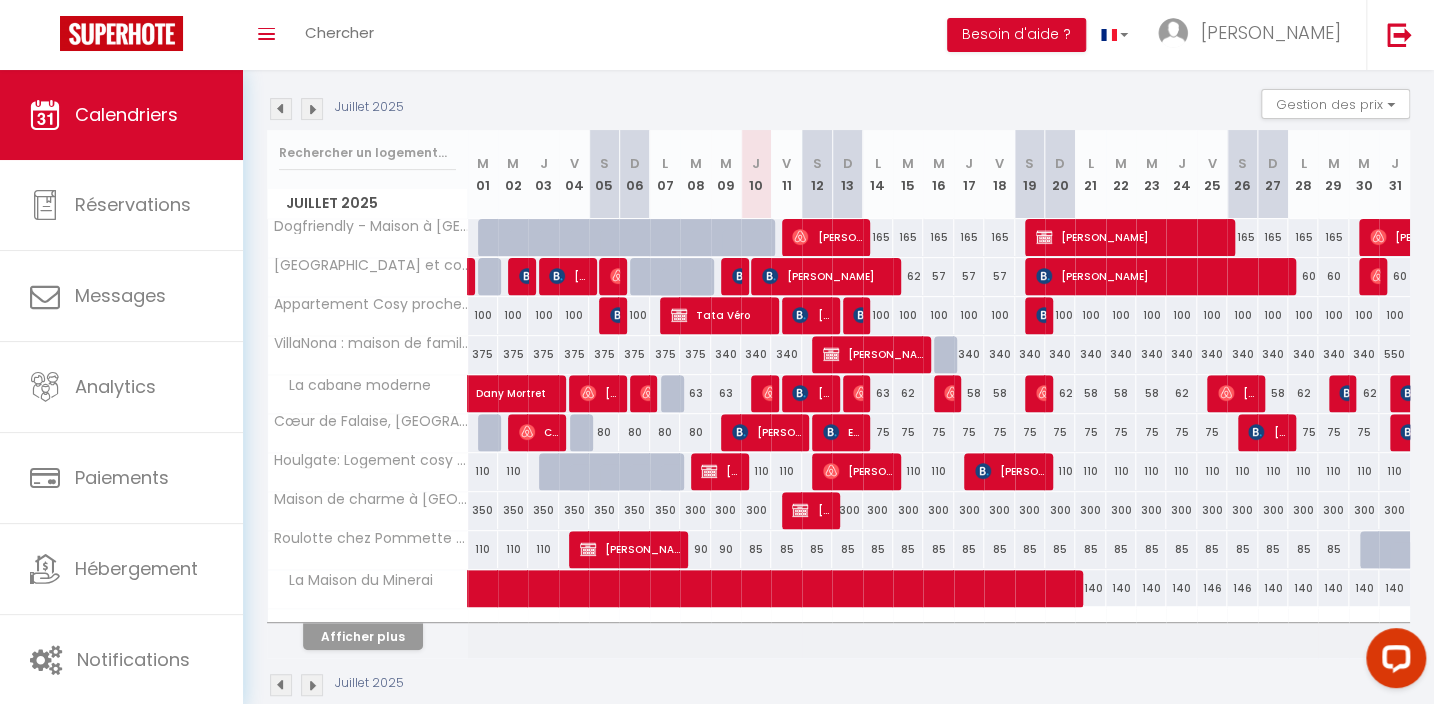 scroll, scrollTop: 233, scrollLeft: 0, axis: vertical 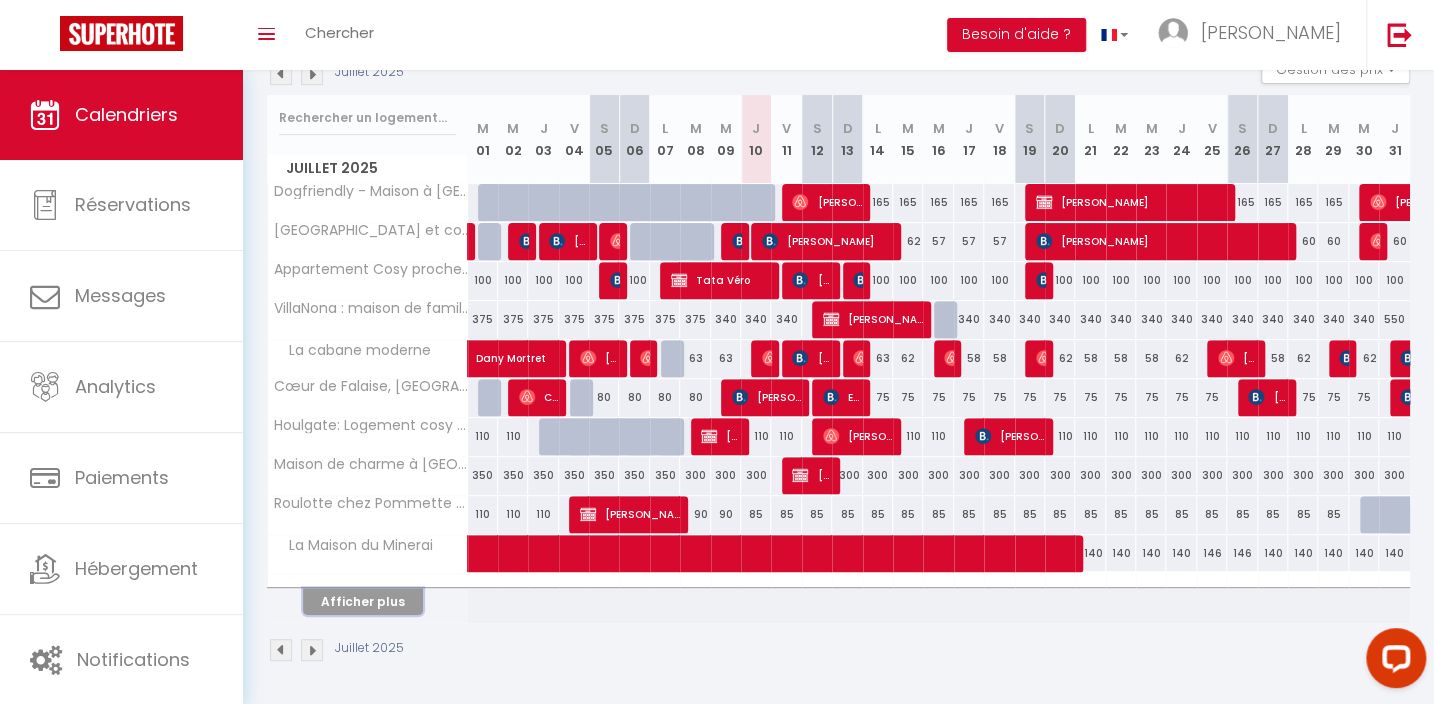 click on "Afficher plus" at bounding box center (363, 601) 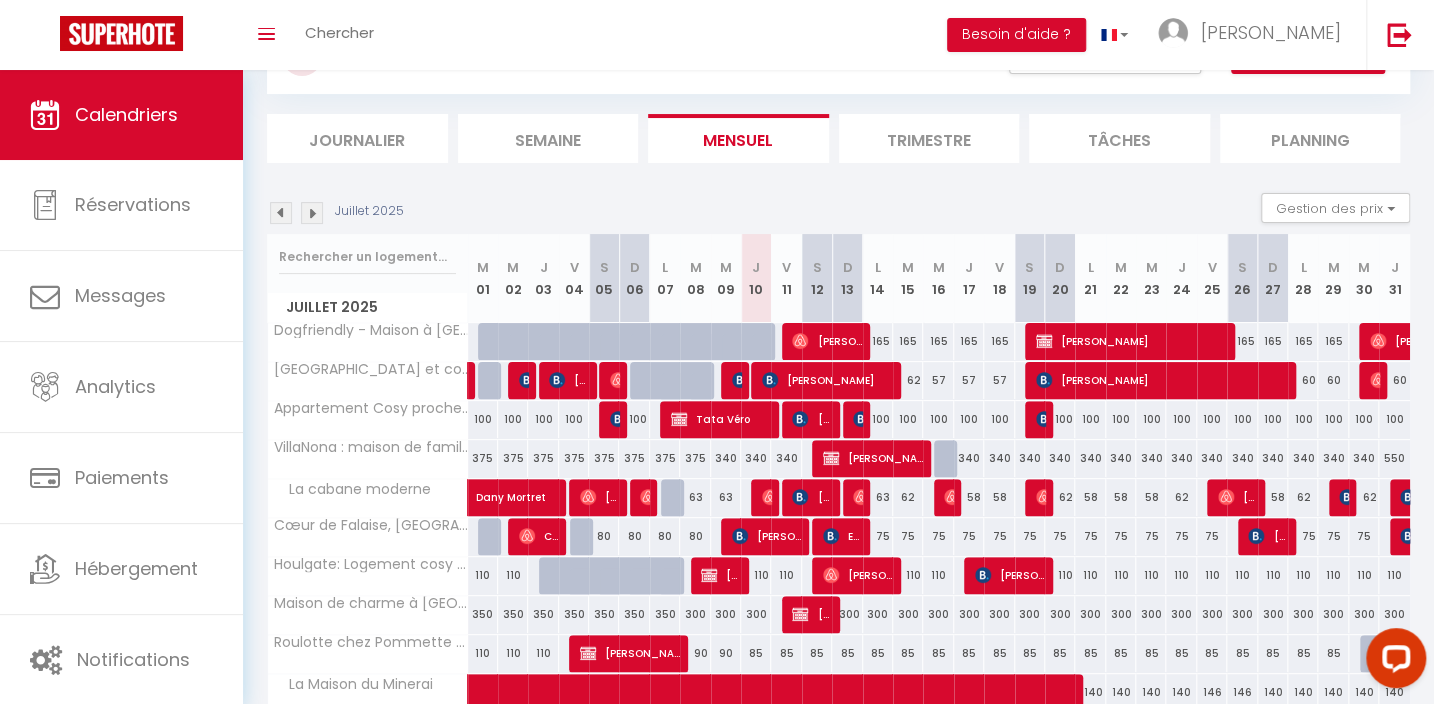 scroll, scrollTop: 223, scrollLeft: 0, axis: vertical 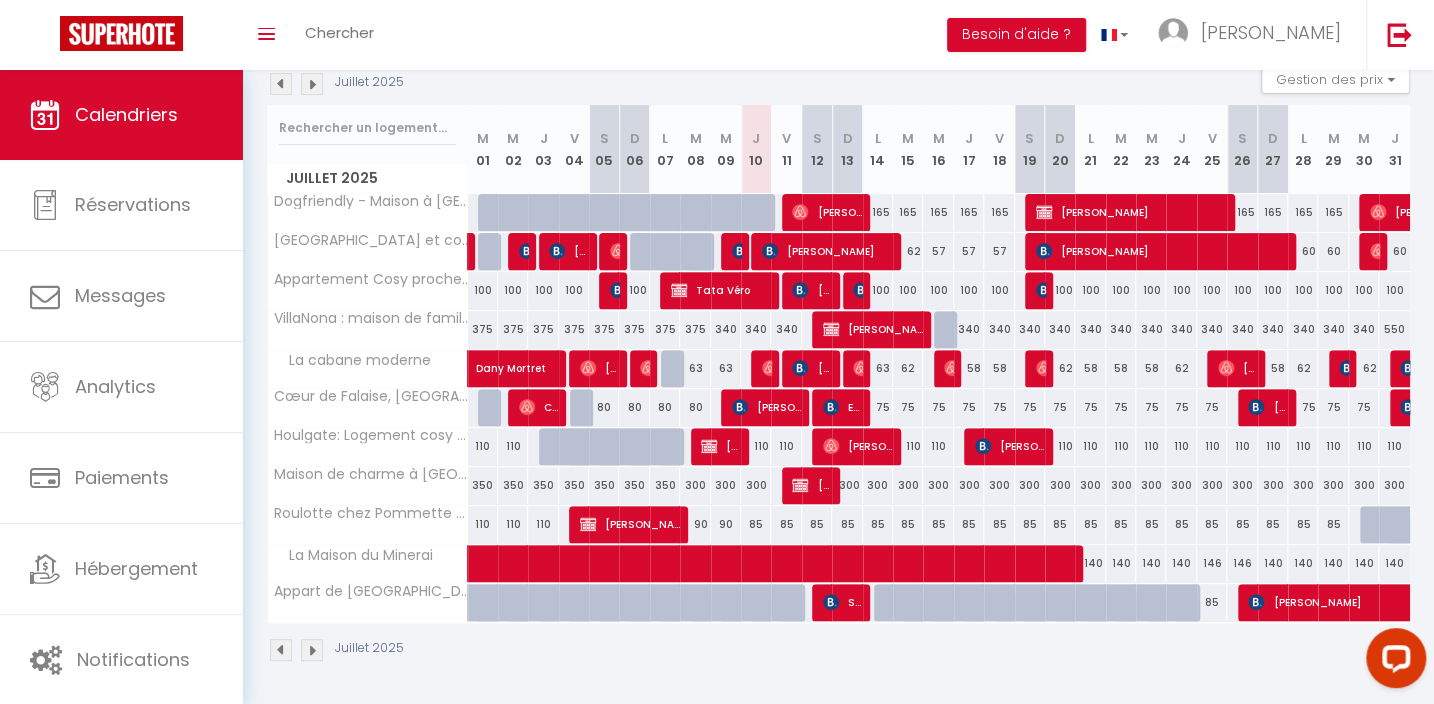 click at bounding box center [312, 84] 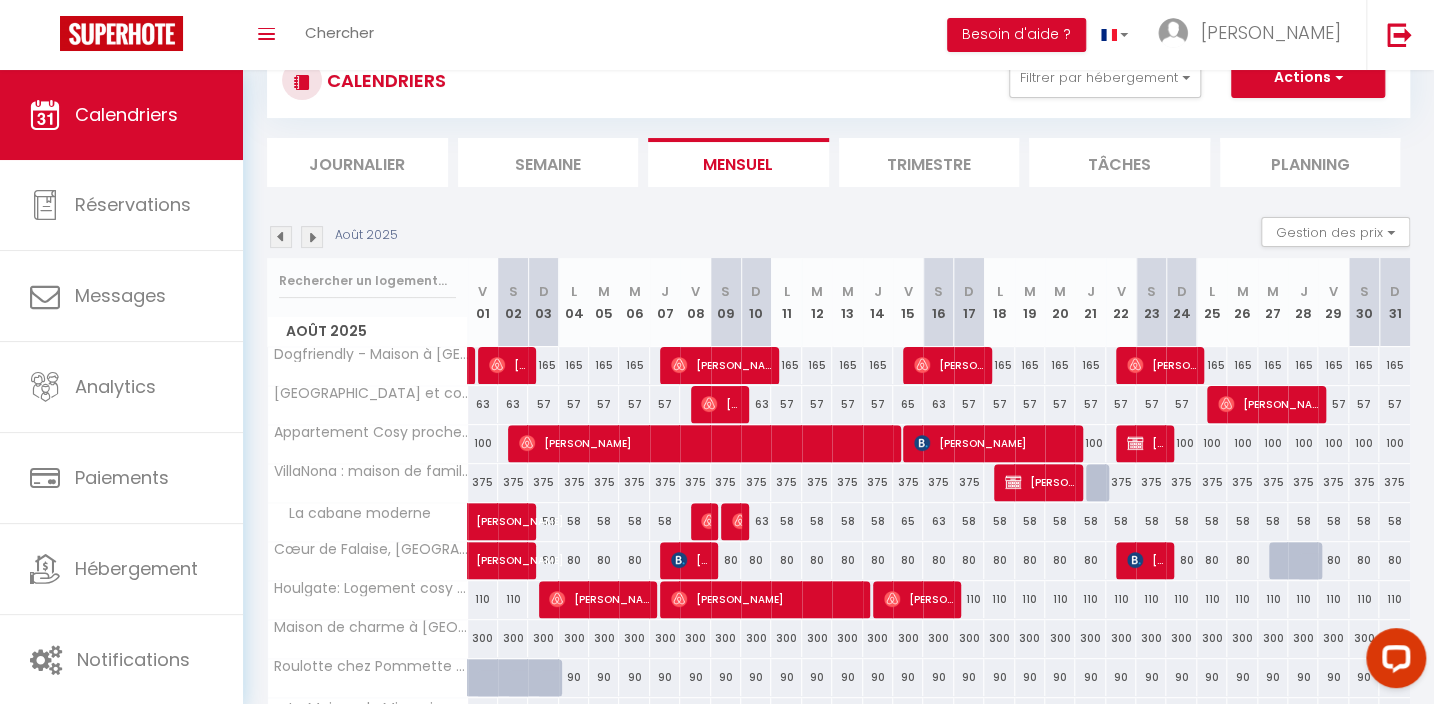 scroll, scrollTop: 223, scrollLeft: 0, axis: vertical 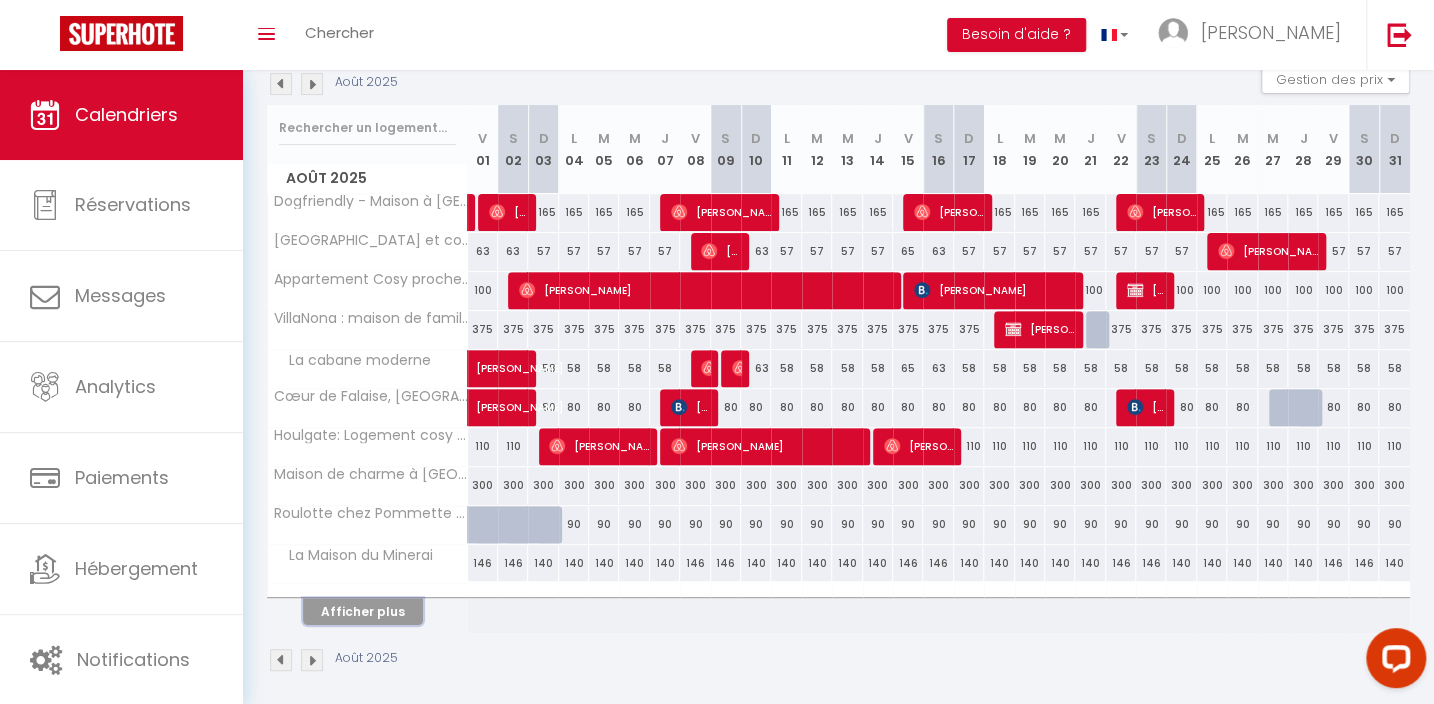 click on "Afficher plus" at bounding box center (363, 611) 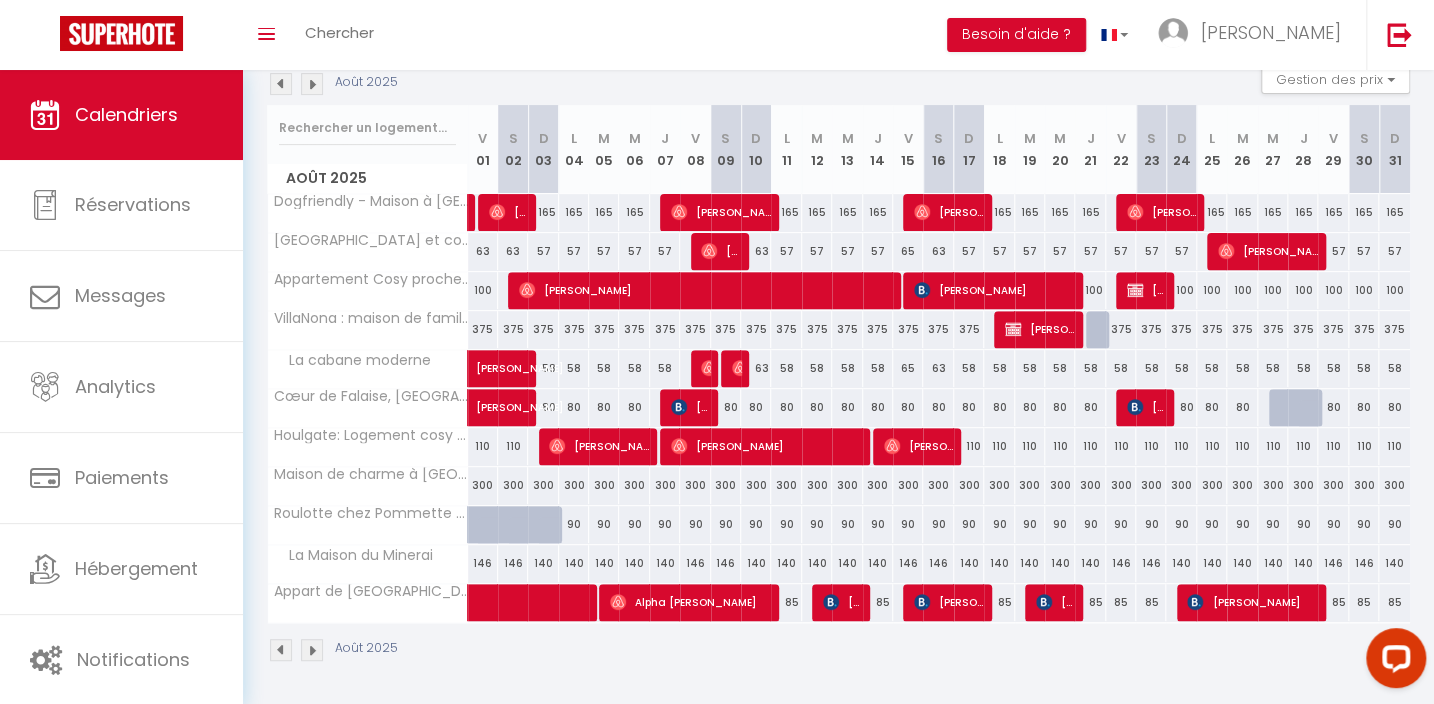 click at bounding box center (281, 84) 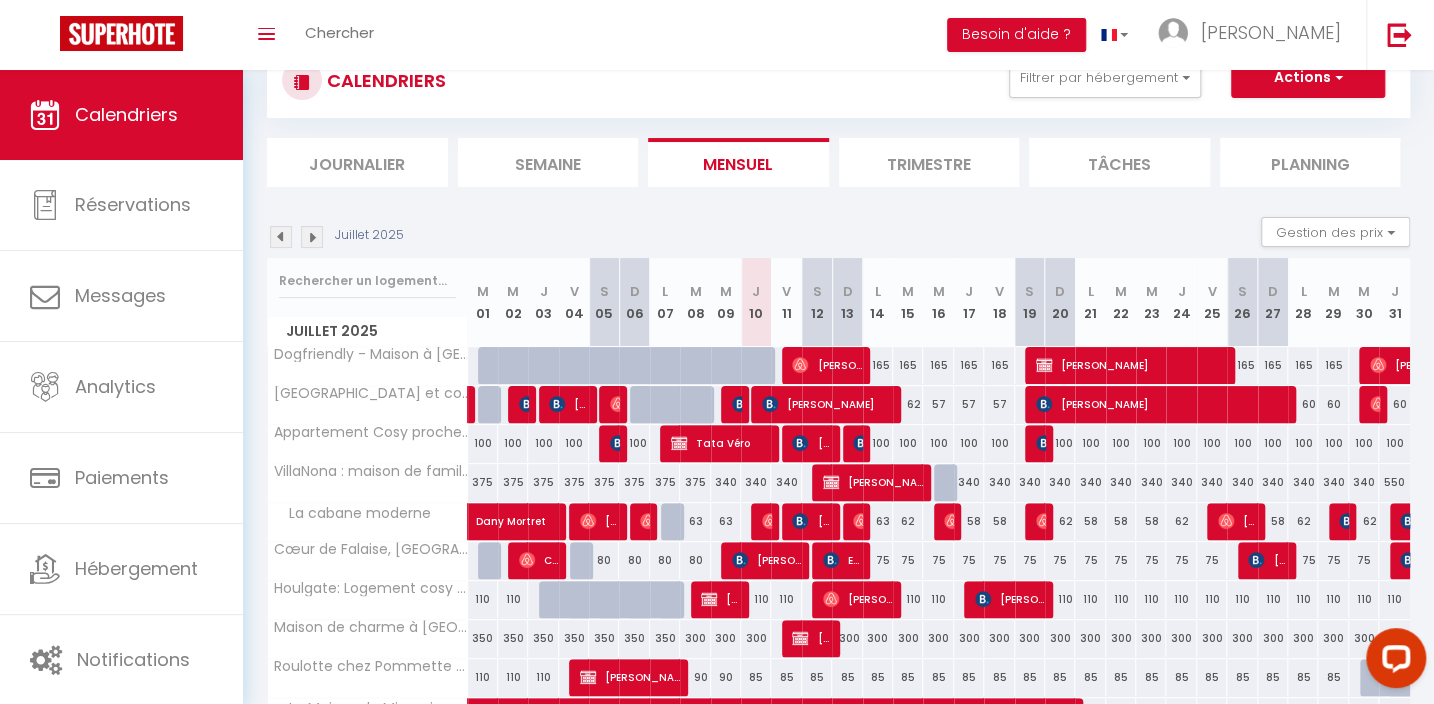 scroll, scrollTop: 223, scrollLeft: 0, axis: vertical 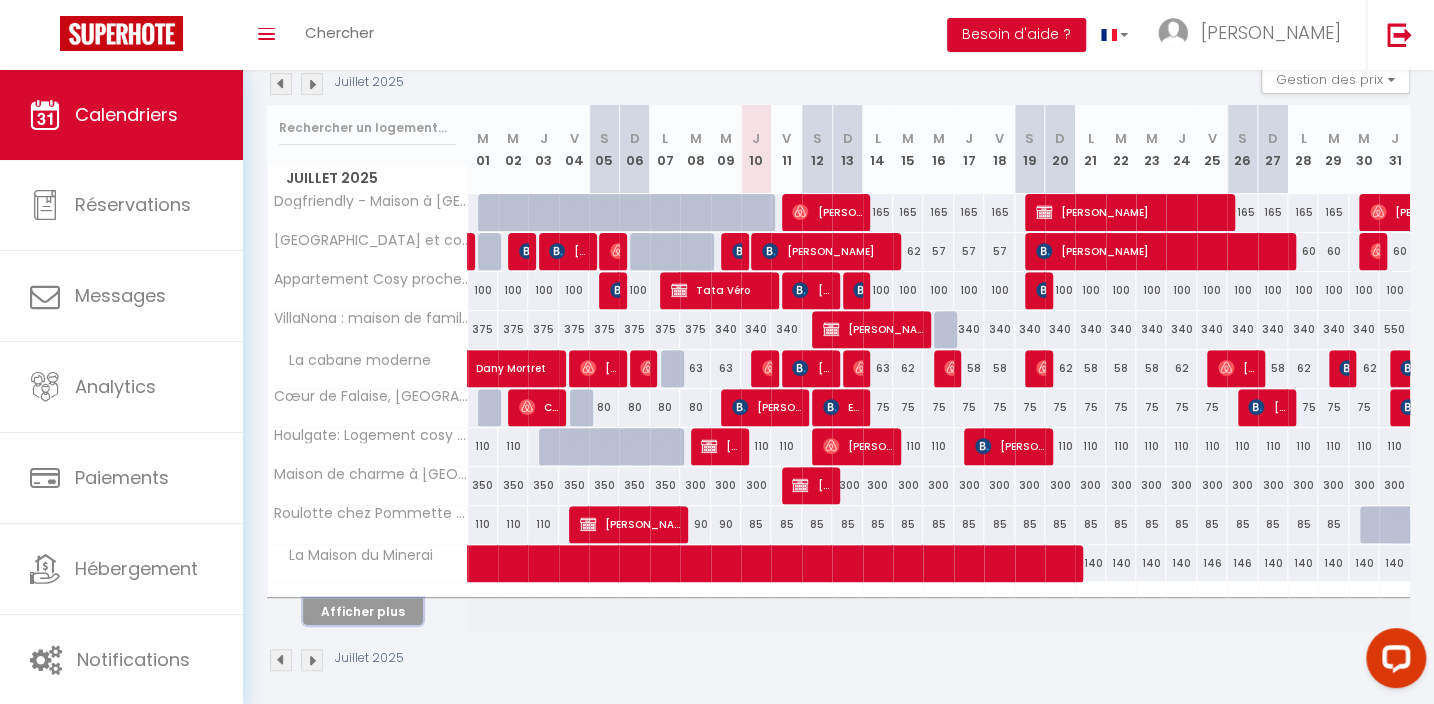 click on "Afficher plus" at bounding box center [363, 611] 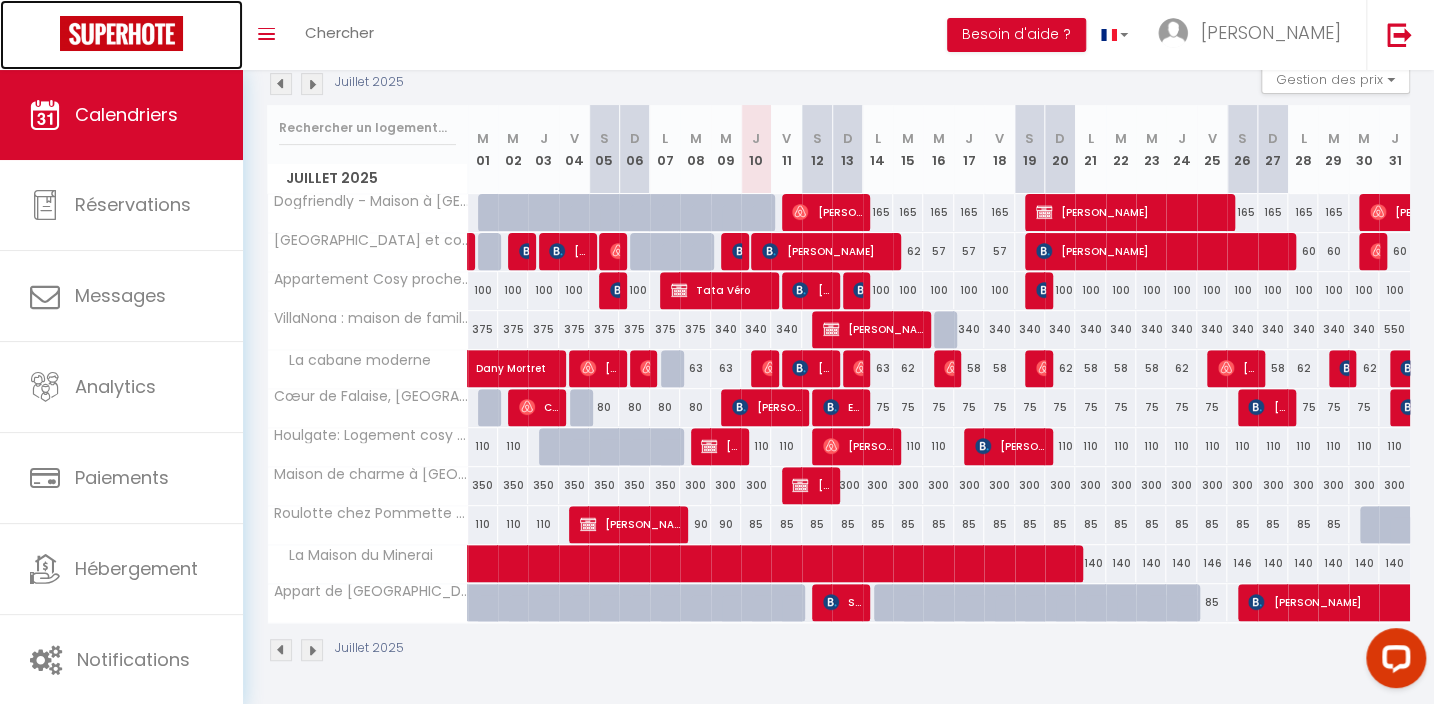 click at bounding box center [121, 33] 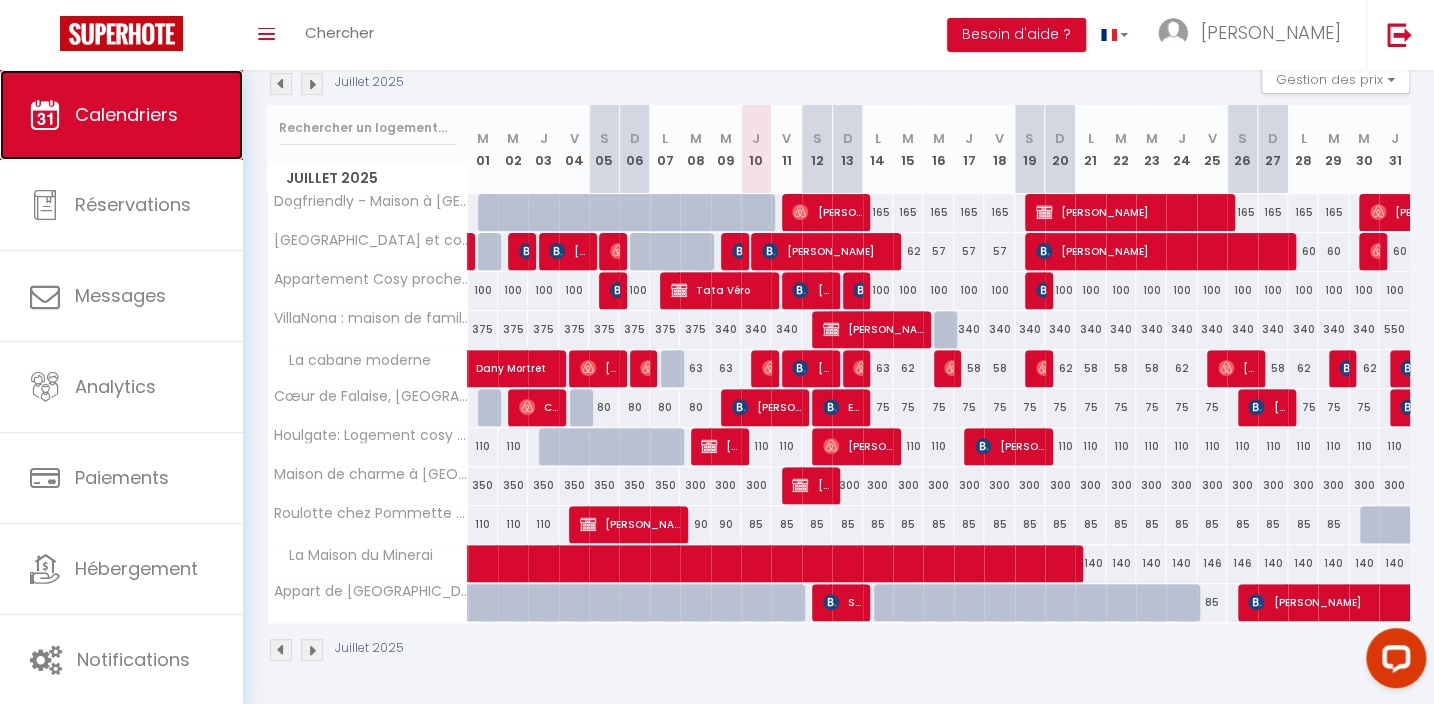 click on "Calendriers" at bounding box center (126, 114) 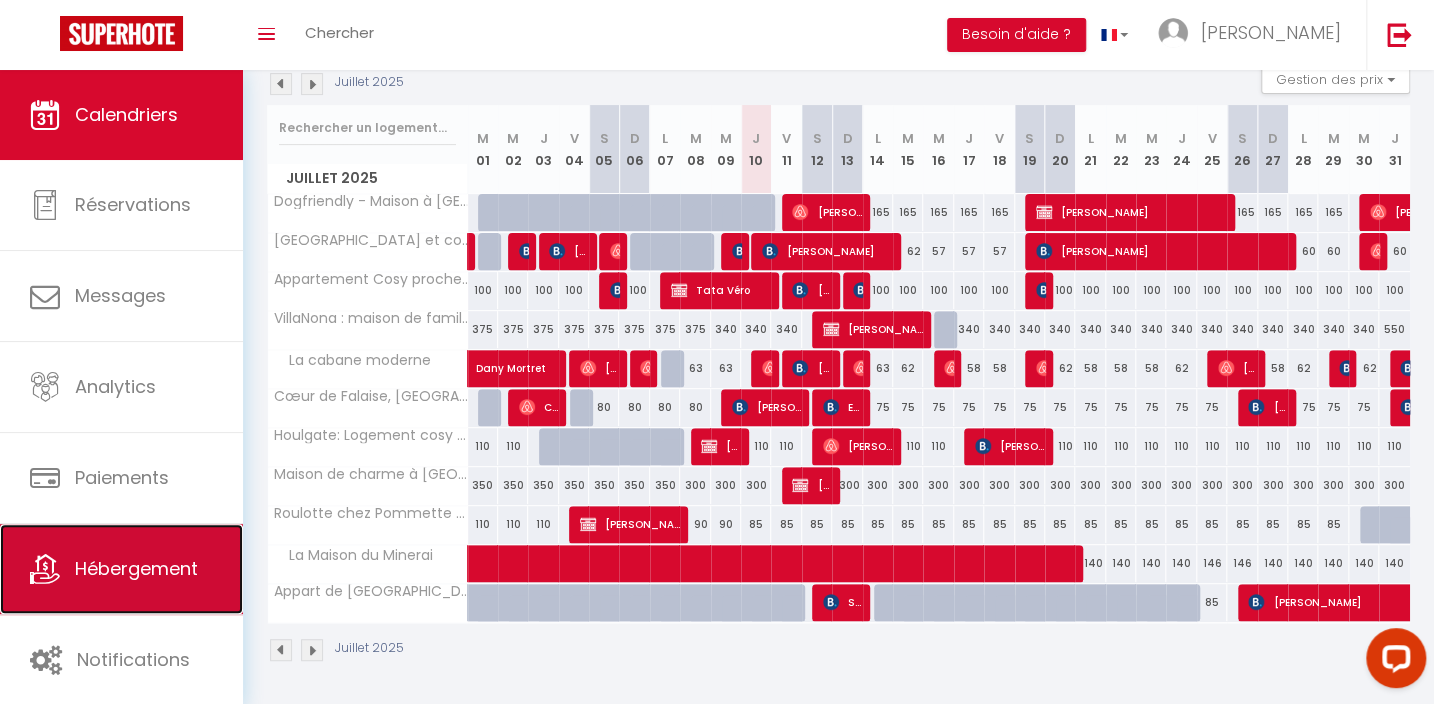 click on "Hébergement" at bounding box center [121, 569] 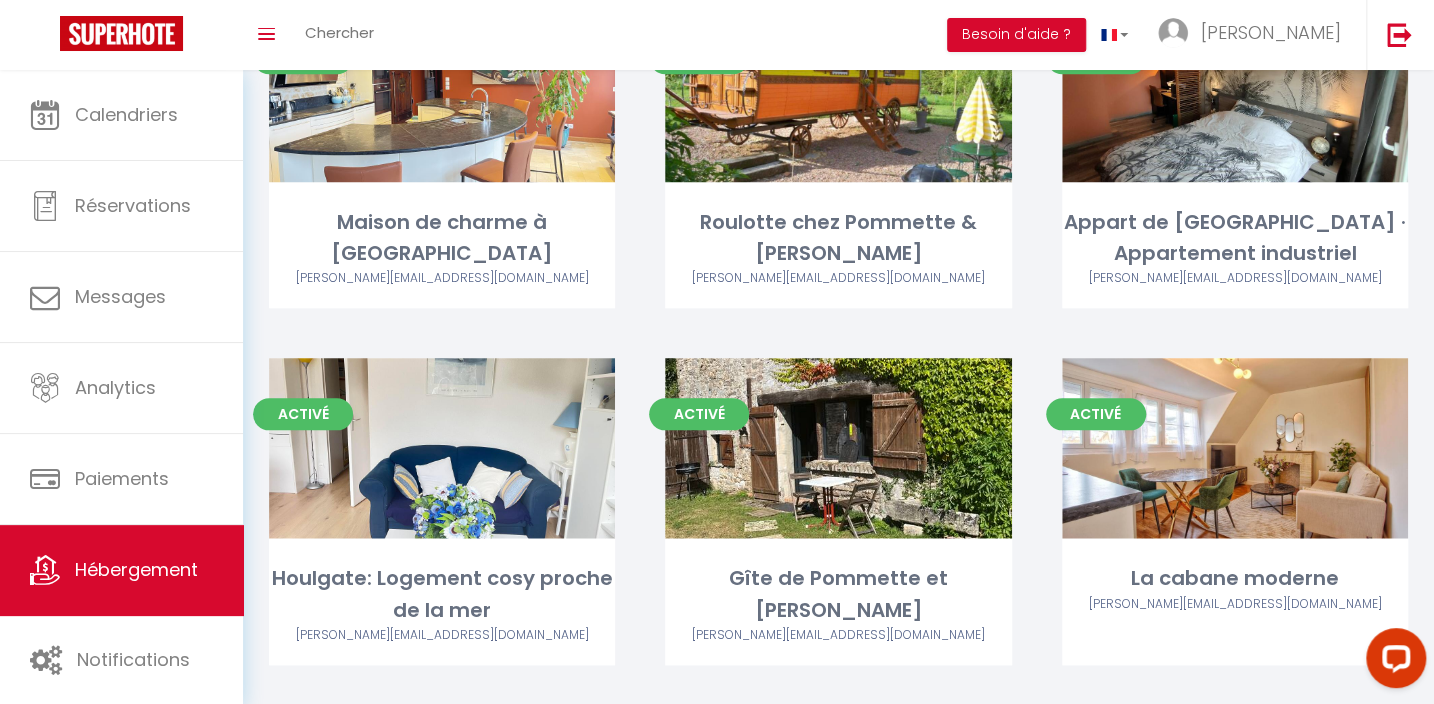 scroll, scrollTop: 964, scrollLeft: 0, axis: vertical 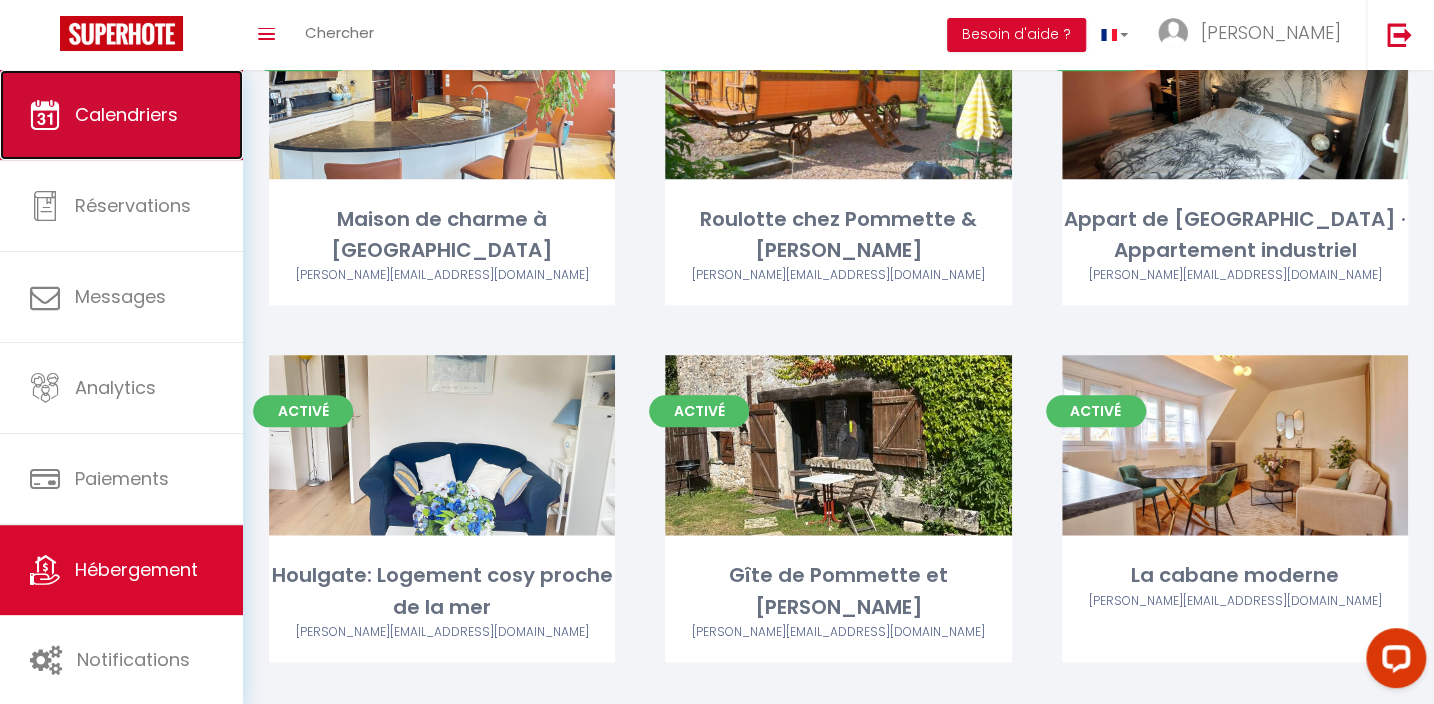 click on "Calendriers" at bounding box center (126, 114) 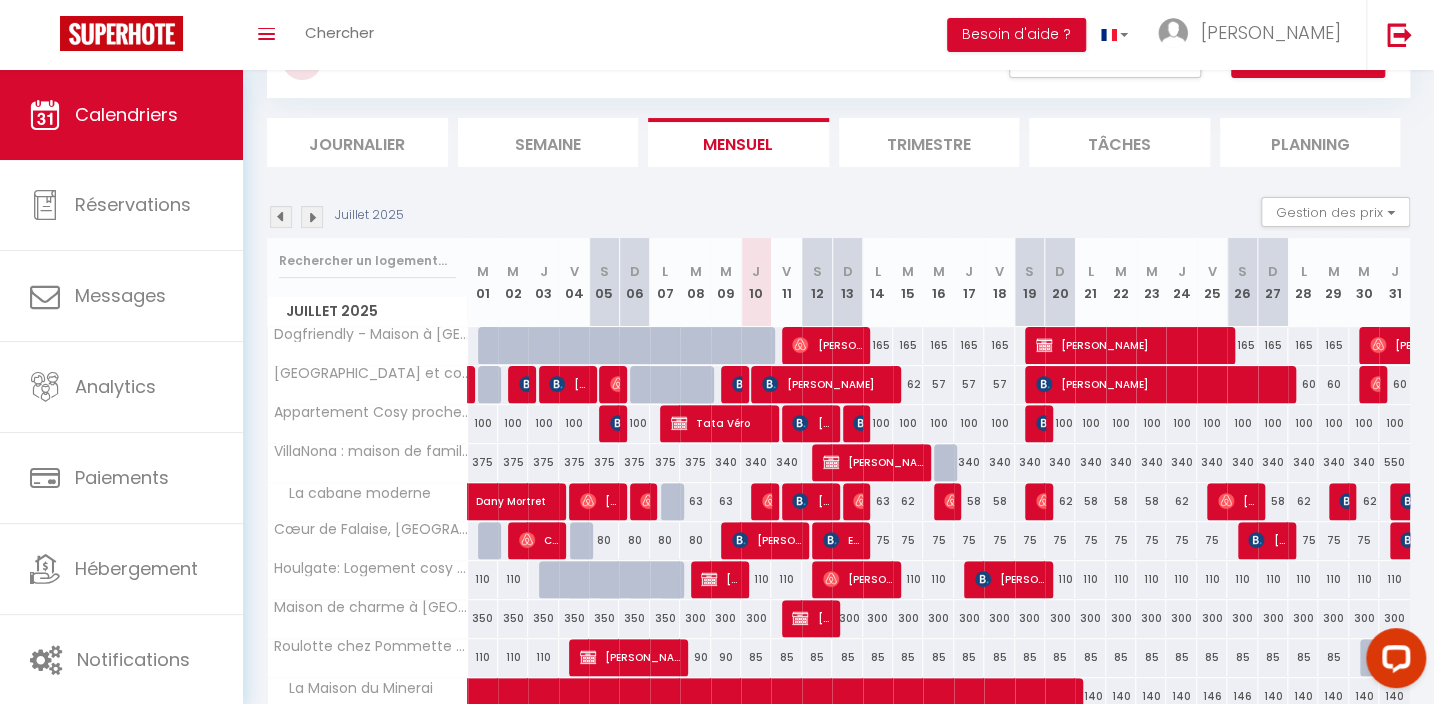 scroll, scrollTop: 0, scrollLeft: 0, axis: both 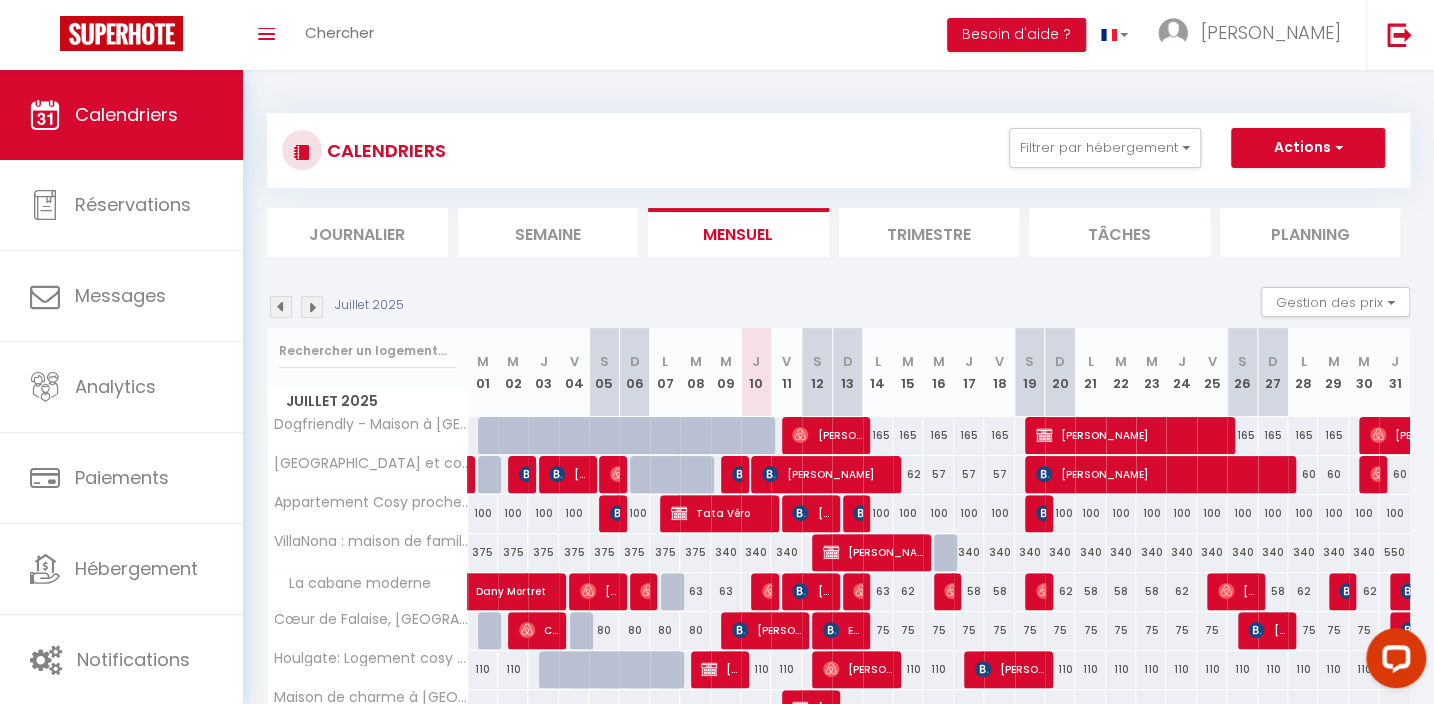 click on "Semaine" at bounding box center [548, 232] 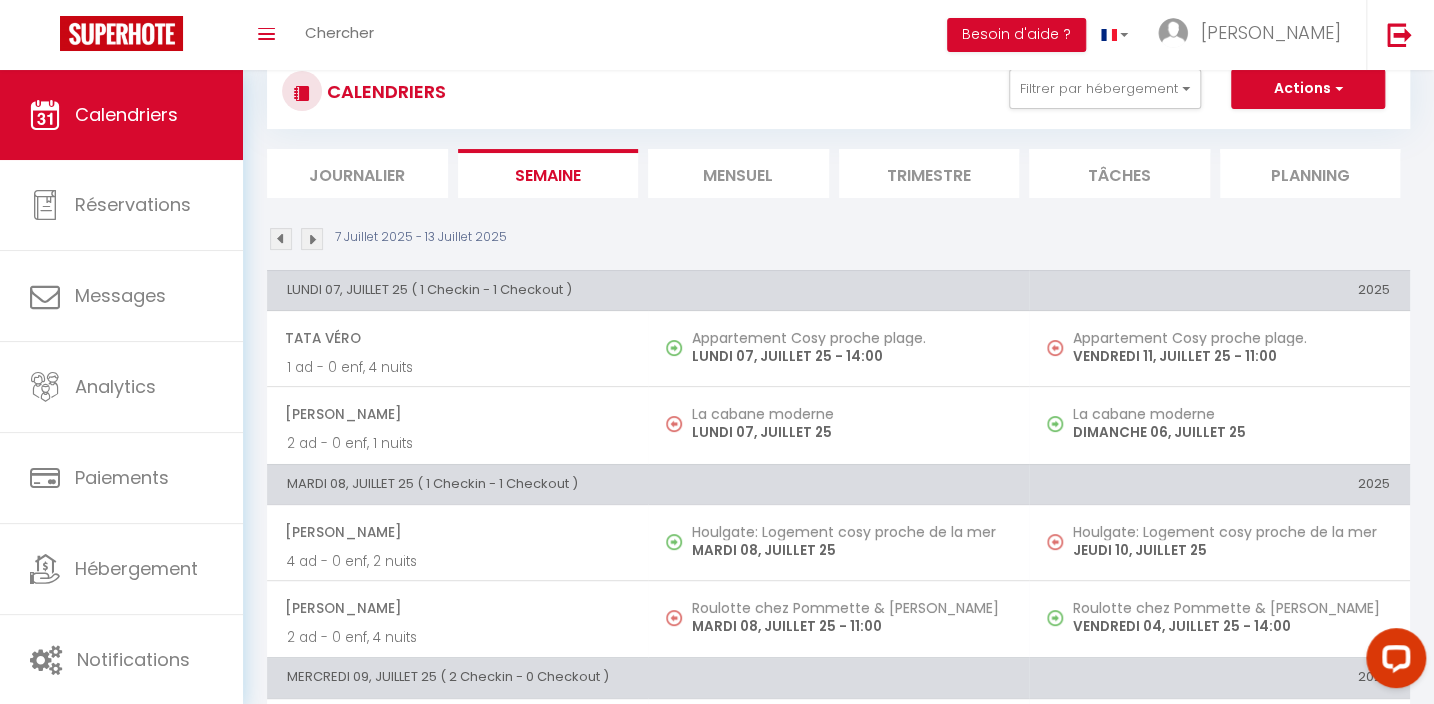 scroll, scrollTop: 90, scrollLeft: 0, axis: vertical 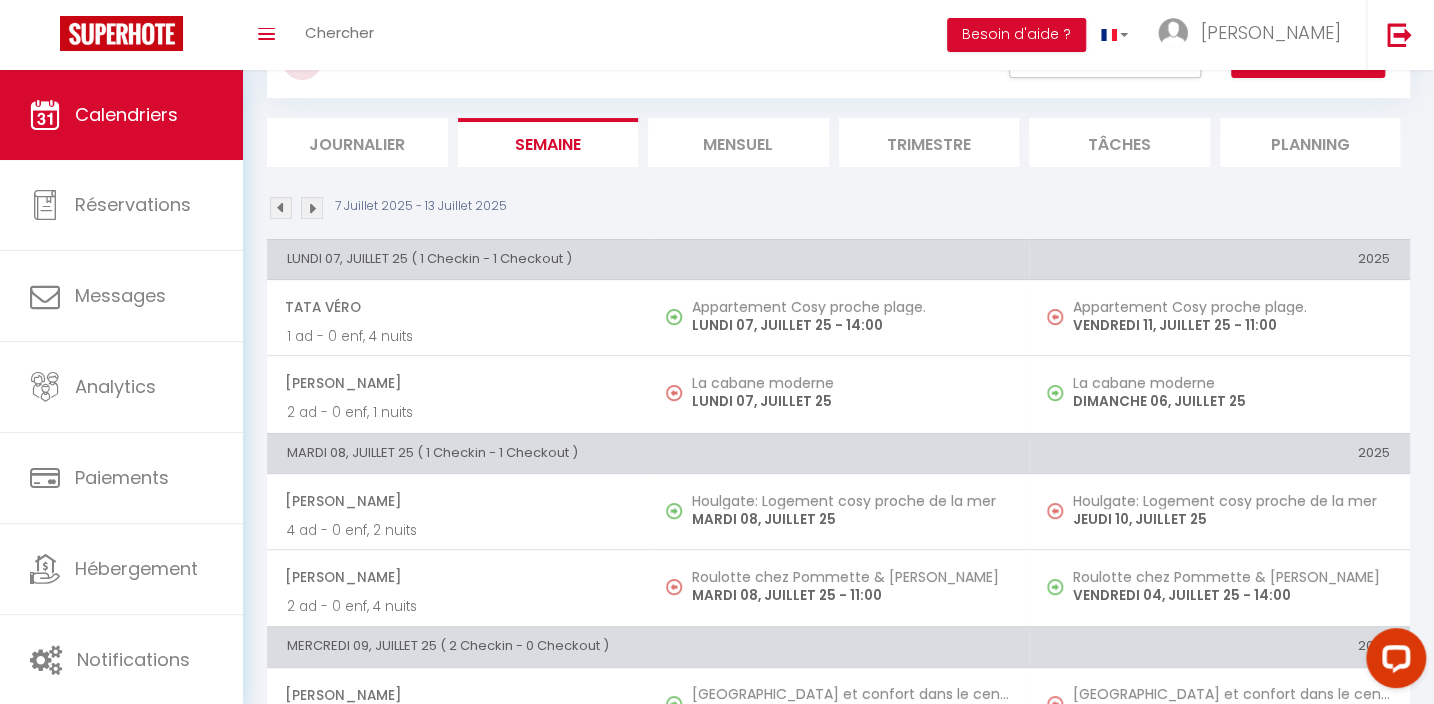 click on "Mensuel" at bounding box center [738, 142] 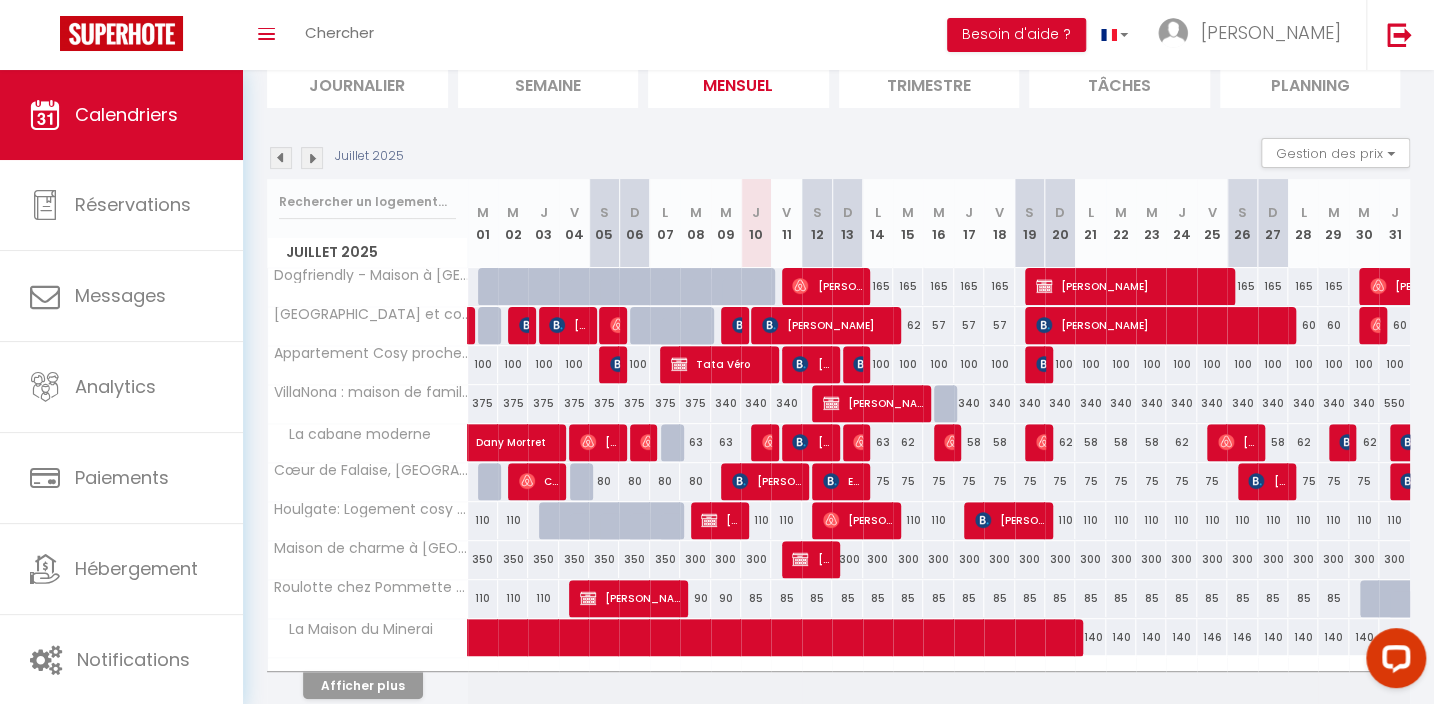 scroll, scrollTop: 181, scrollLeft: 0, axis: vertical 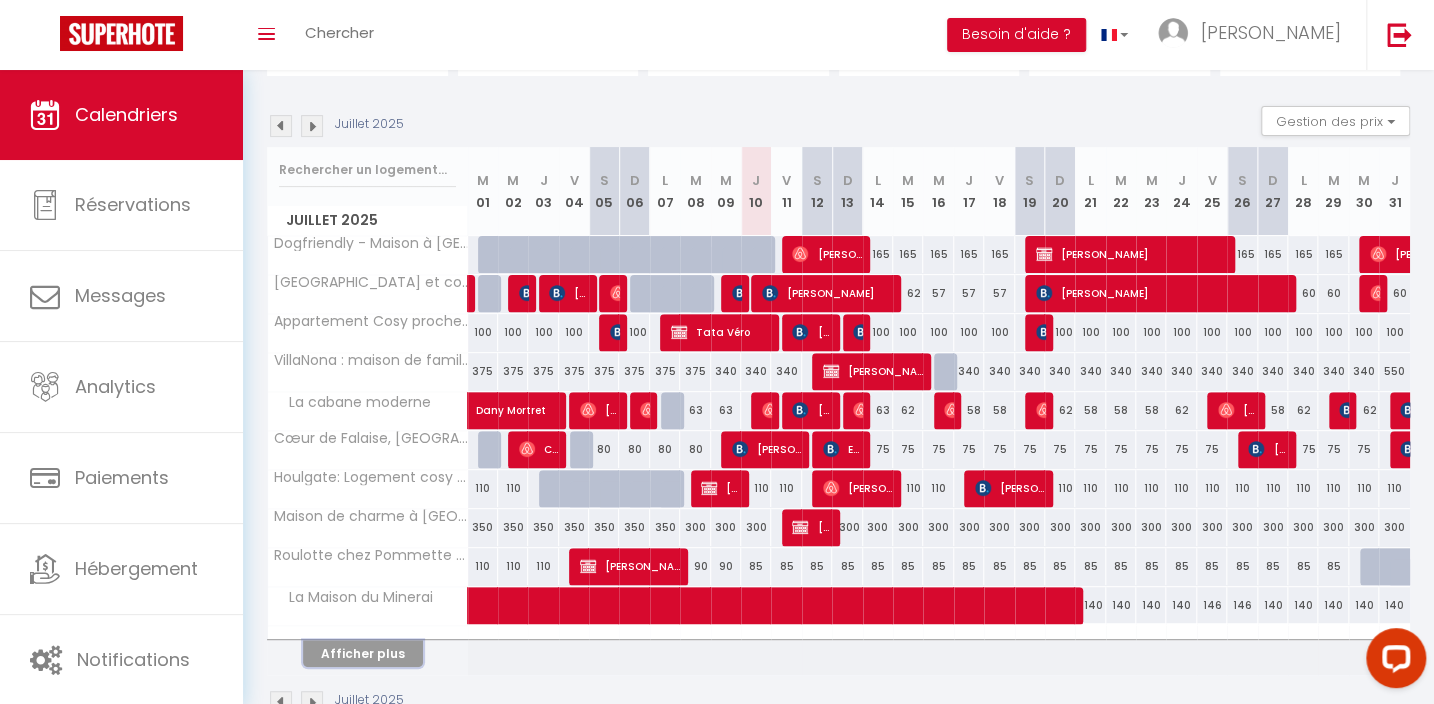 click on "Afficher plus" at bounding box center (363, 653) 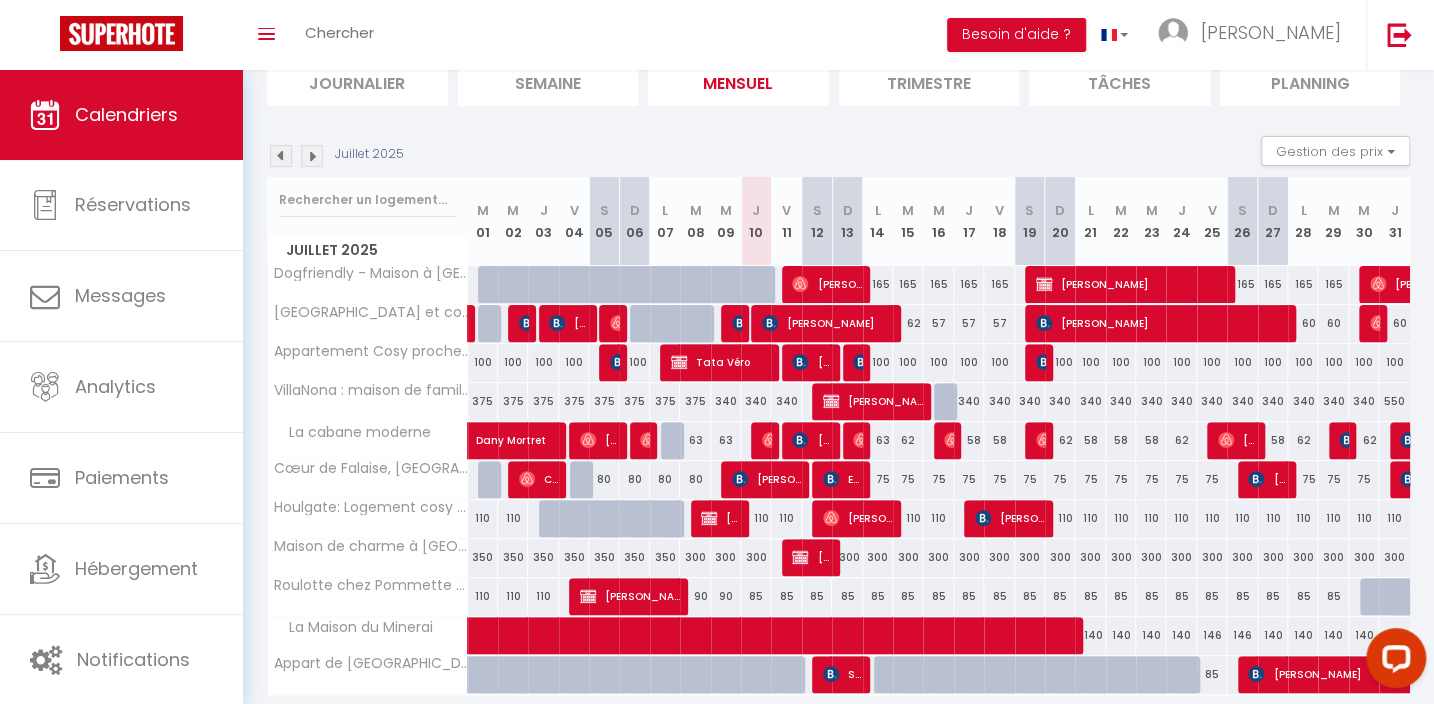 scroll, scrollTop: 223, scrollLeft: 0, axis: vertical 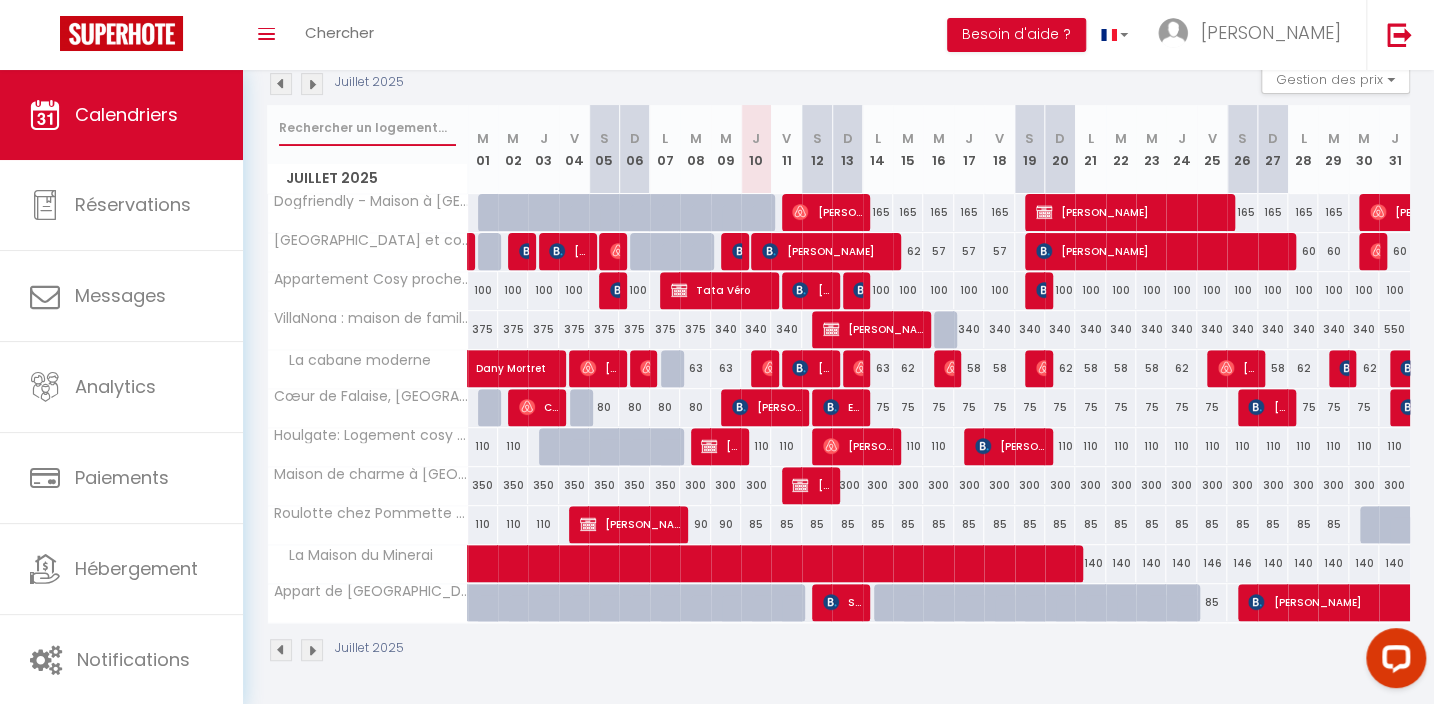 click at bounding box center [367, 128] 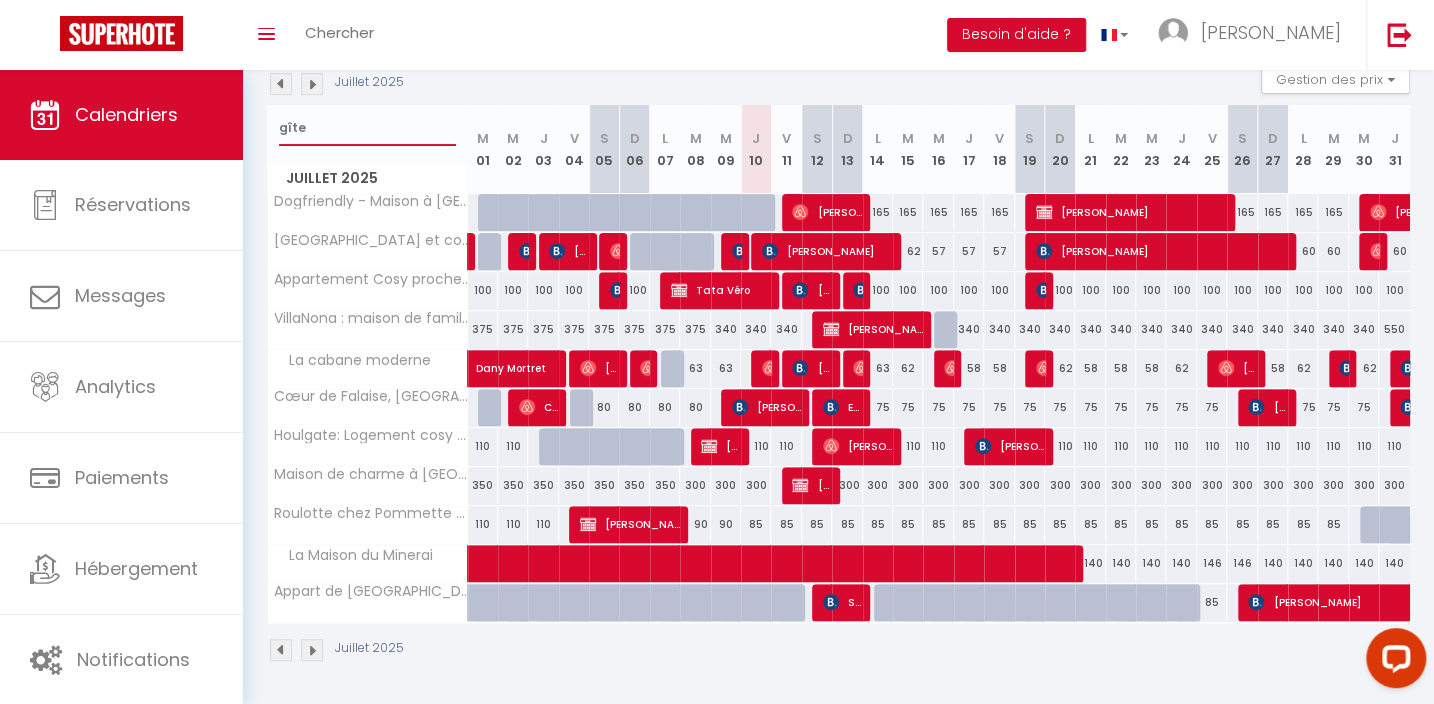 type on "gîte" 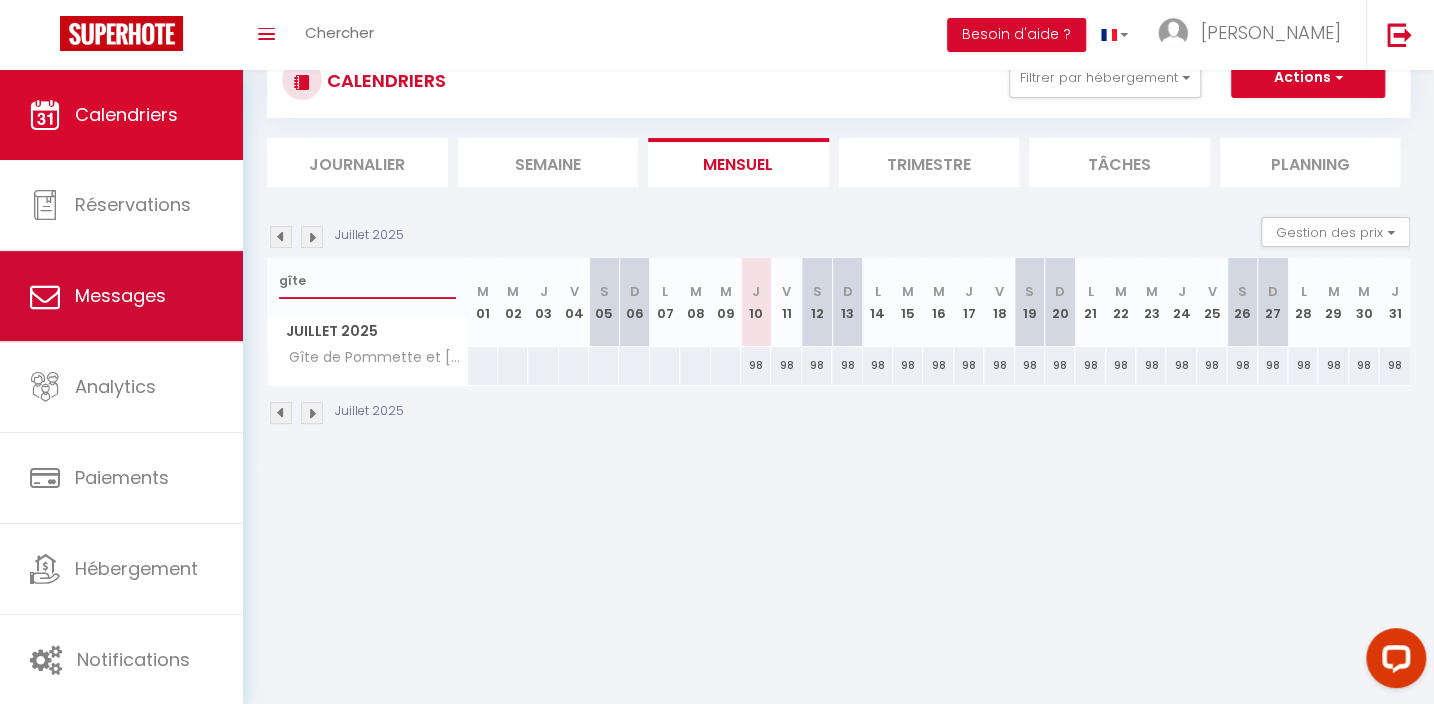 drag, startPoint x: 325, startPoint y: 276, endPoint x: 136, endPoint y: 256, distance: 190.05525 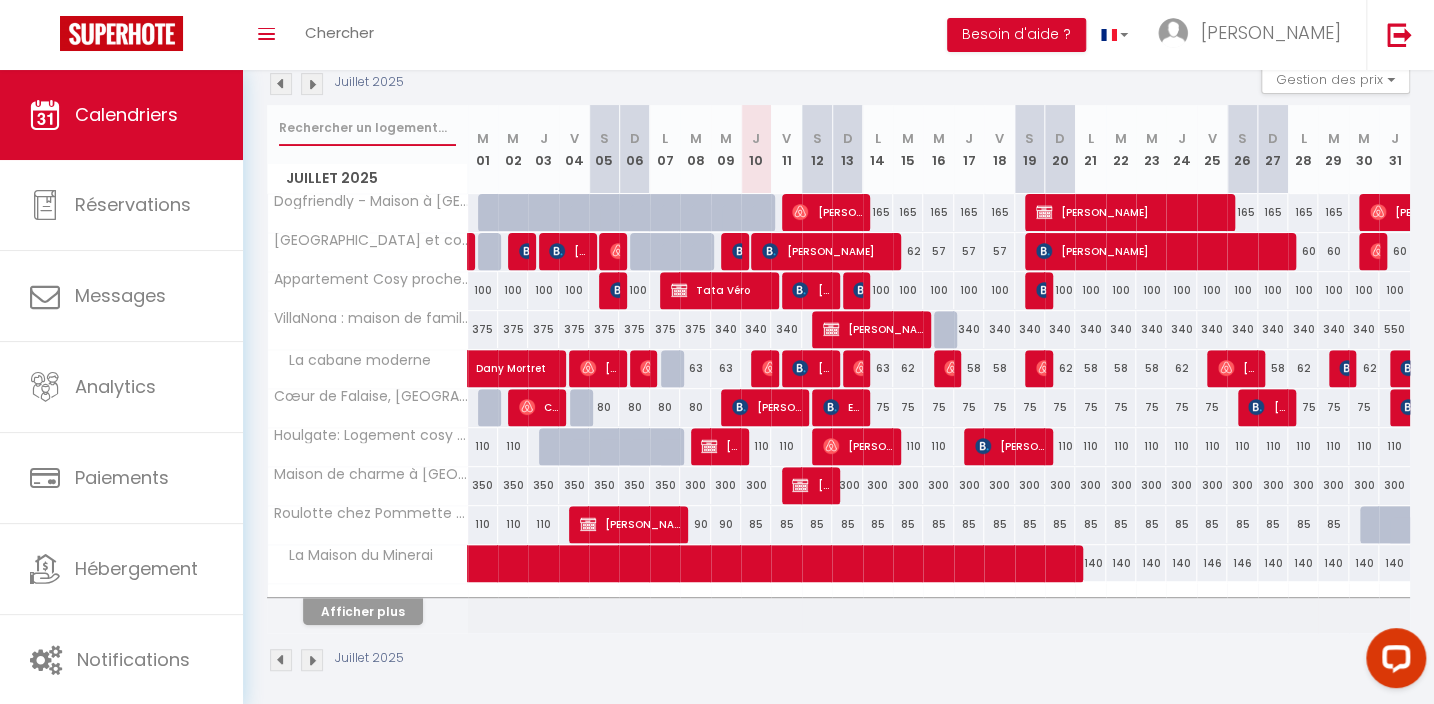 type 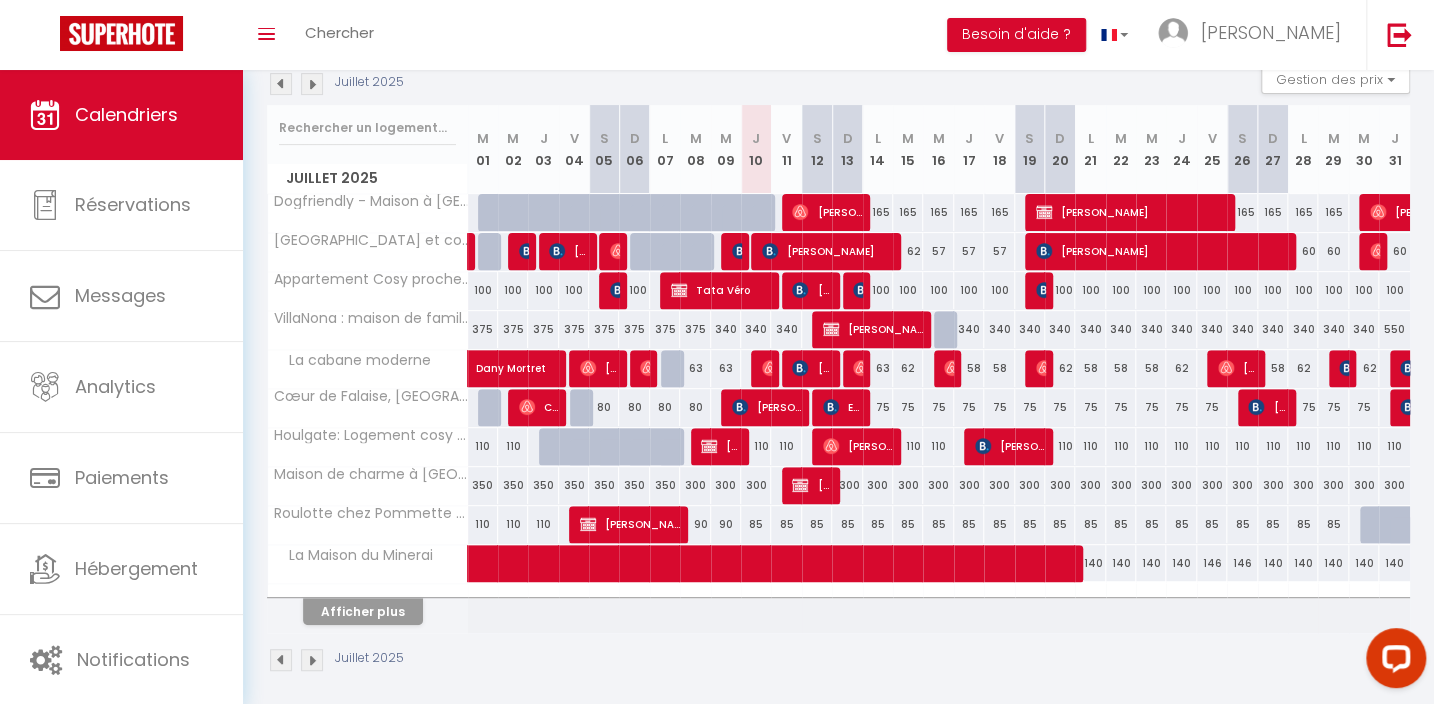 click on "Maison de charme à [GEOGRAPHIC_DATA]" at bounding box center [368, 486] 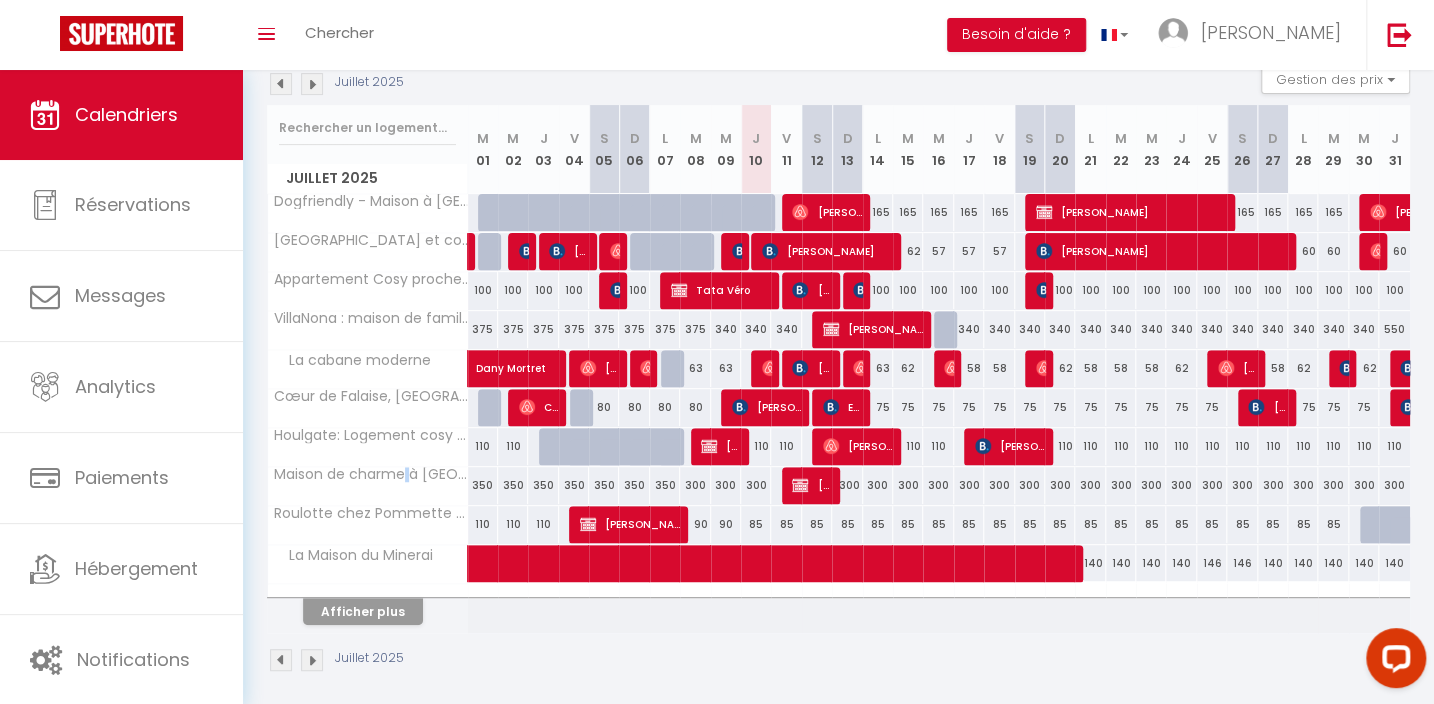 click on "Maison de charme à [GEOGRAPHIC_DATA]" at bounding box center (368, 486) 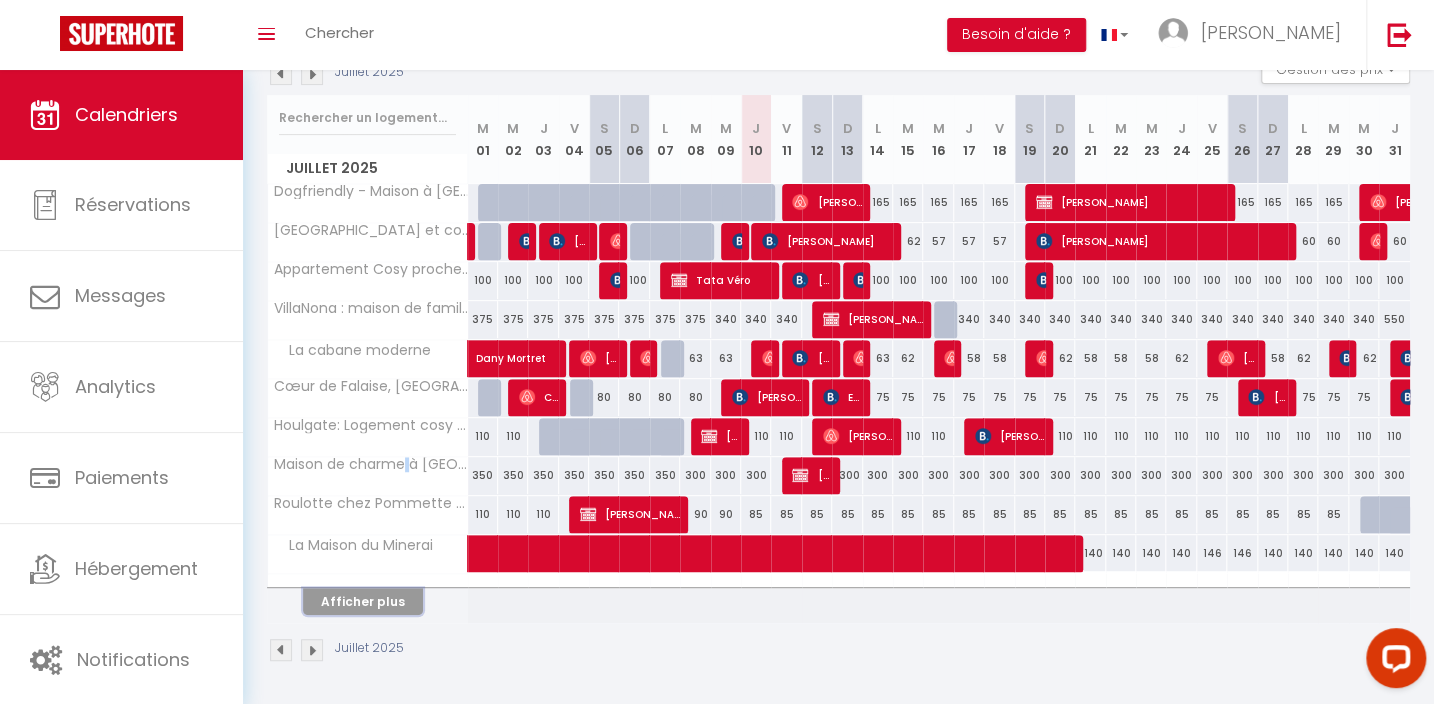 click on "Afficher plus" at bounding box center (363, 601) 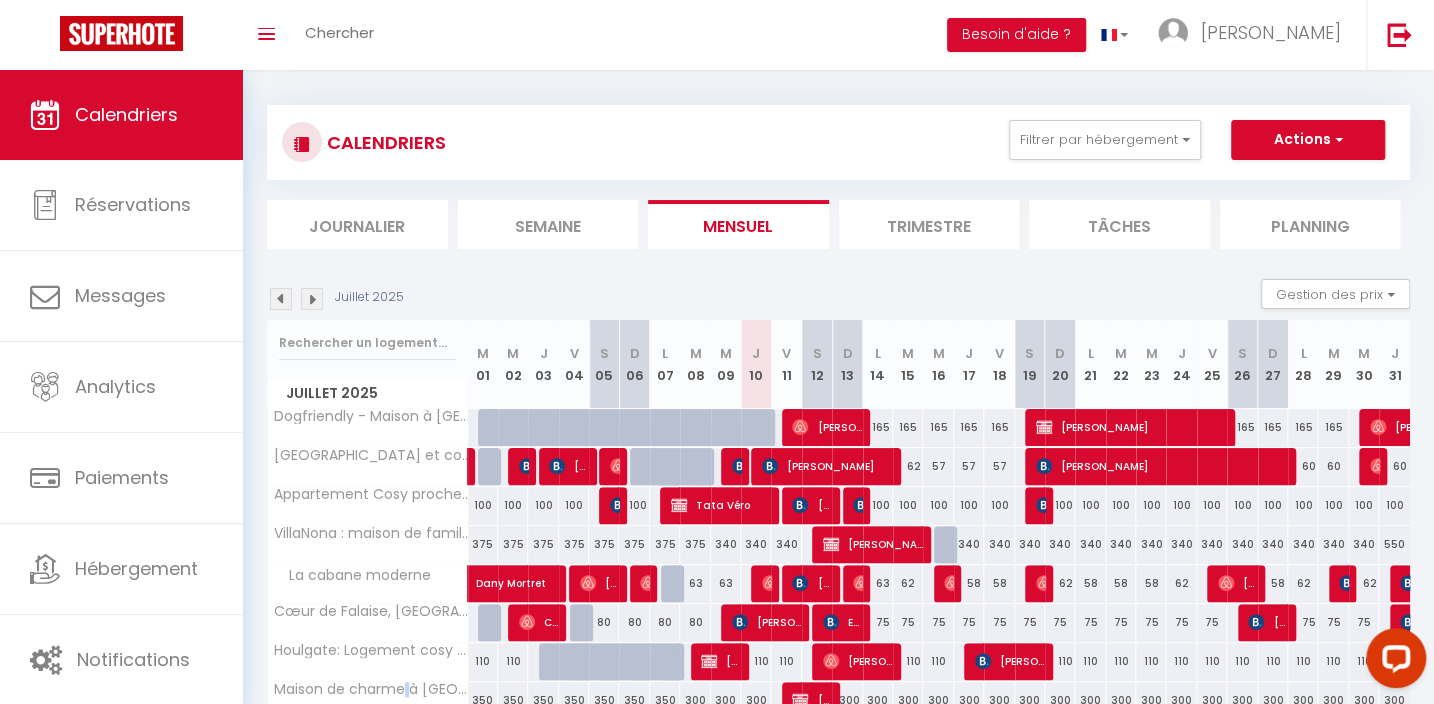 scroll, scrollTop: 0, scrollLeft: 0, axis: both 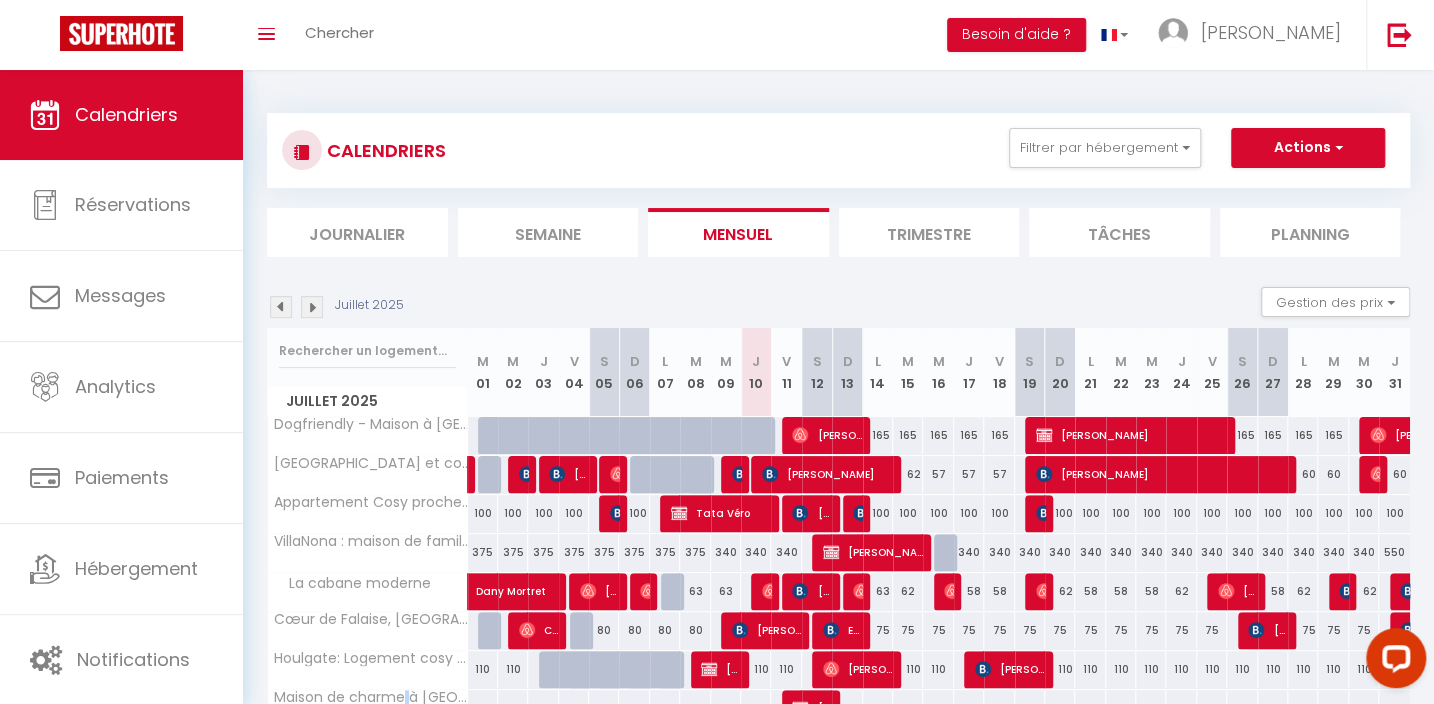 click at bounding box center (312, 307) 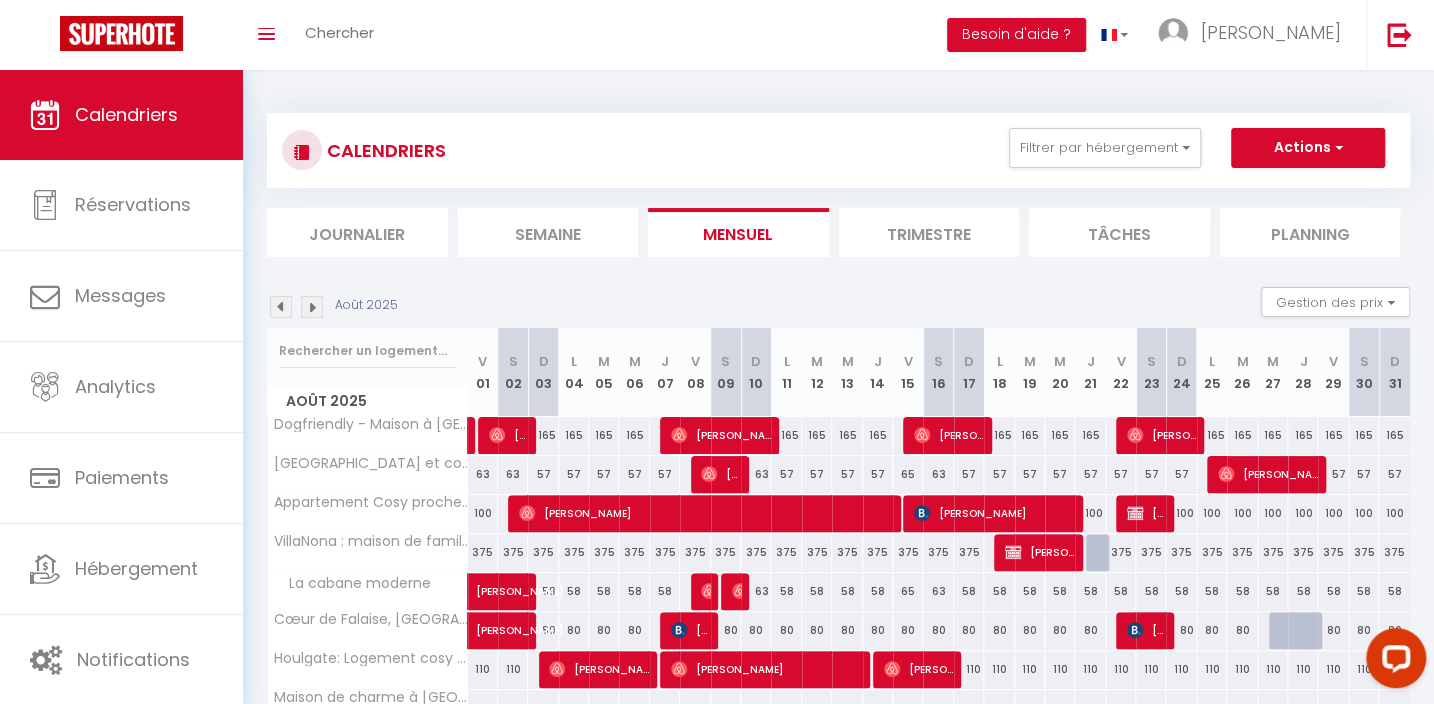 click at bounding box center [312, 307] 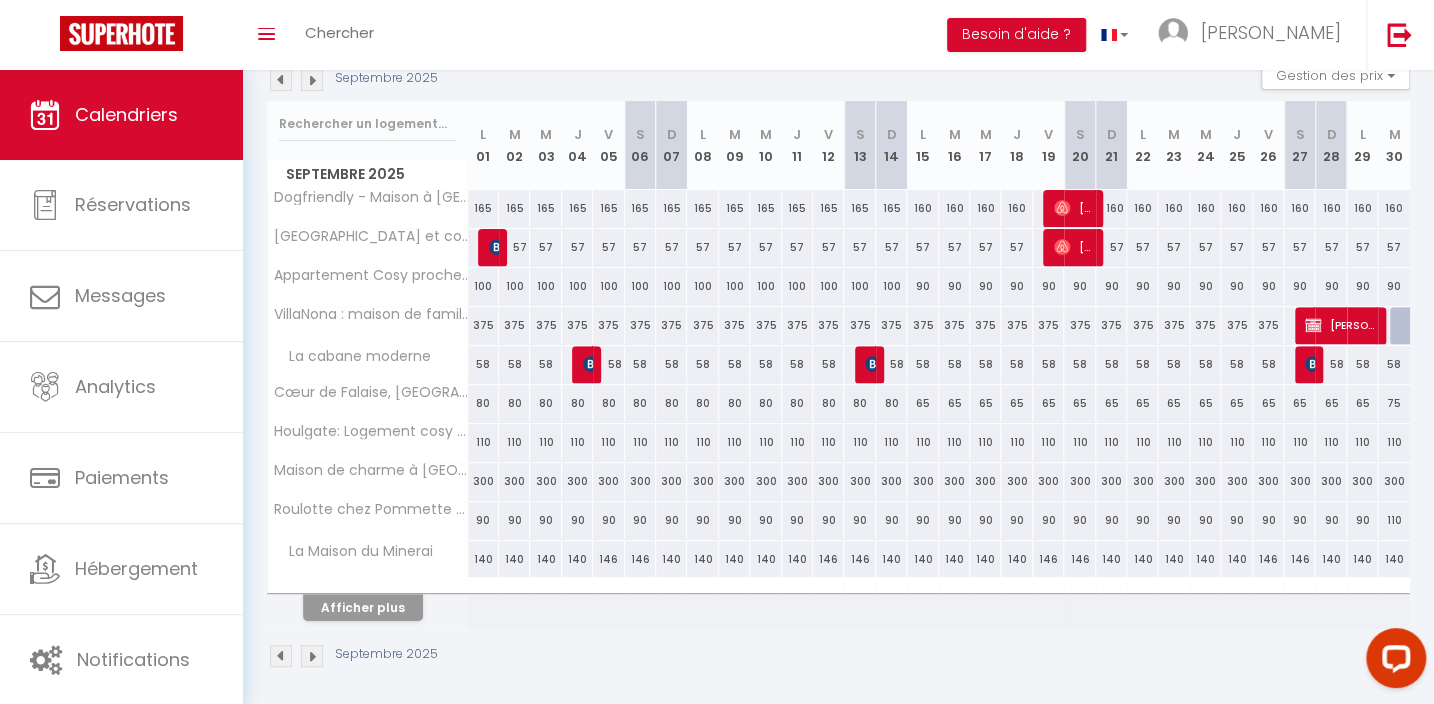 scroll, scrollTop: 233, scrollLeft: 0, axis: vertical 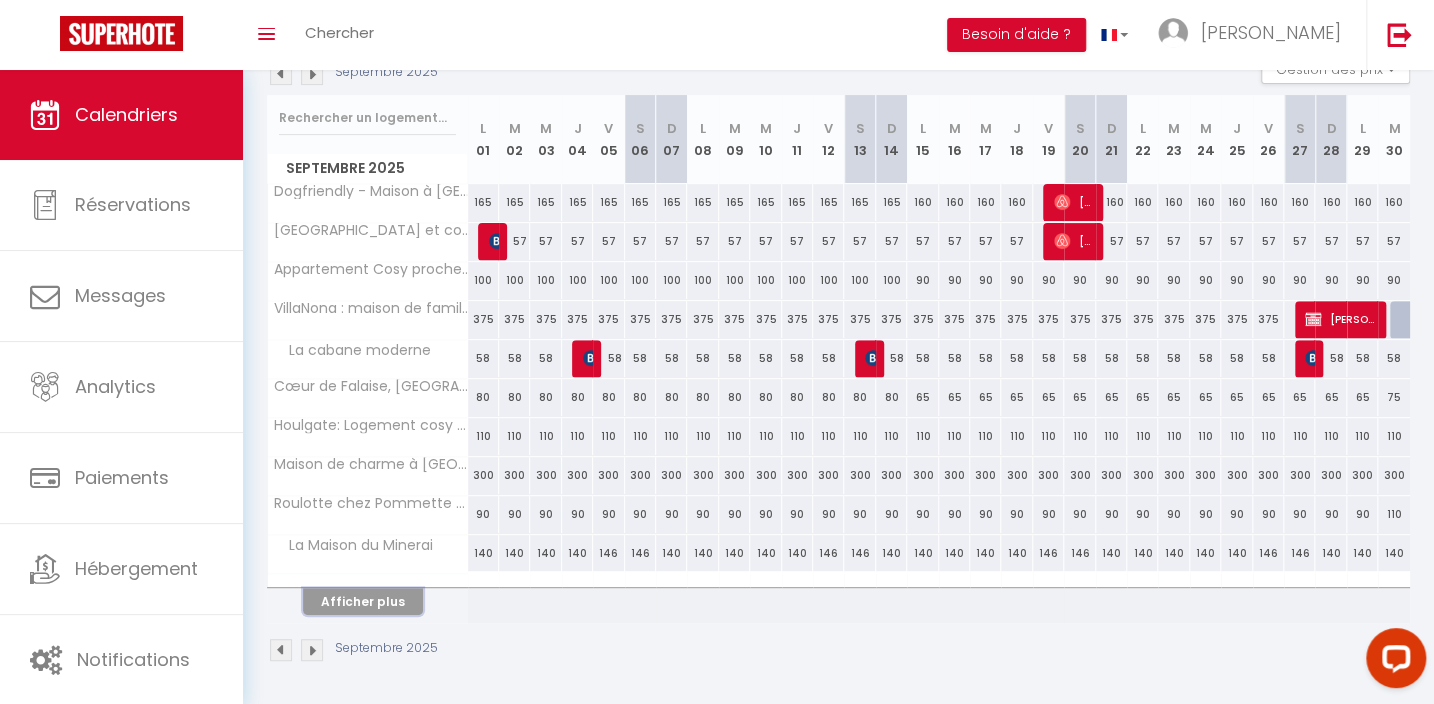 click on "Afficher plus" at bounding box center [363, 601] 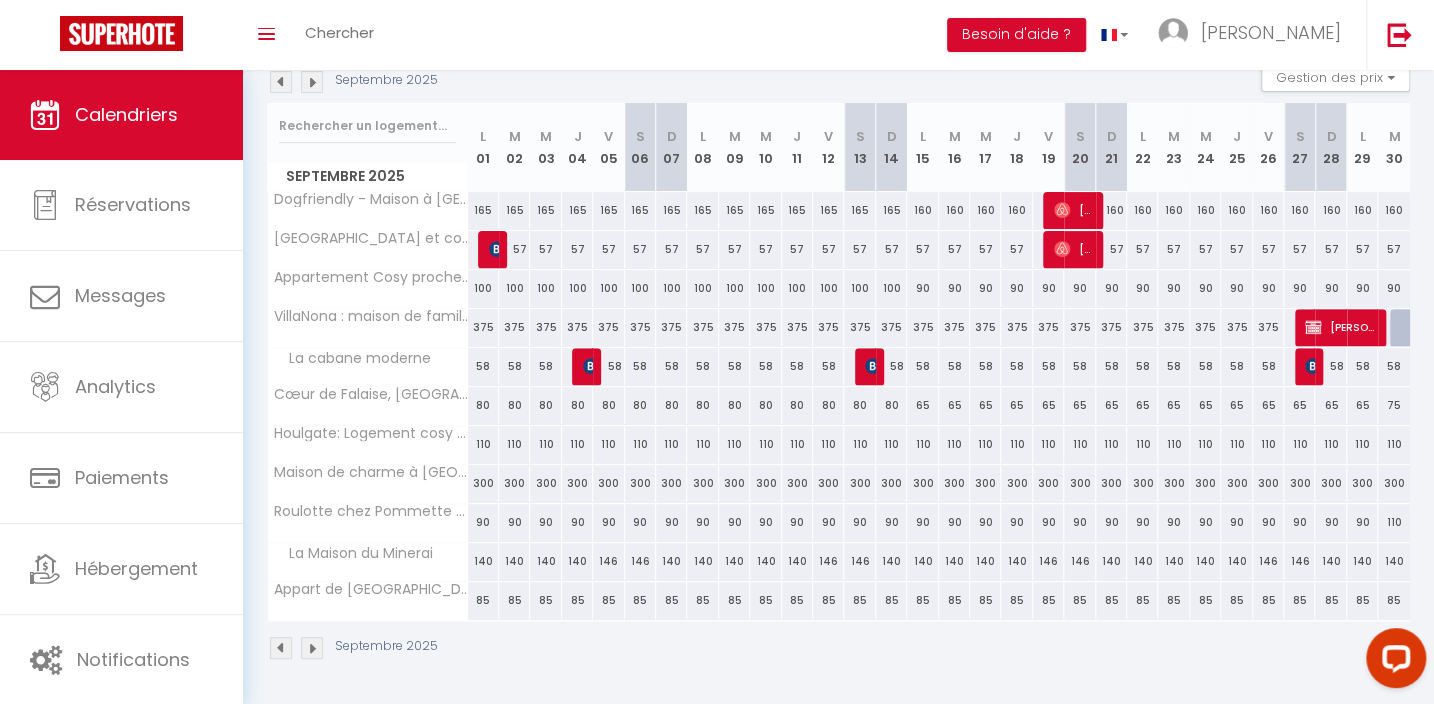scroll, scrollTop: 223, scrollLeft: 0, axis: vertical 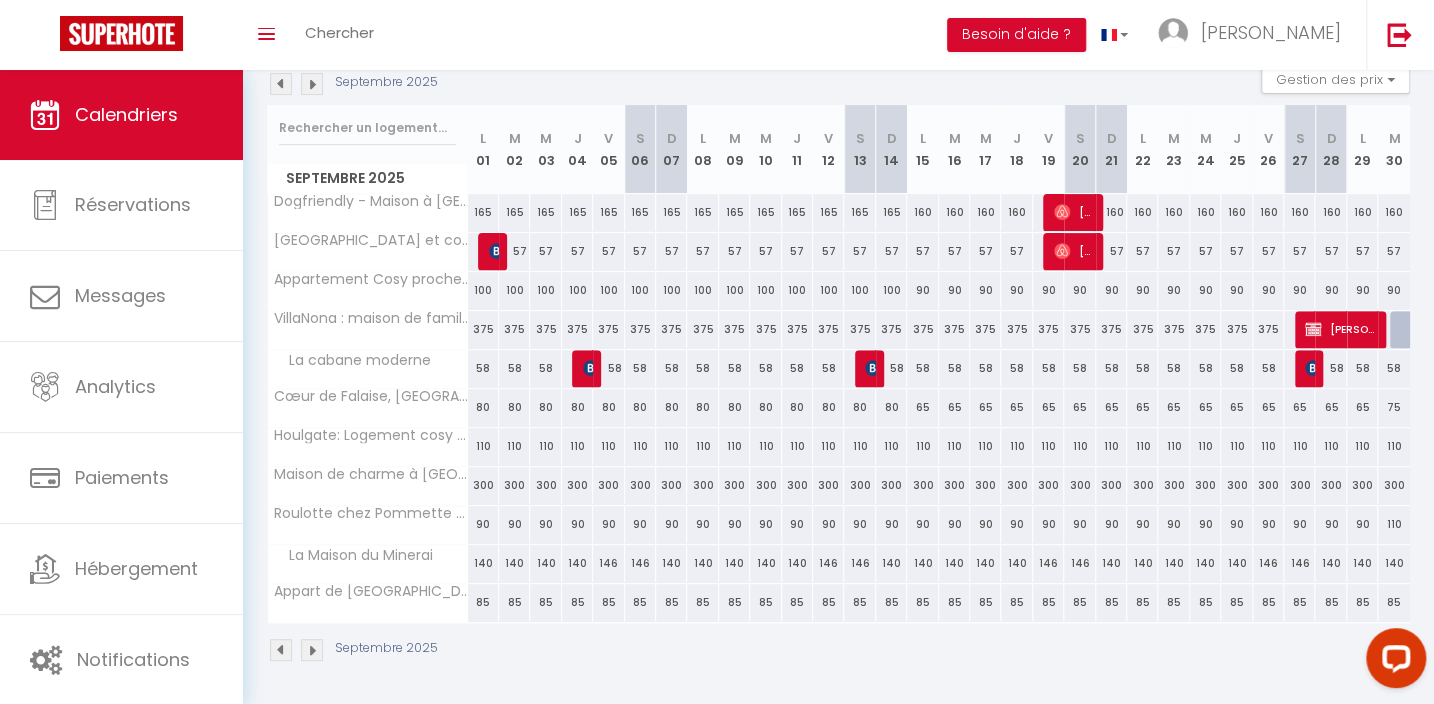 click at bounding box center [281, 84] 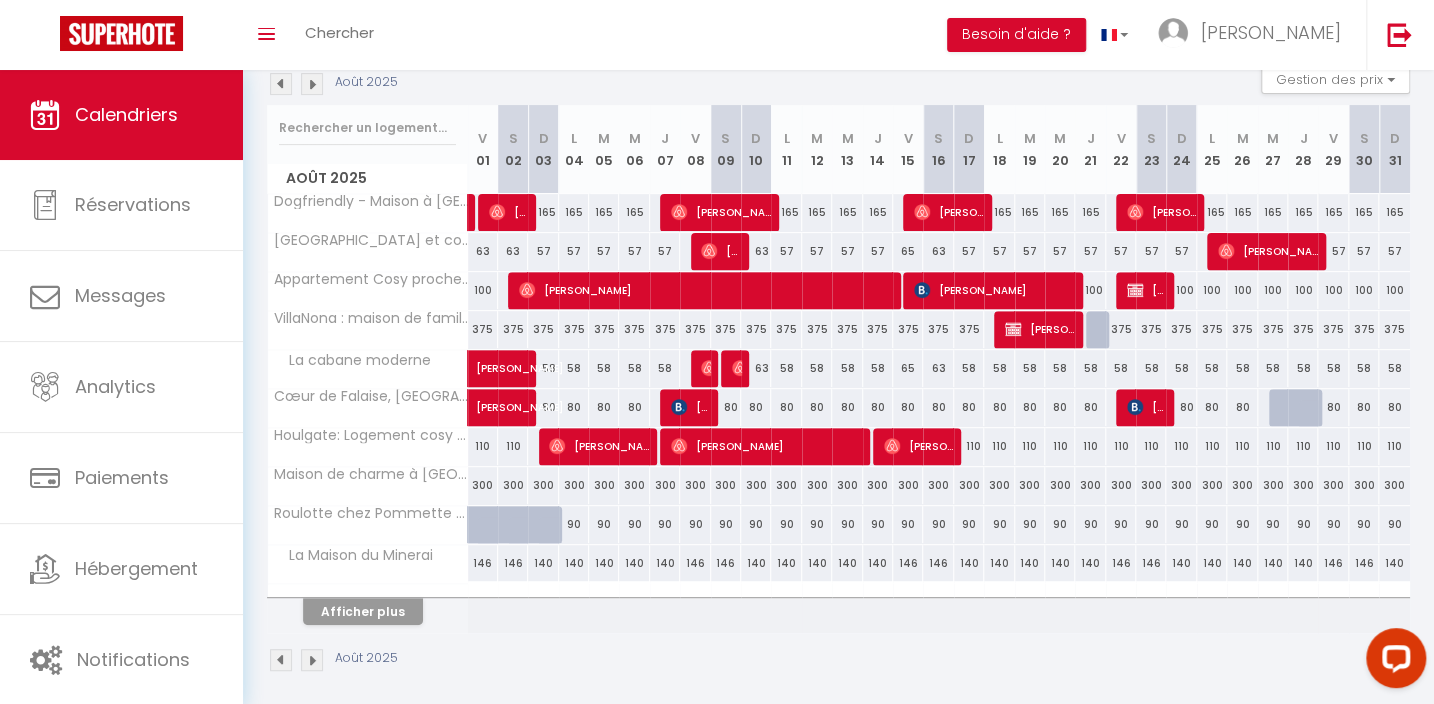 click at bounding box center [281, 84] 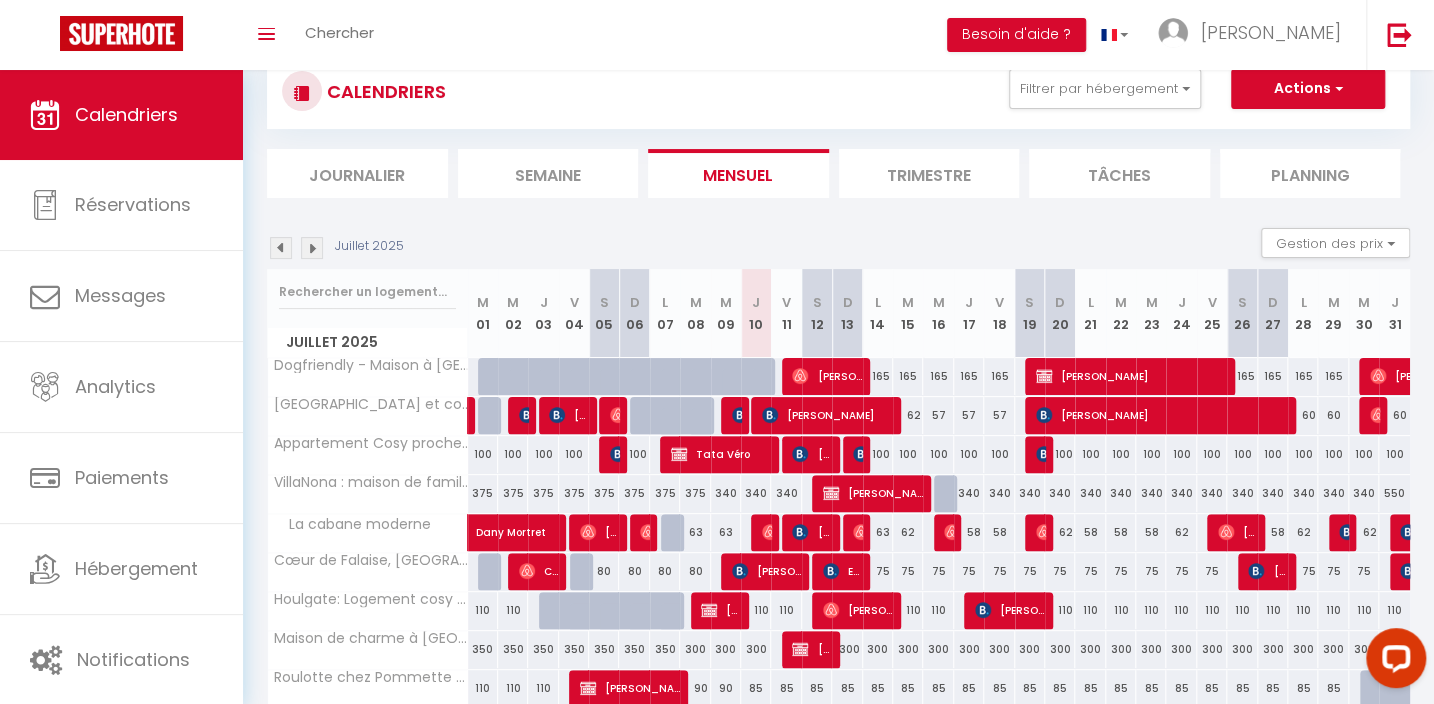 scroll, scrollTop: 0, scrollLeft: 0, axis: both 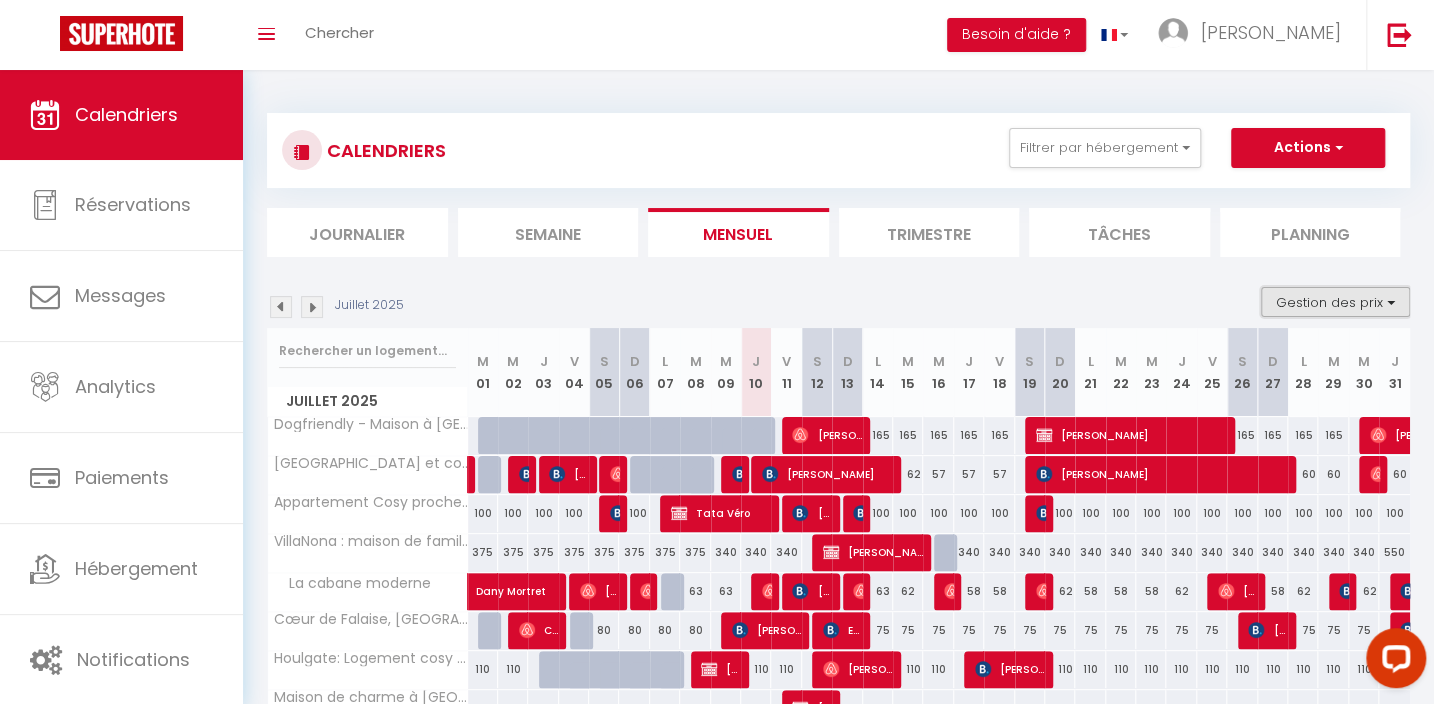 click on "Gestion des prix" at bounding box center (1335, 302) 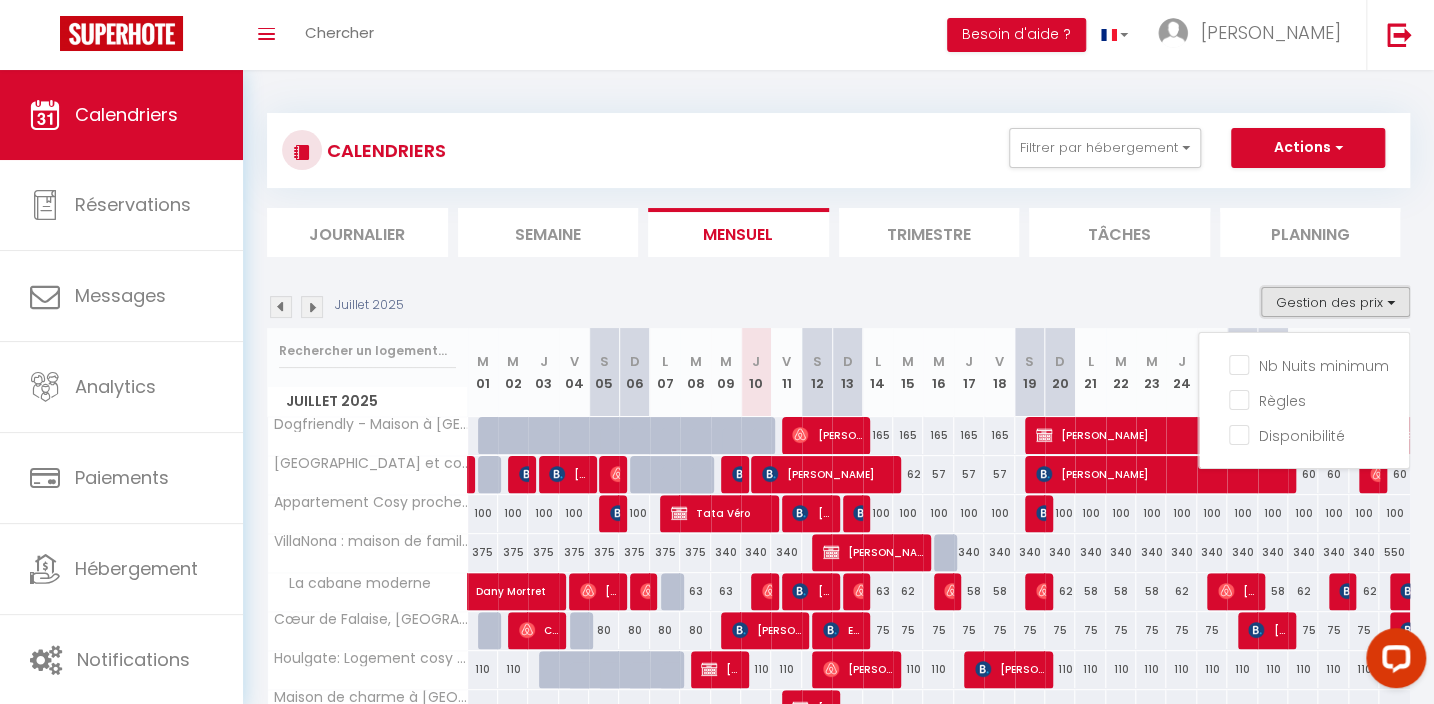 click on "Gestion des prix" at bounding box center [1335, 302] 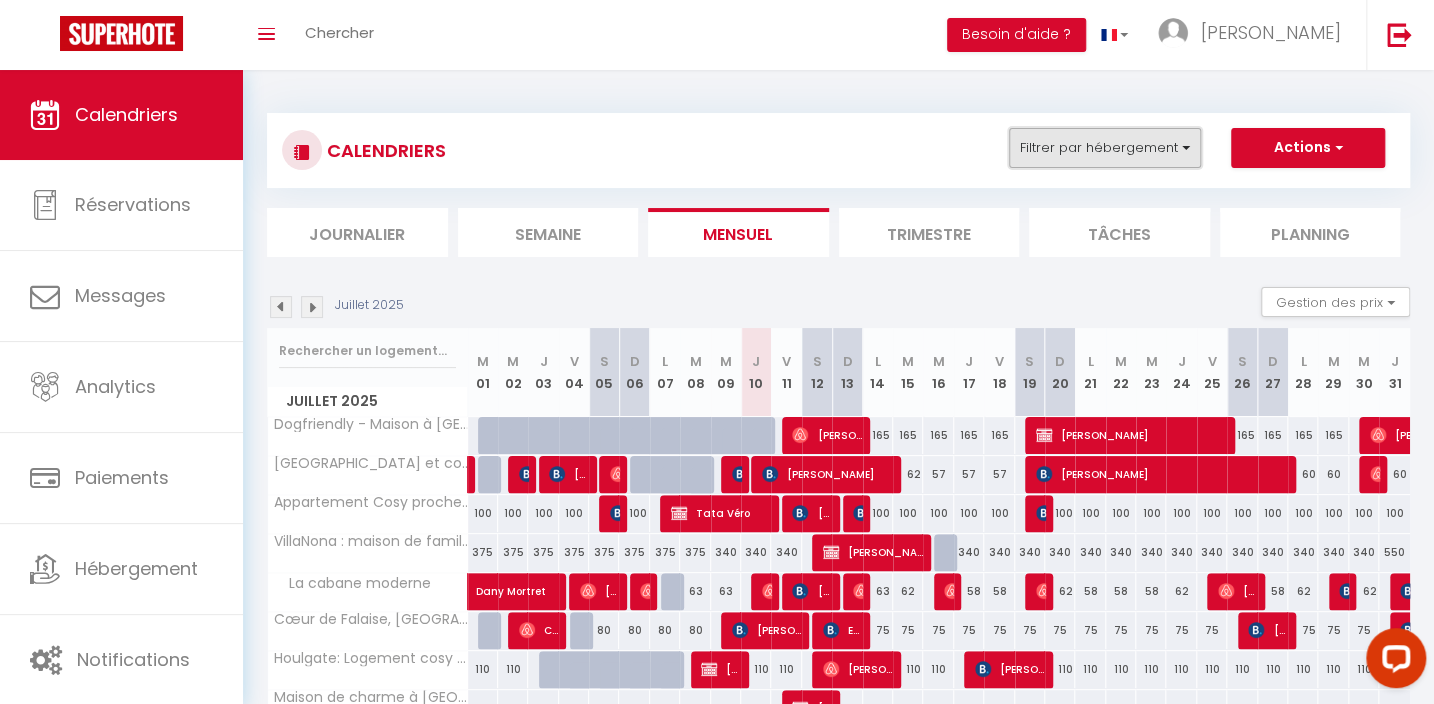 click on "Filtrer par hébergement" at bounding box center [1105, 148] 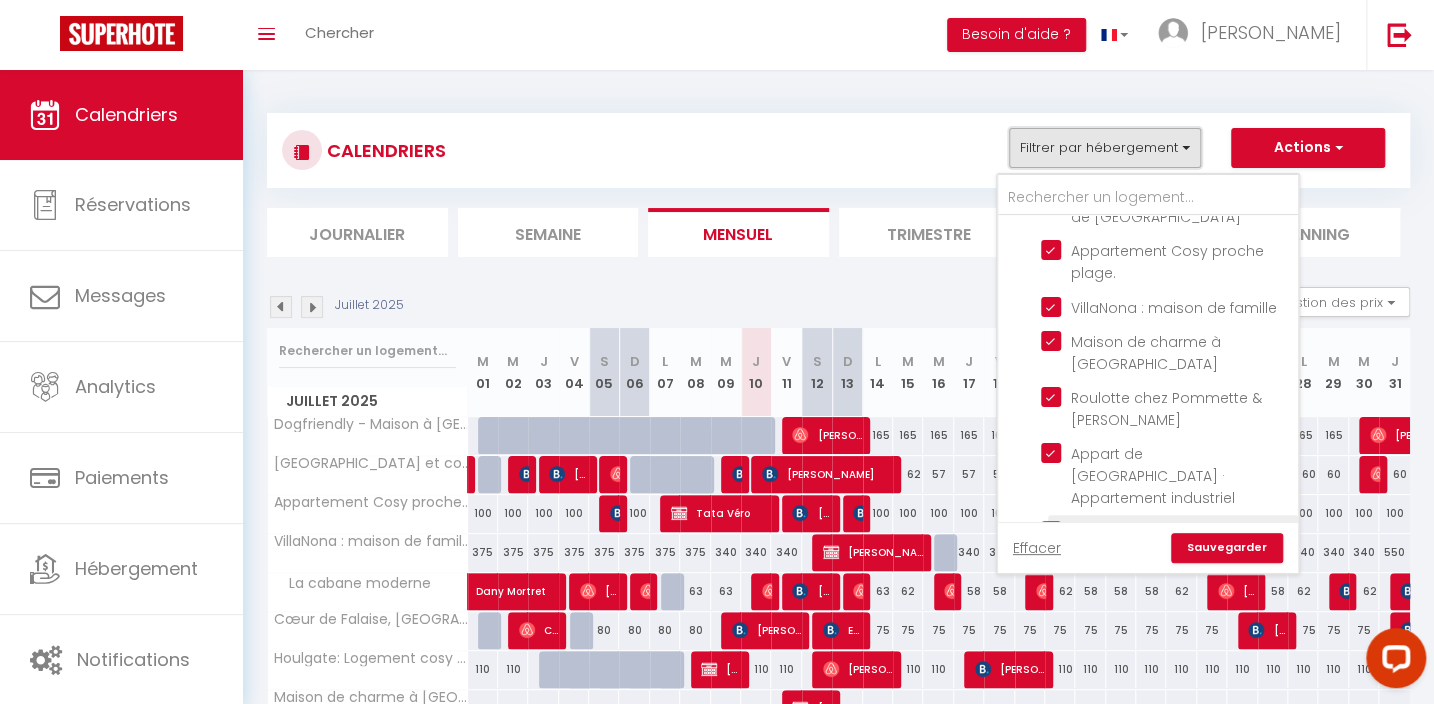 scroll, scrollTop: 300, scrollLeft: 0, axis: vertical 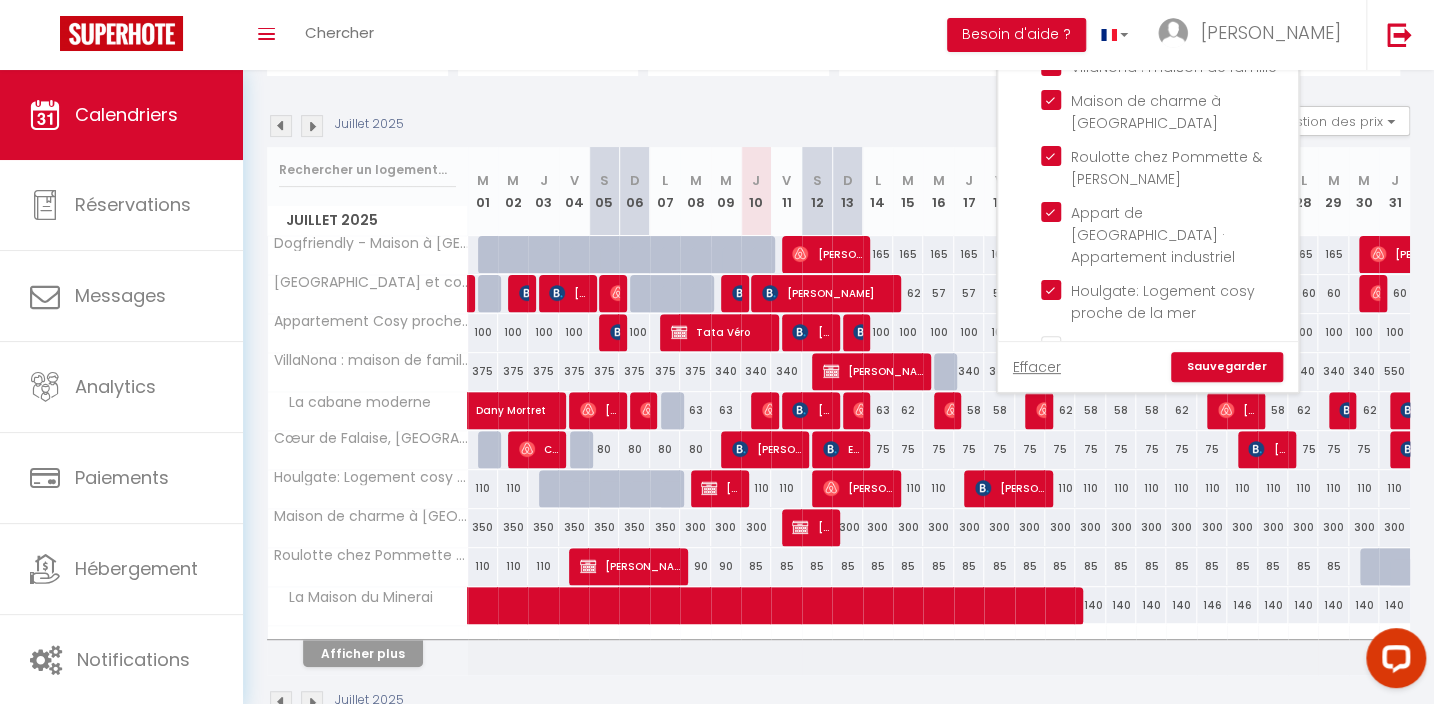 drag, startPoint x: 1088, startPoint y: 281, endPoint x: 1011, endPoint y: 277, distance: 77.10383 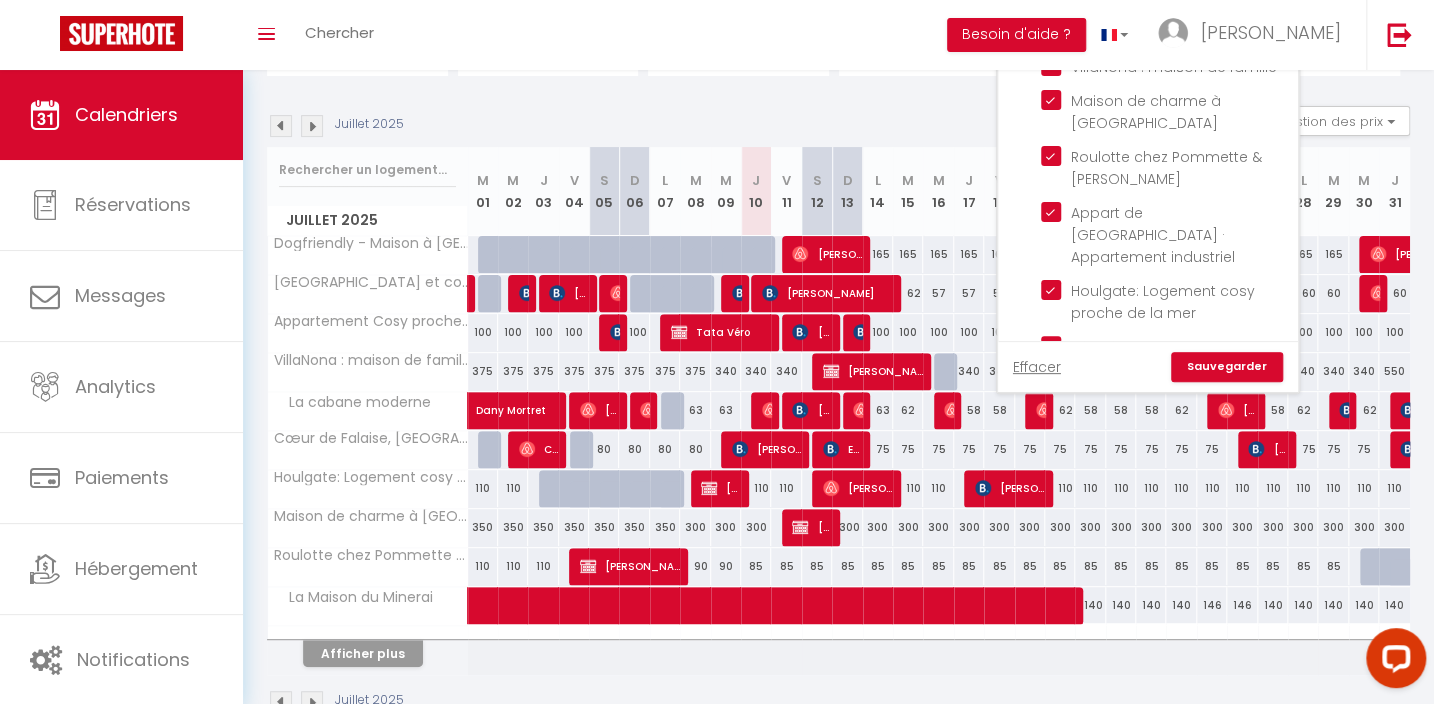 checkbox on "true" 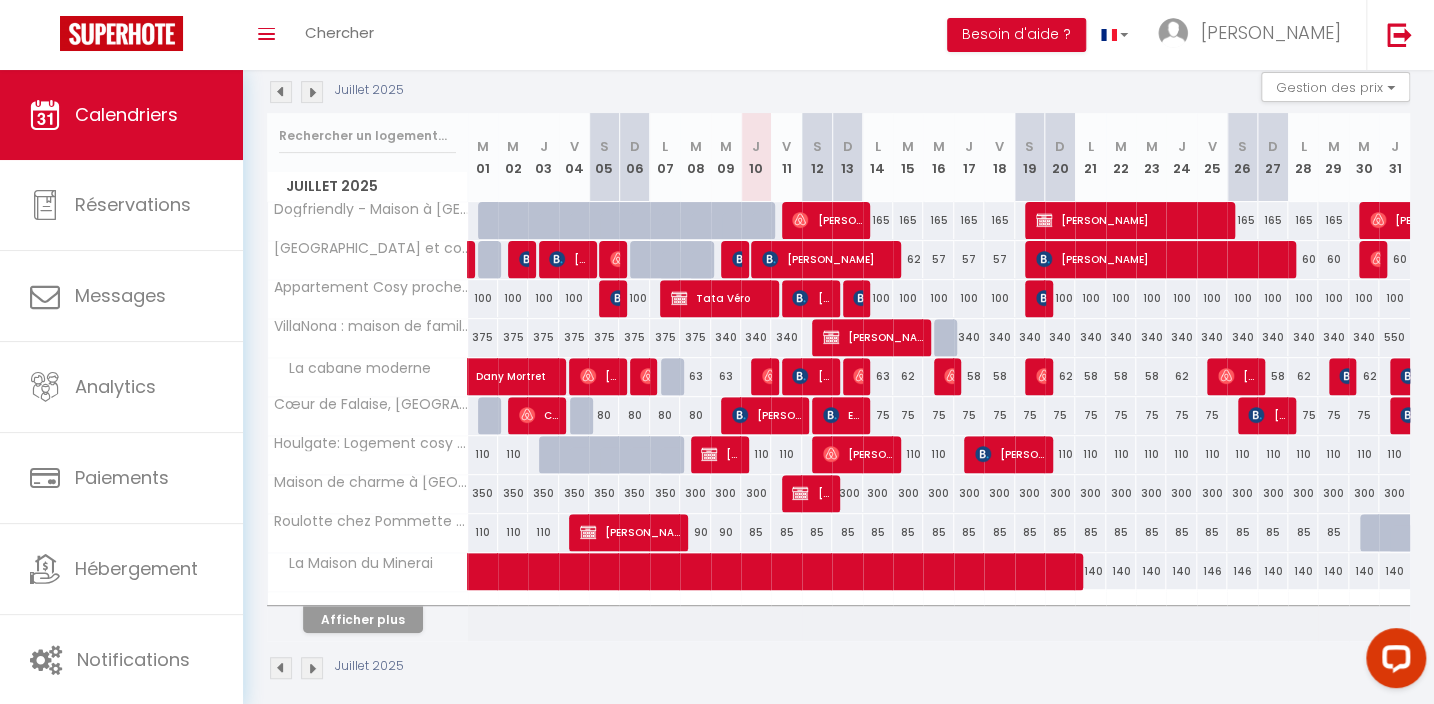 scroll, scrollTop: 233, scrollLeft: 0, axis: vertical 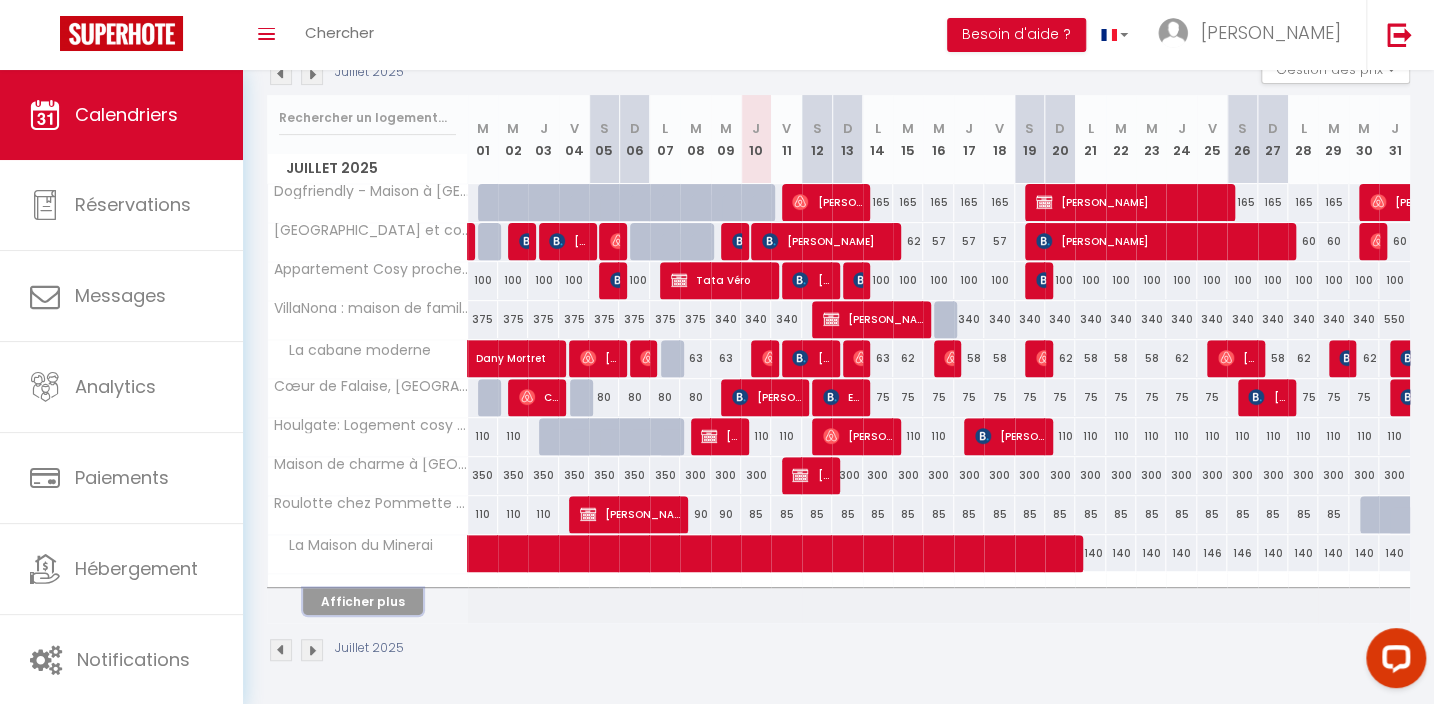 click on "Afficher plus" at bounding box center [363, 601] 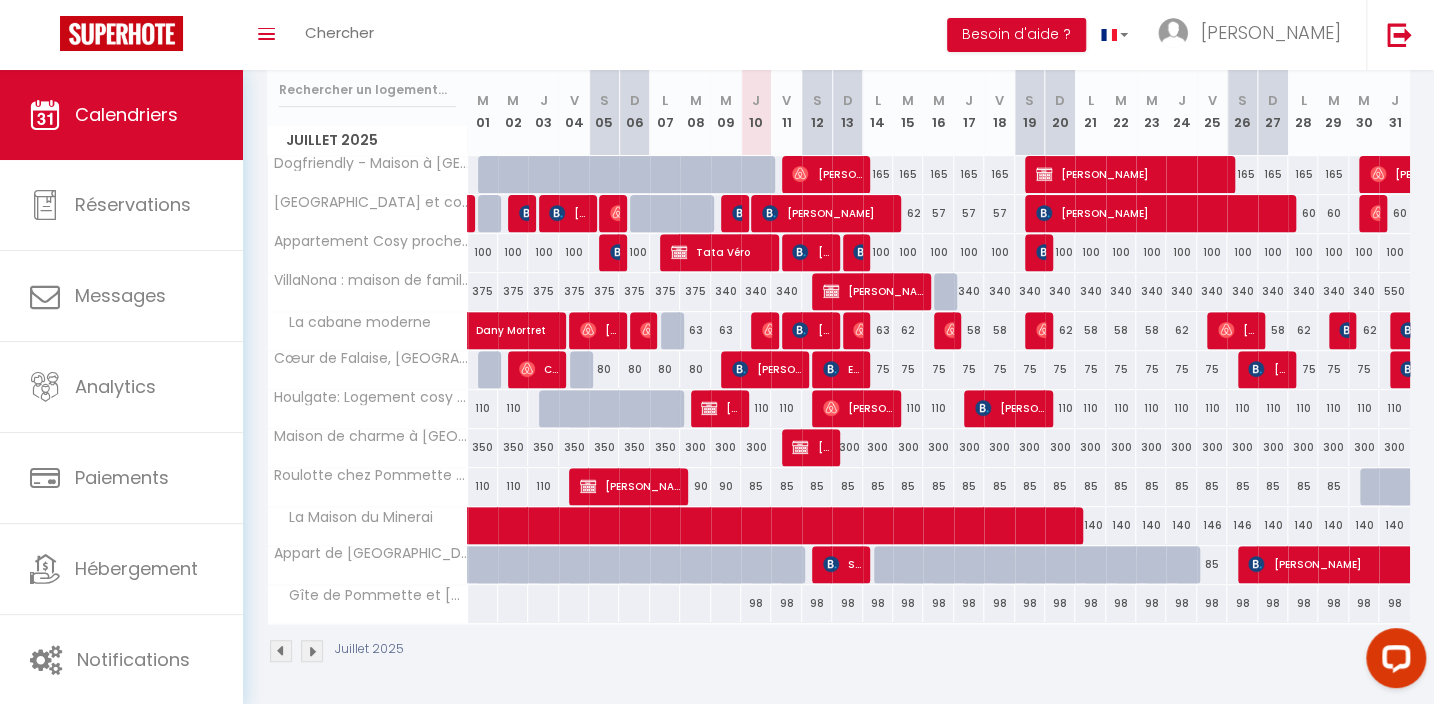 scroll, scrollTop: 262, scrollLeft: 0, axis: vertical 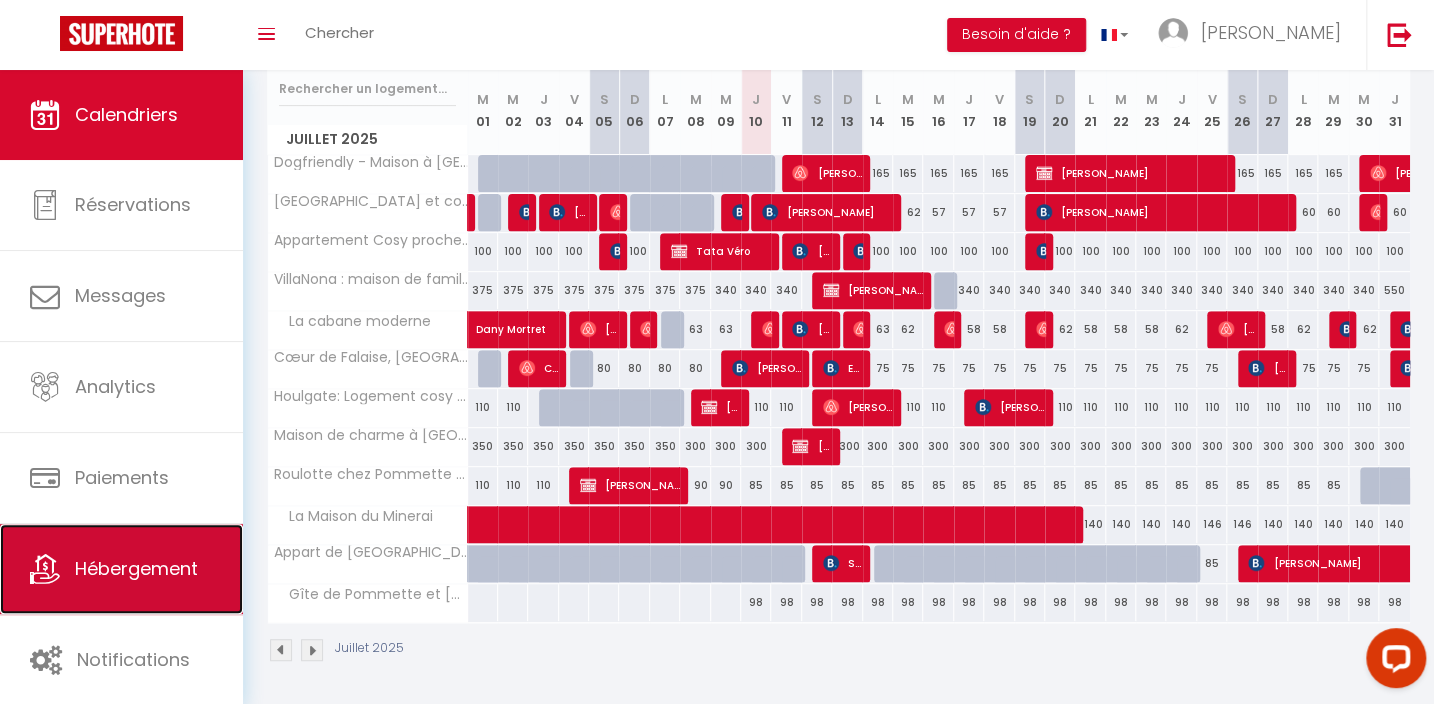 click on "Hébergement" at bounding box center [121, 569] 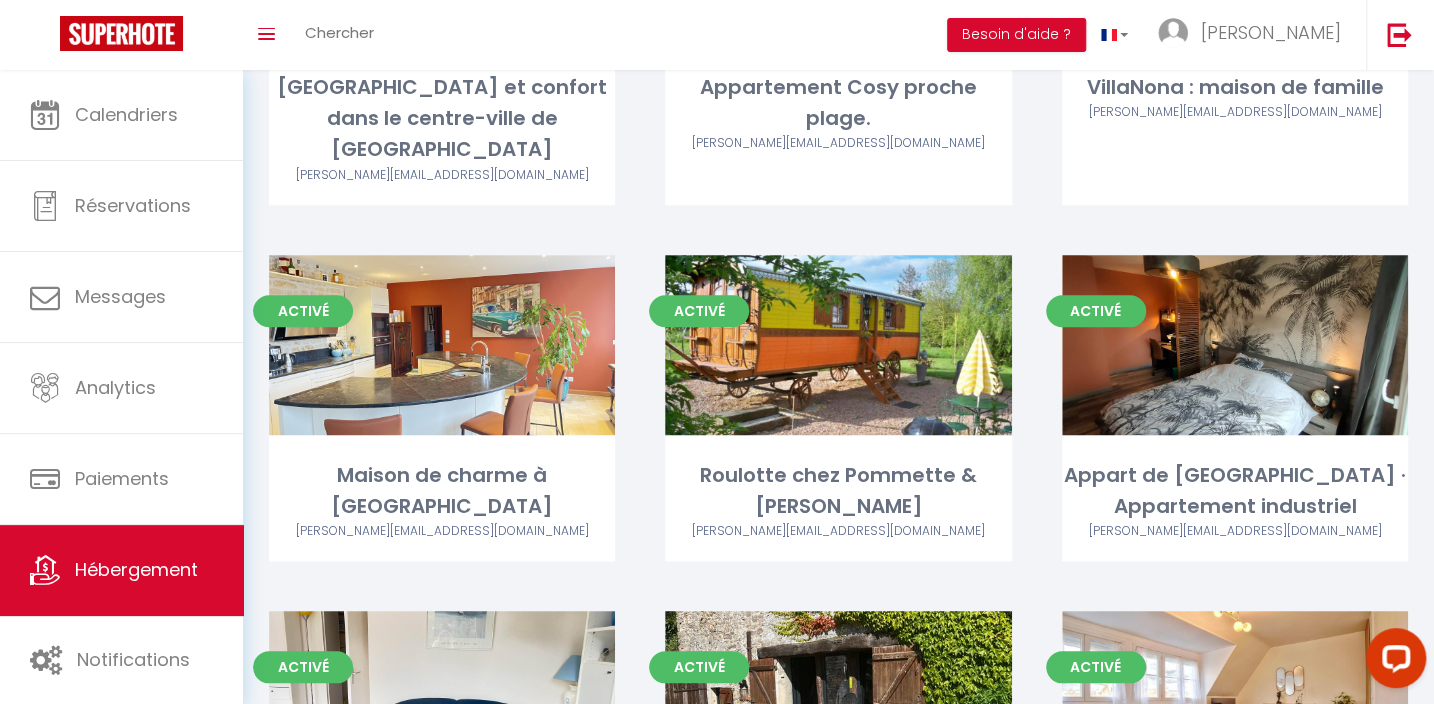 scroll, scrollTop: 964, scrollLeft: 0, axis: vertical 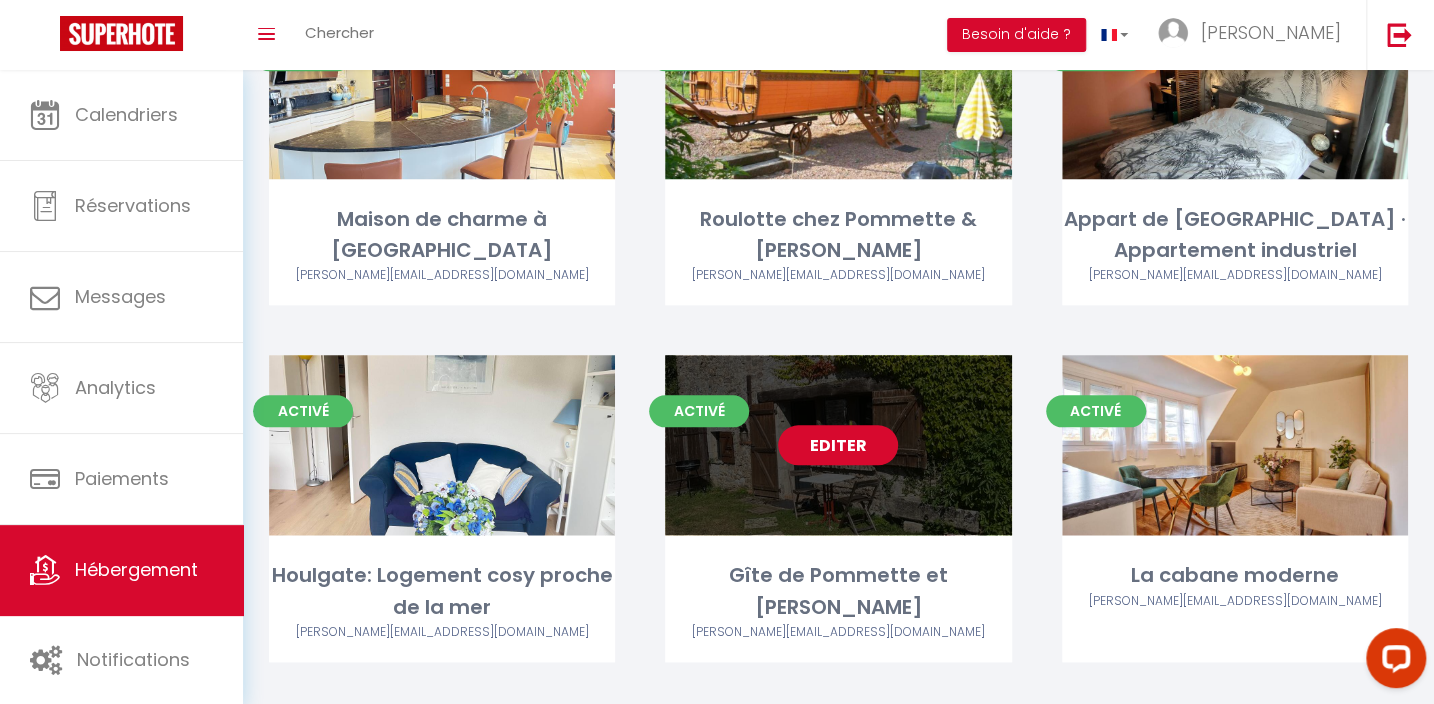 click on "Editer" at bounding box center (838, 445) 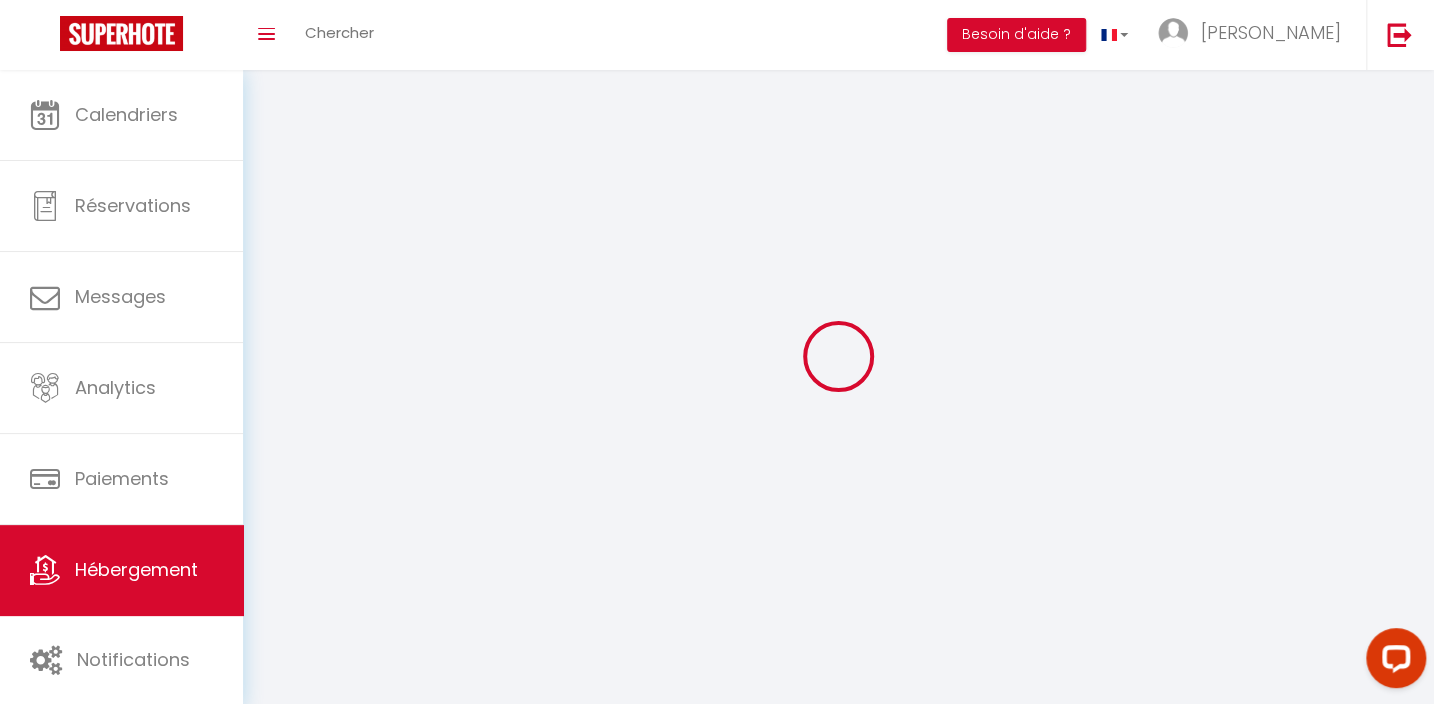 select 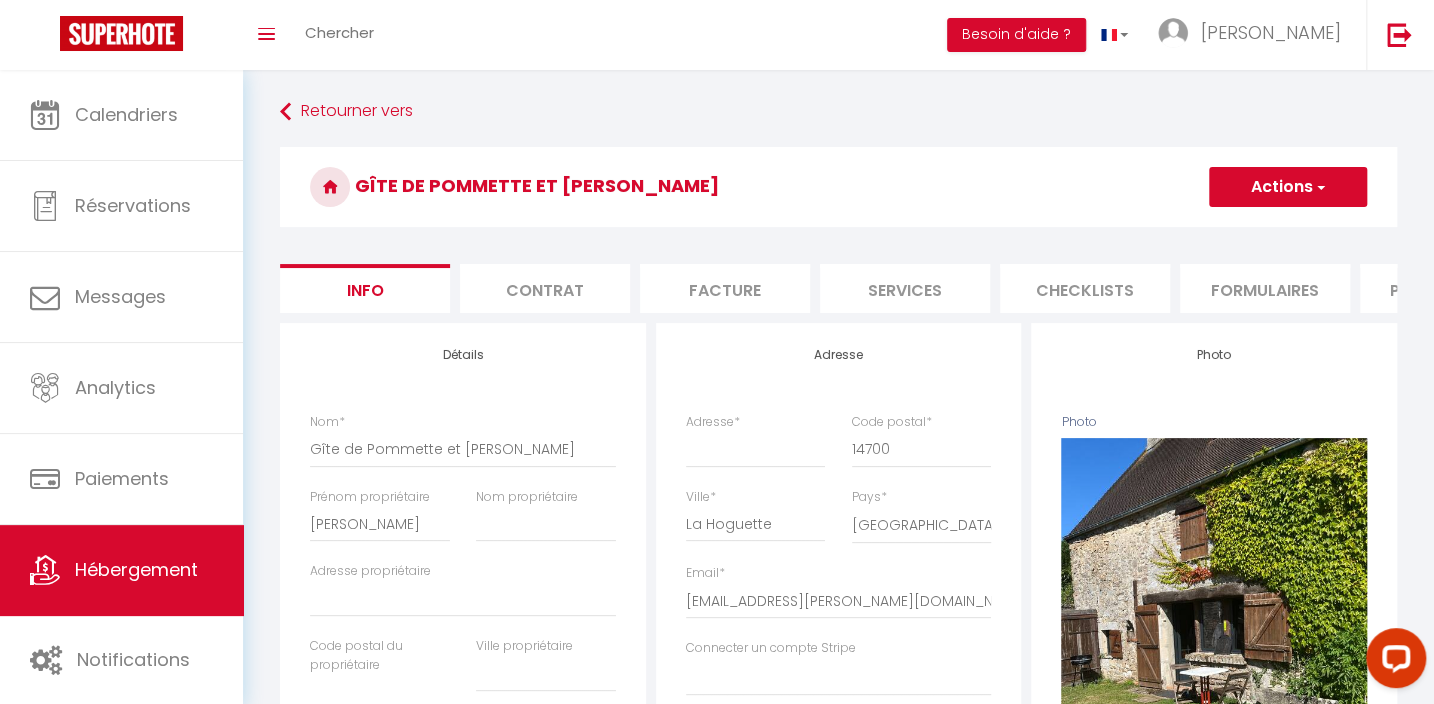 click on "Plateformes" at bounding box center [1445, 288] 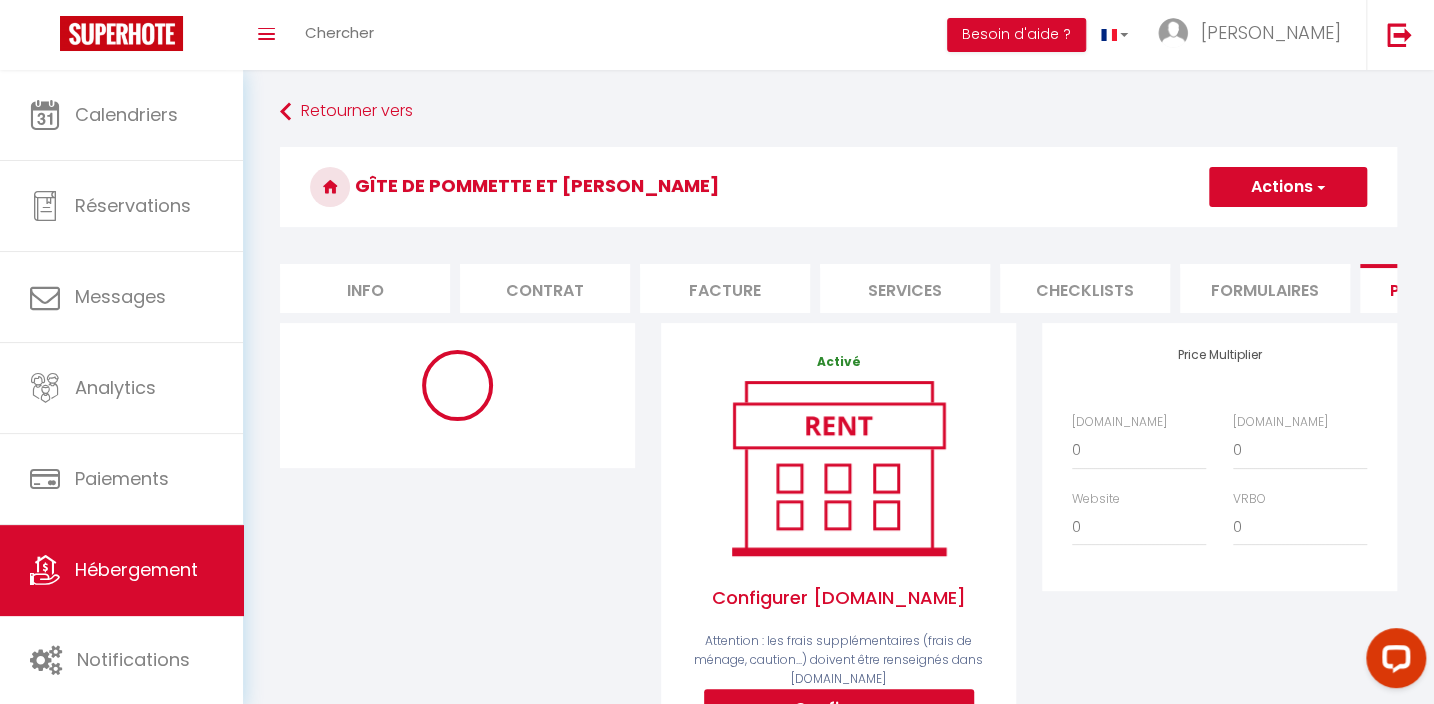 select on "7368-1462288074262851336" 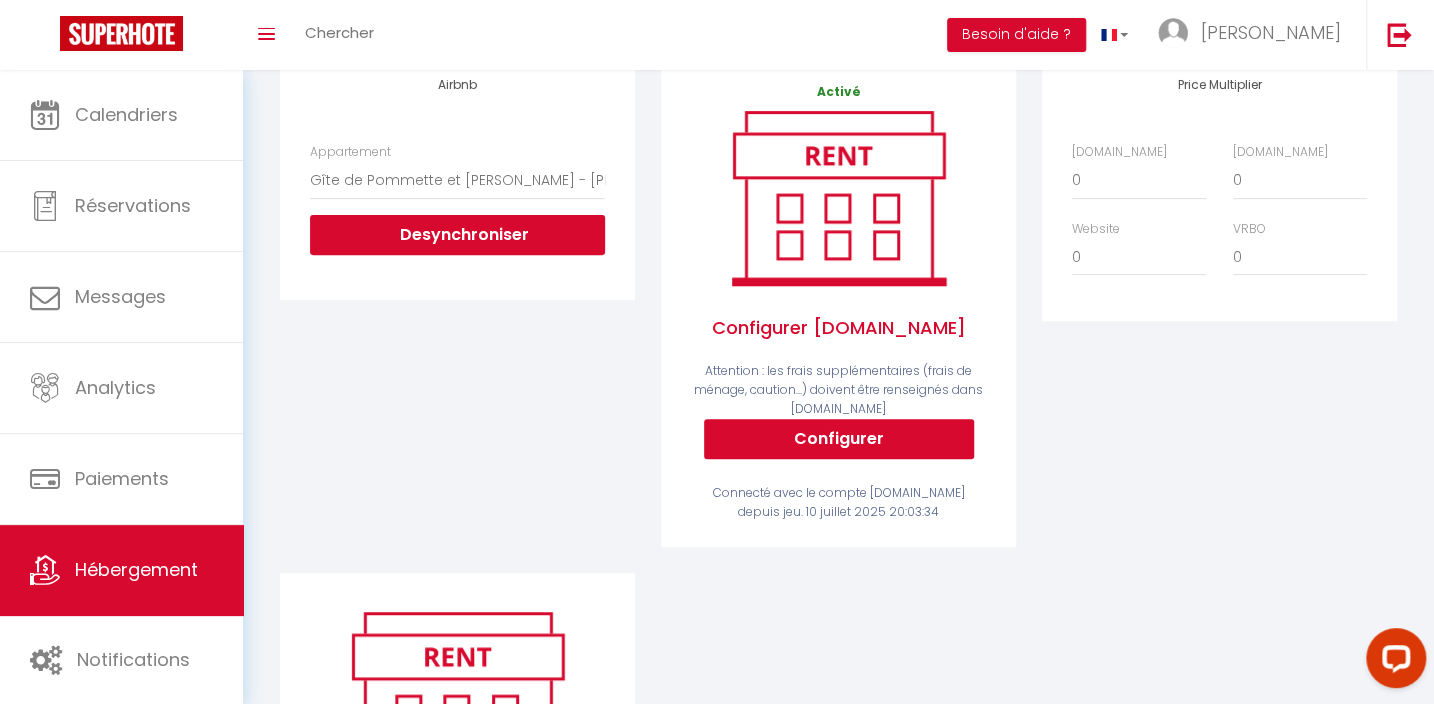 scroll, scrollTop: 272, scrollLeft: 0, axis: vertical 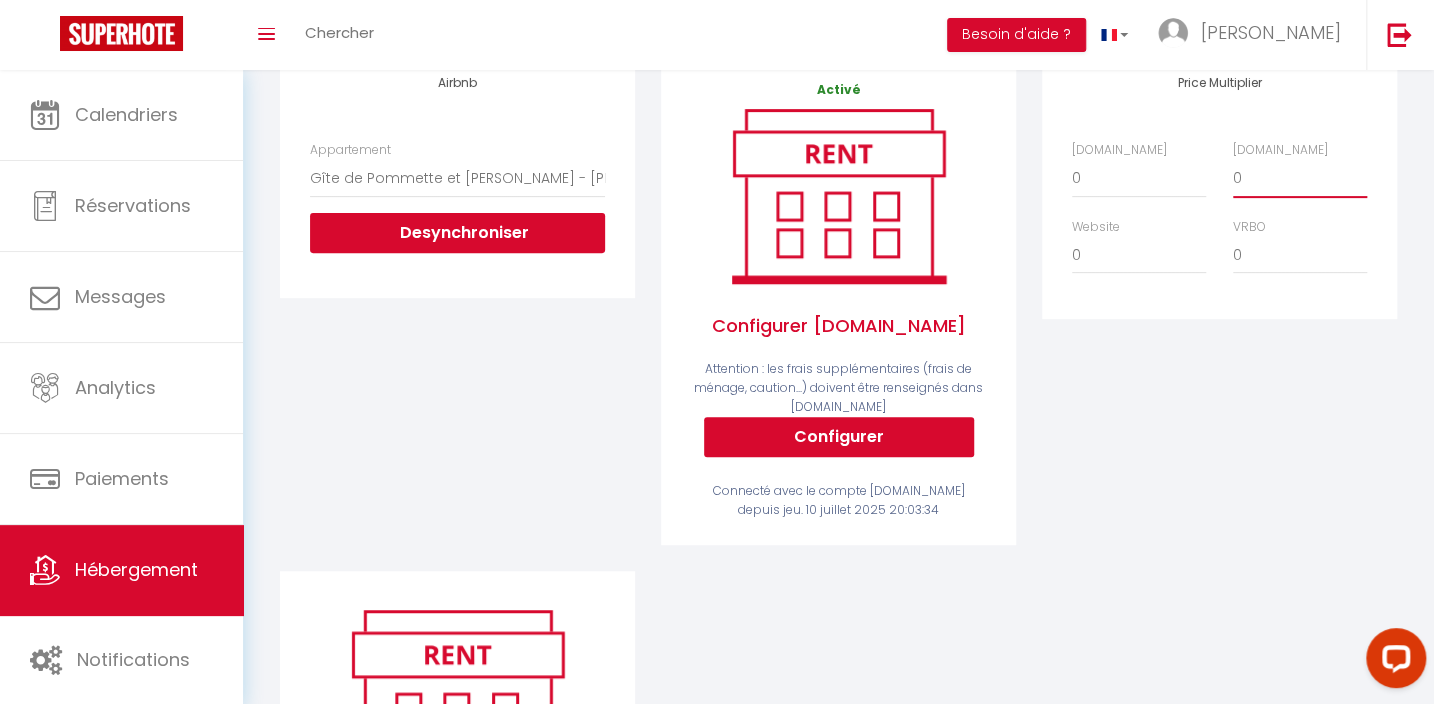 drag, startPoint x: 1301, startPoint y: 182, endPoint x: 1292, endPoint y: 211, distance: 30.364452 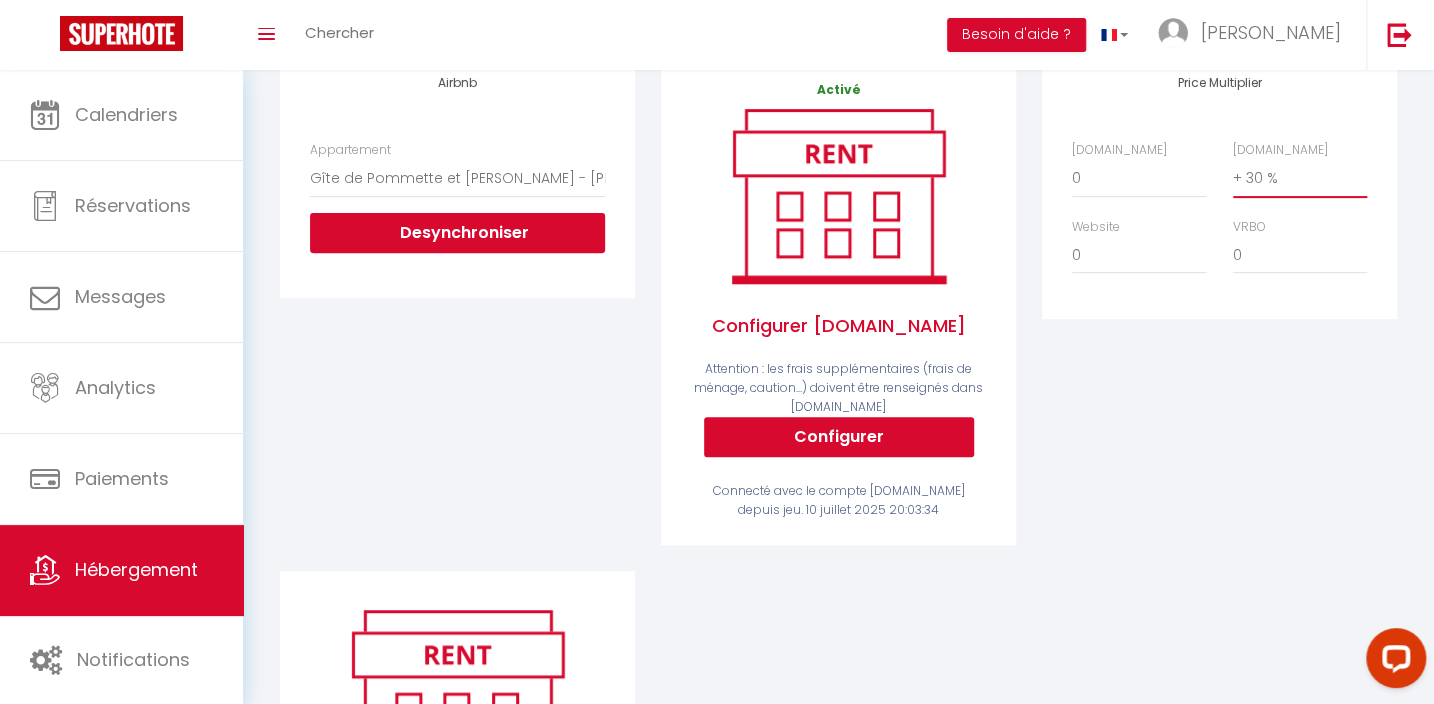 click on "0
+ 1 %
+ 2 %
+ 3 %
+ 4 %
+ 5 %
+ 6 %
+ 7 %
+ 8 %
+ 9 %" at bounding box center [1300, 178] 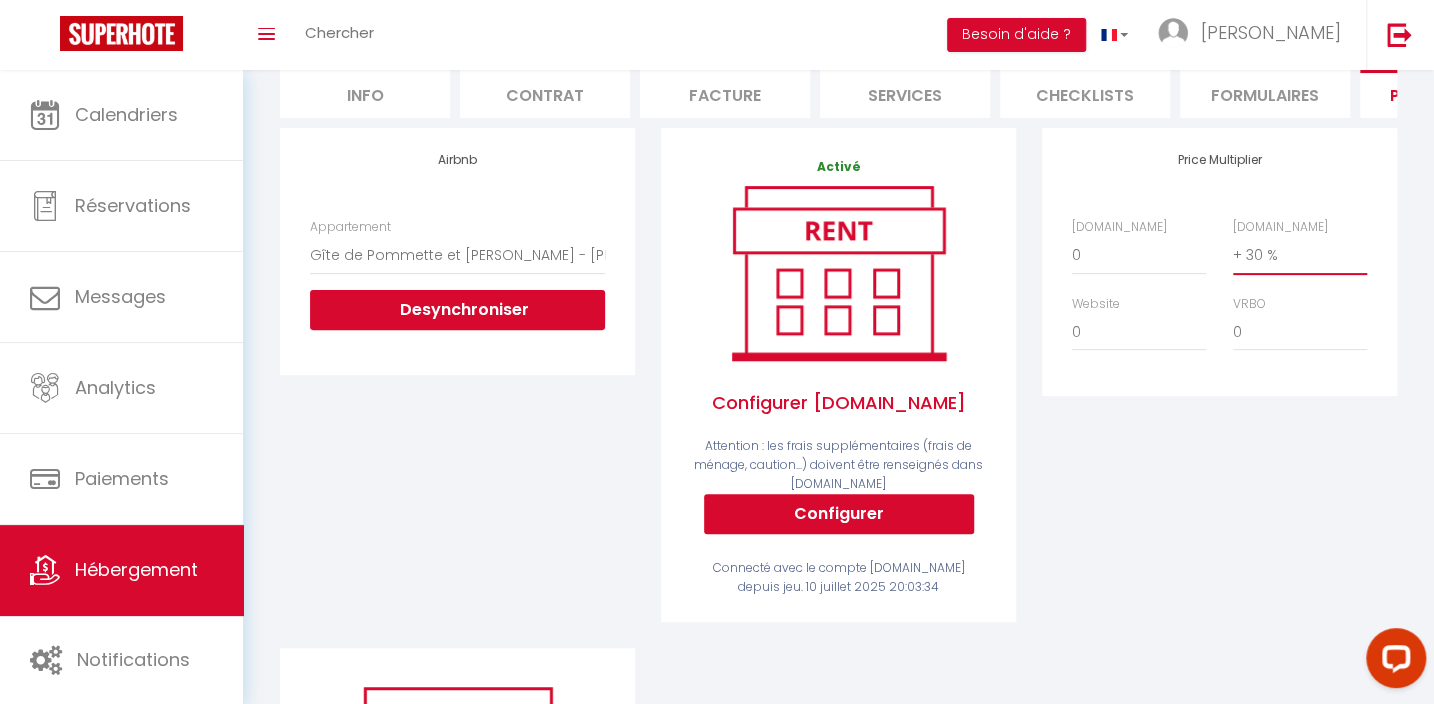 scroll, scrollTop: 90, scrollLeft: 0, axis: vertical 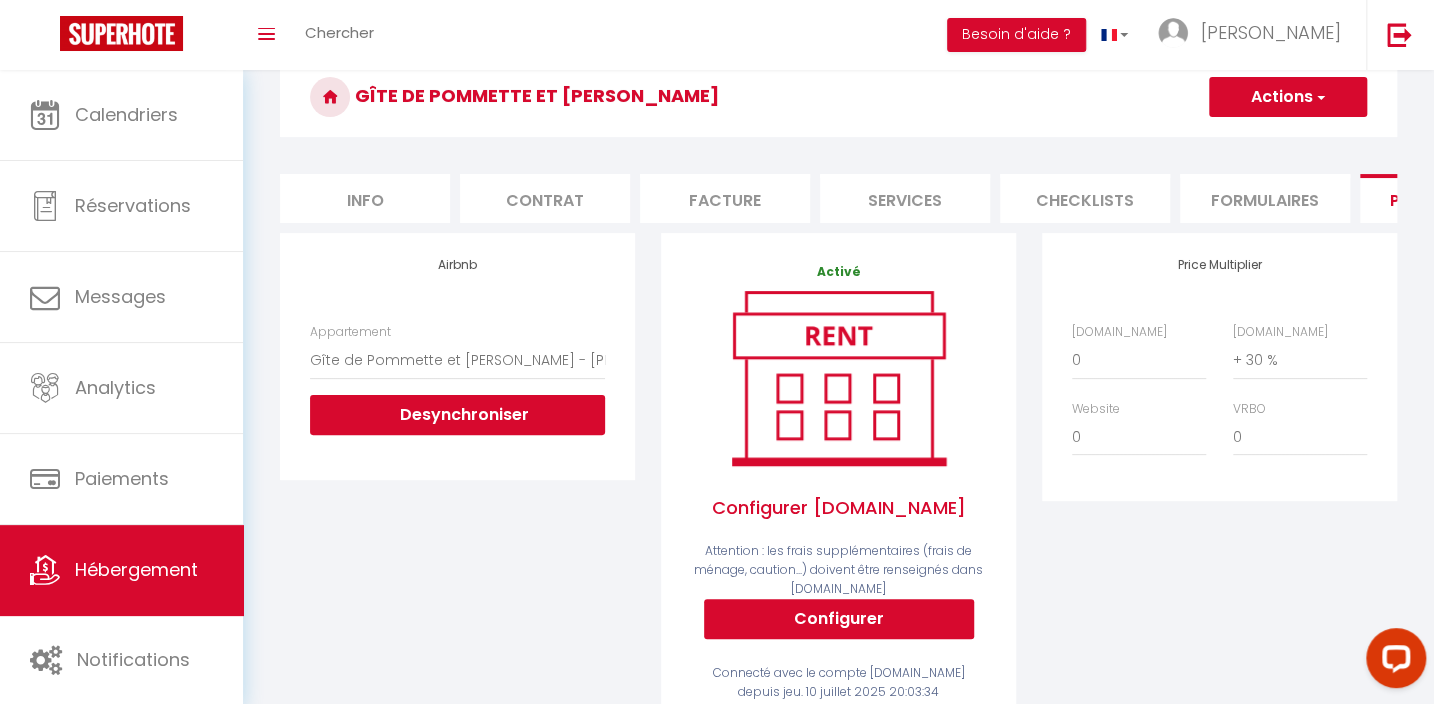click at bounding box center [1319, 97] 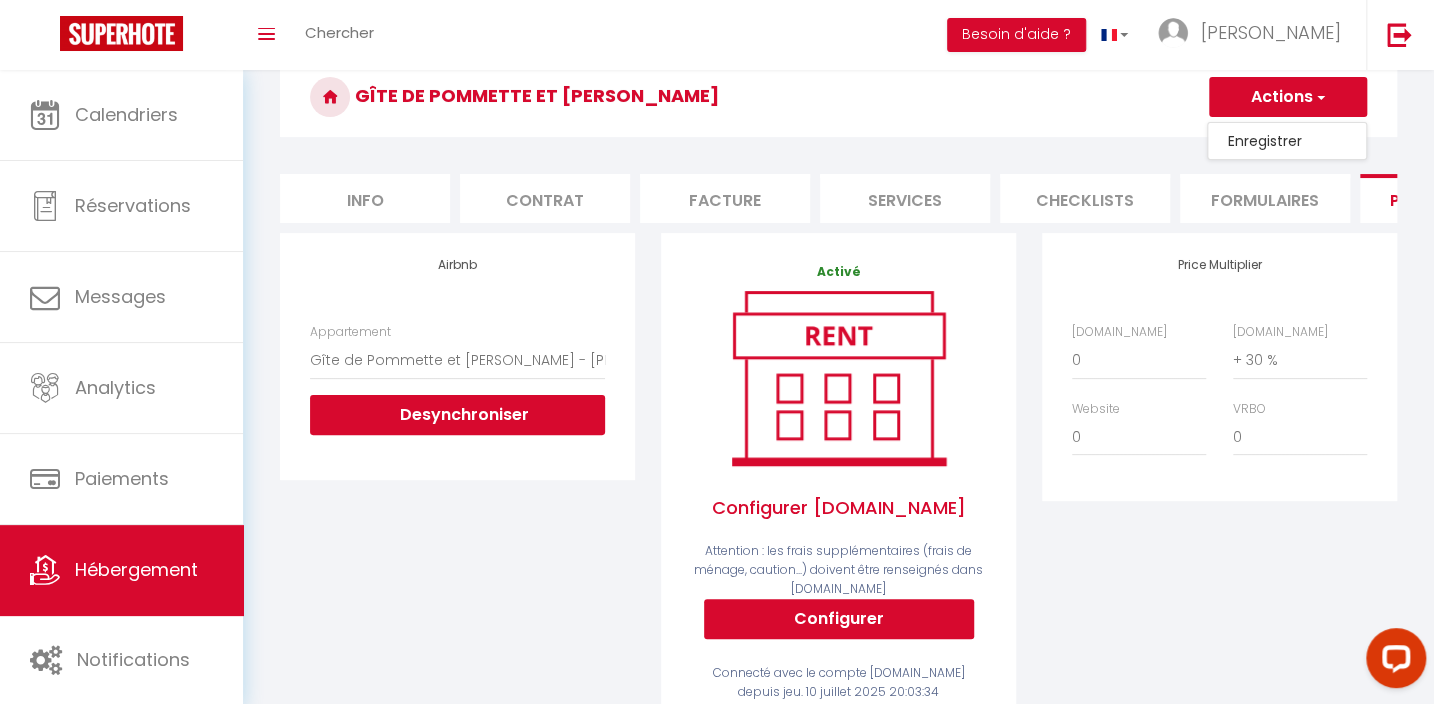 click on "Enregistrer" at bounding box center [1287, 141] 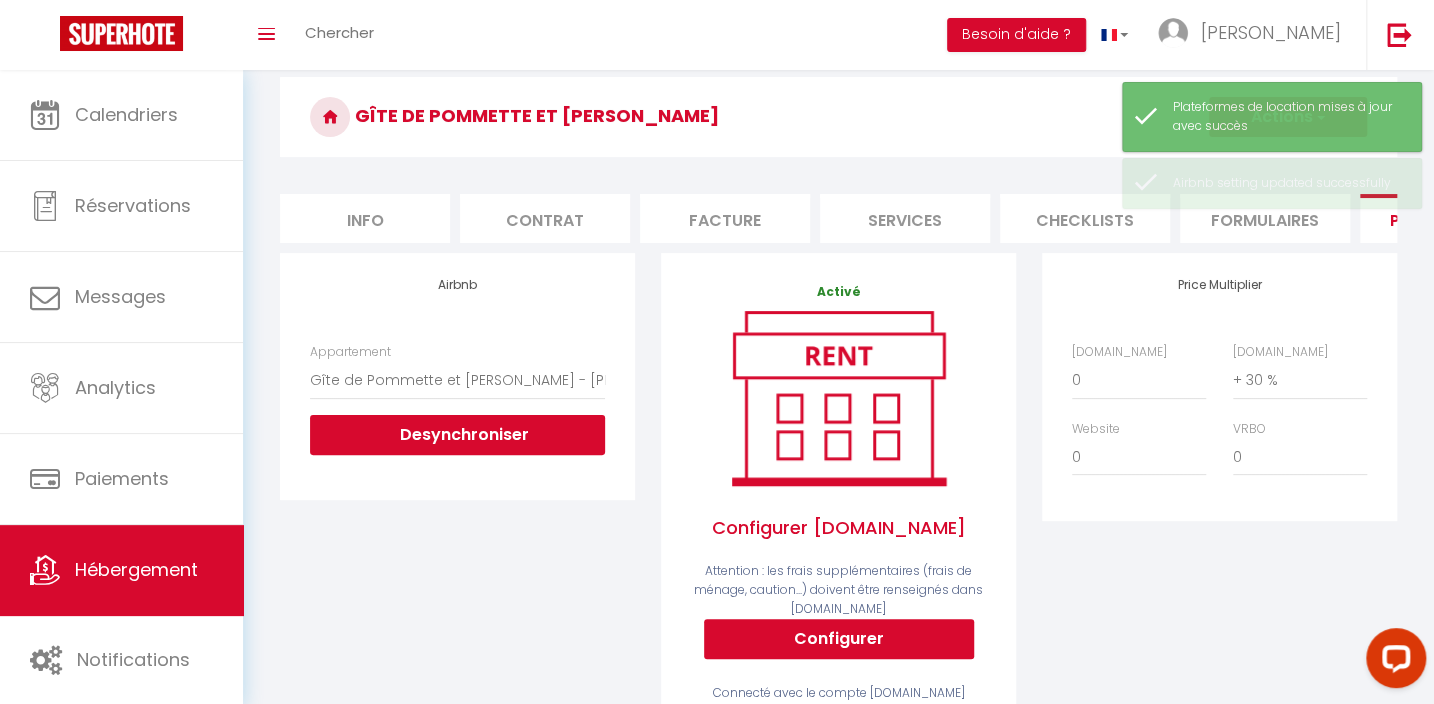 scroll, scrollTop: 90, scrollLeft: 0, axis: vertical 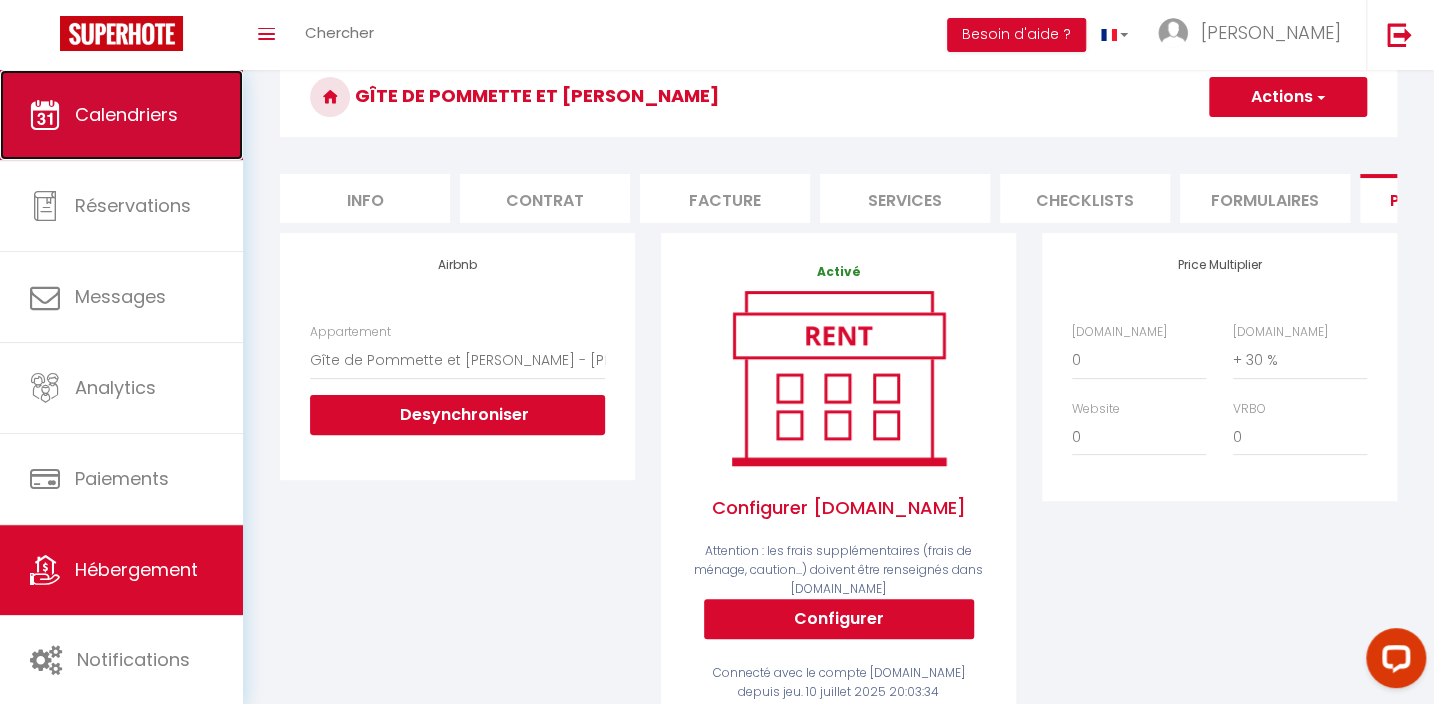 click on "Calendriers" at bounding box center (126, 114) 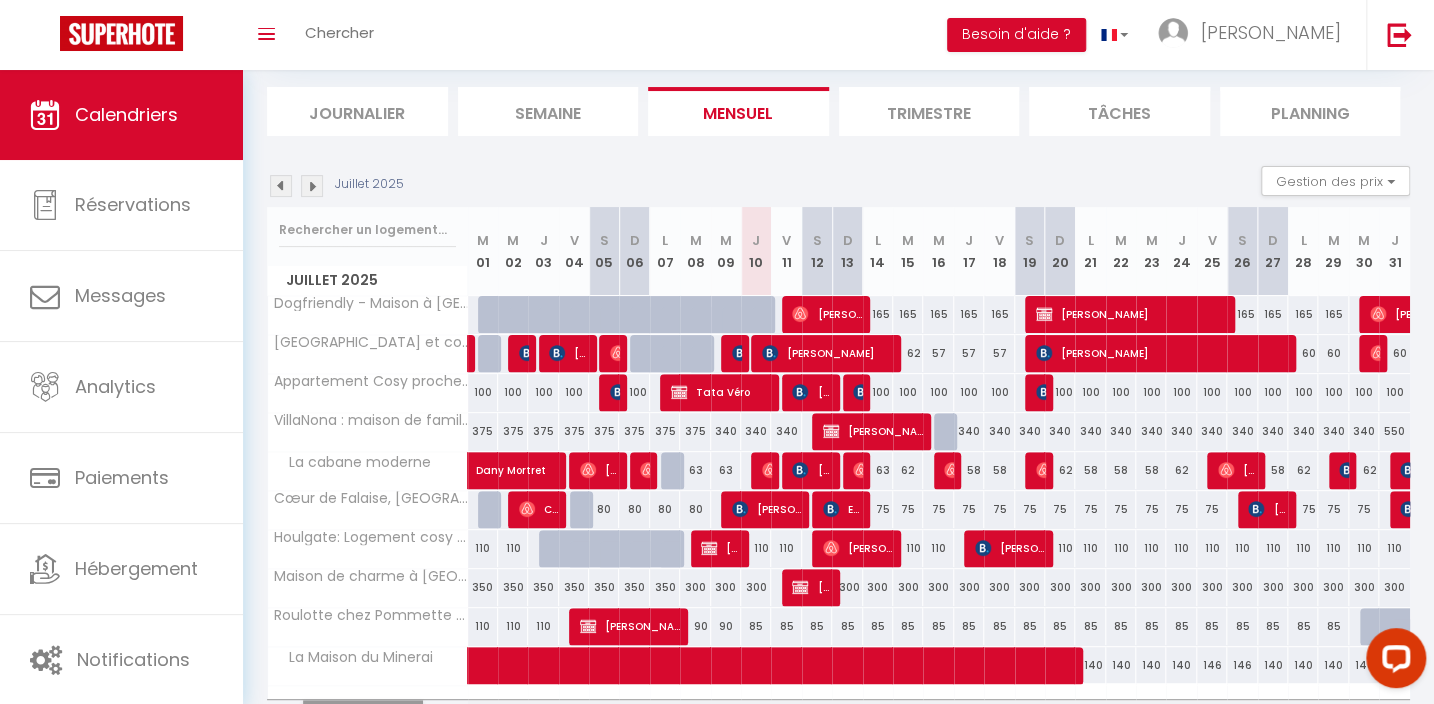 scroll, scrollTop: 233, scrollLeft: 0, axis: vertical 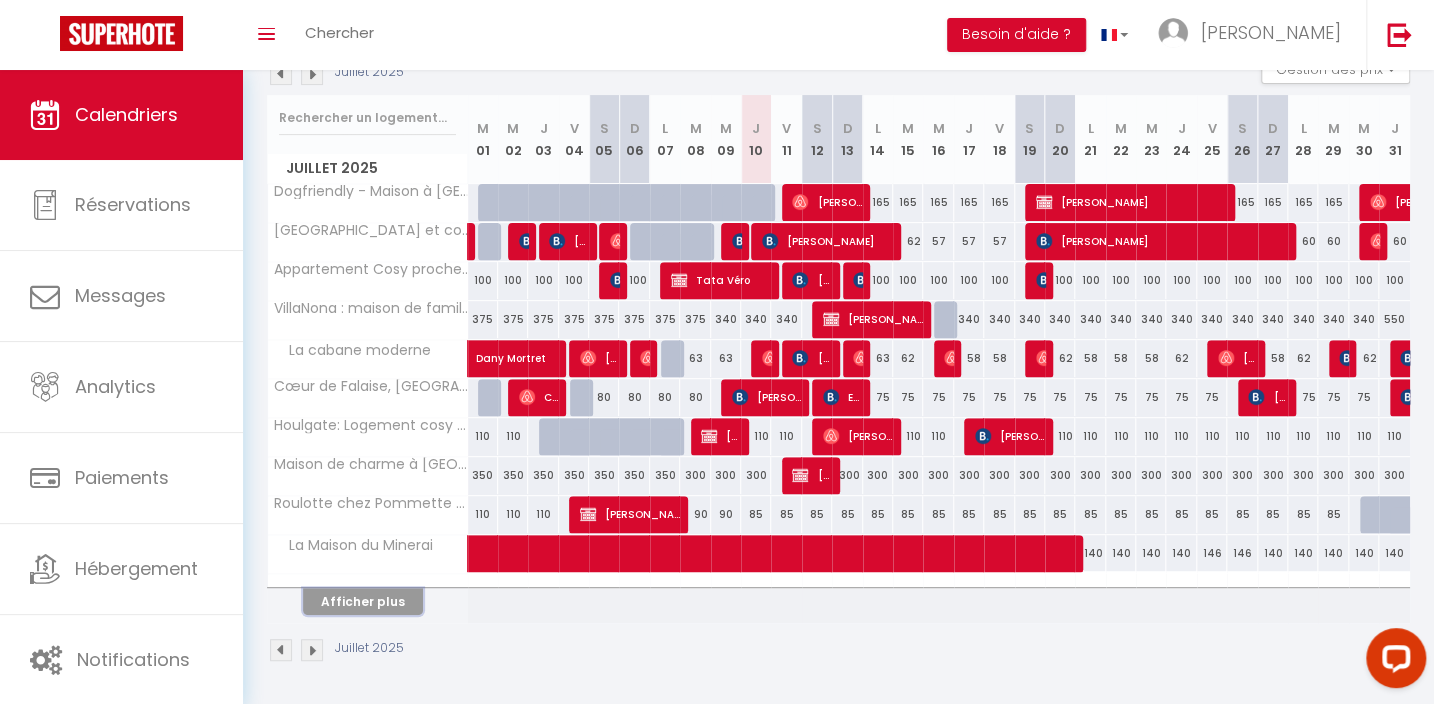 click on "Afficher plus" at bounding box center [363, 601] 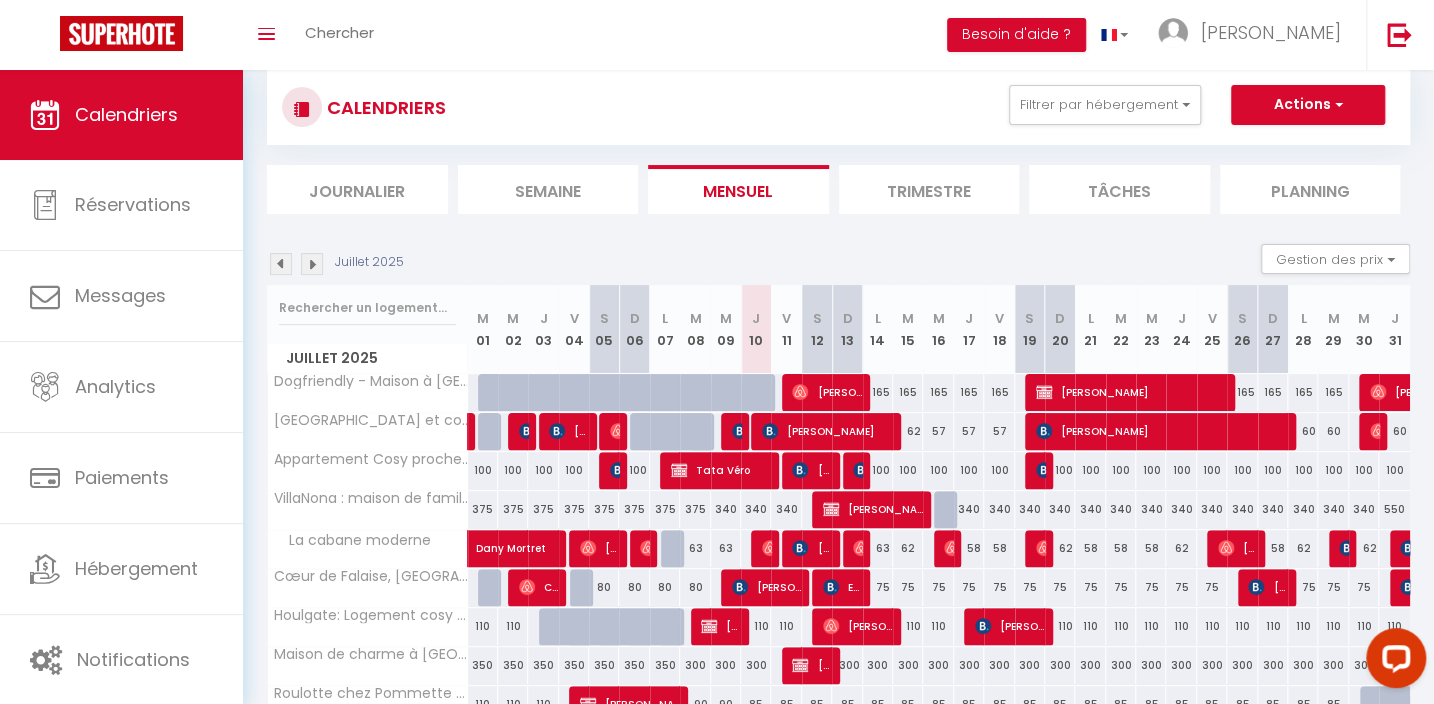 scroll, scrollTop: 0, scrollLeft: 0, axis: both 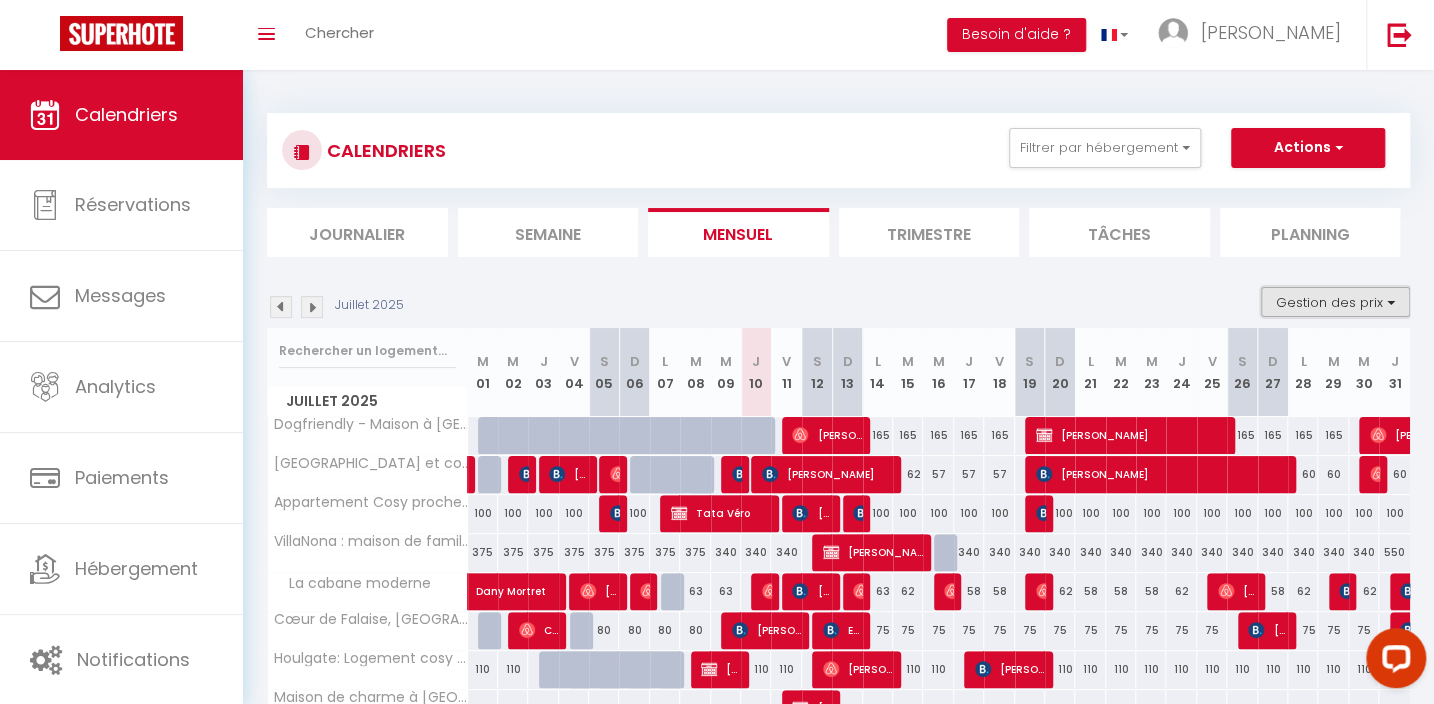 click on "Gestion des prix" at bounding box center (1335, 302) 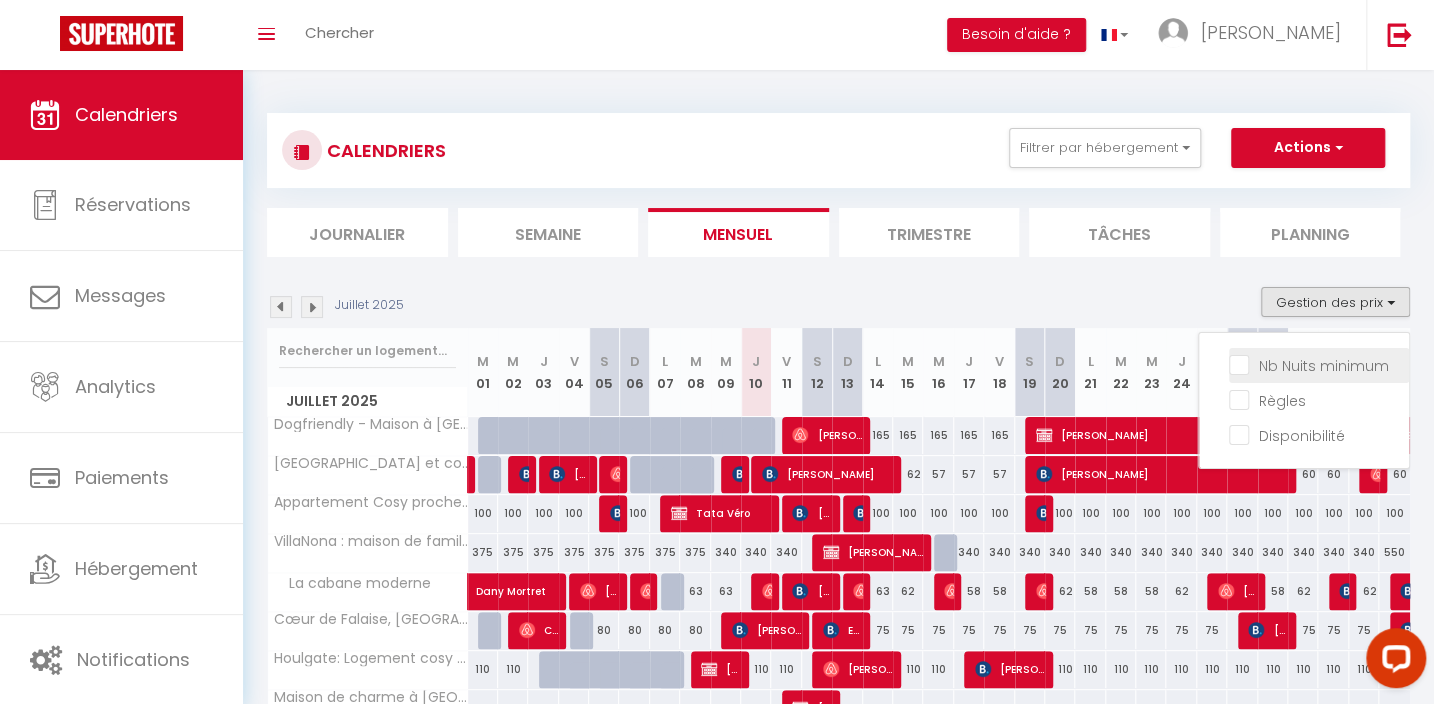 click on "Nb Nuits minimum" at bounding box center (1319, 364) 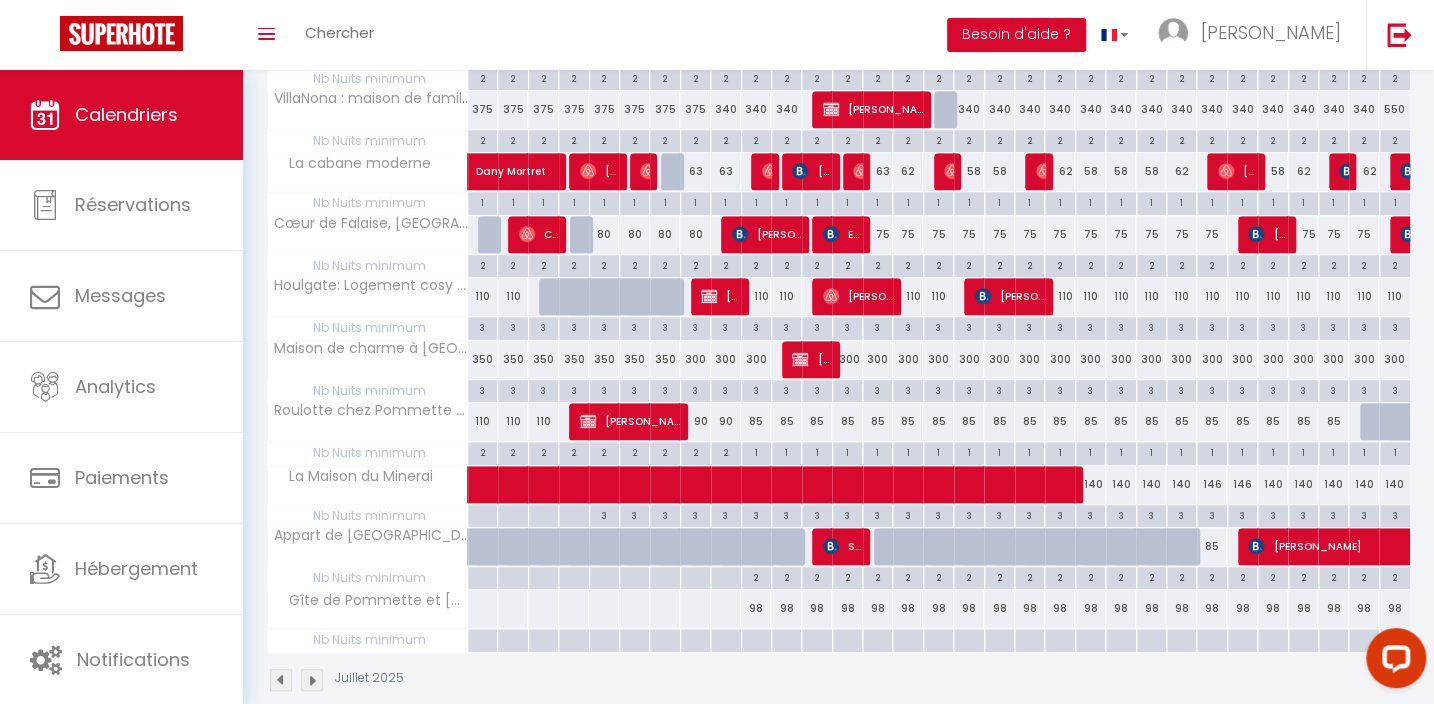 scroll, scrollTop: 541, scrollLeft: 0, axis: vertical 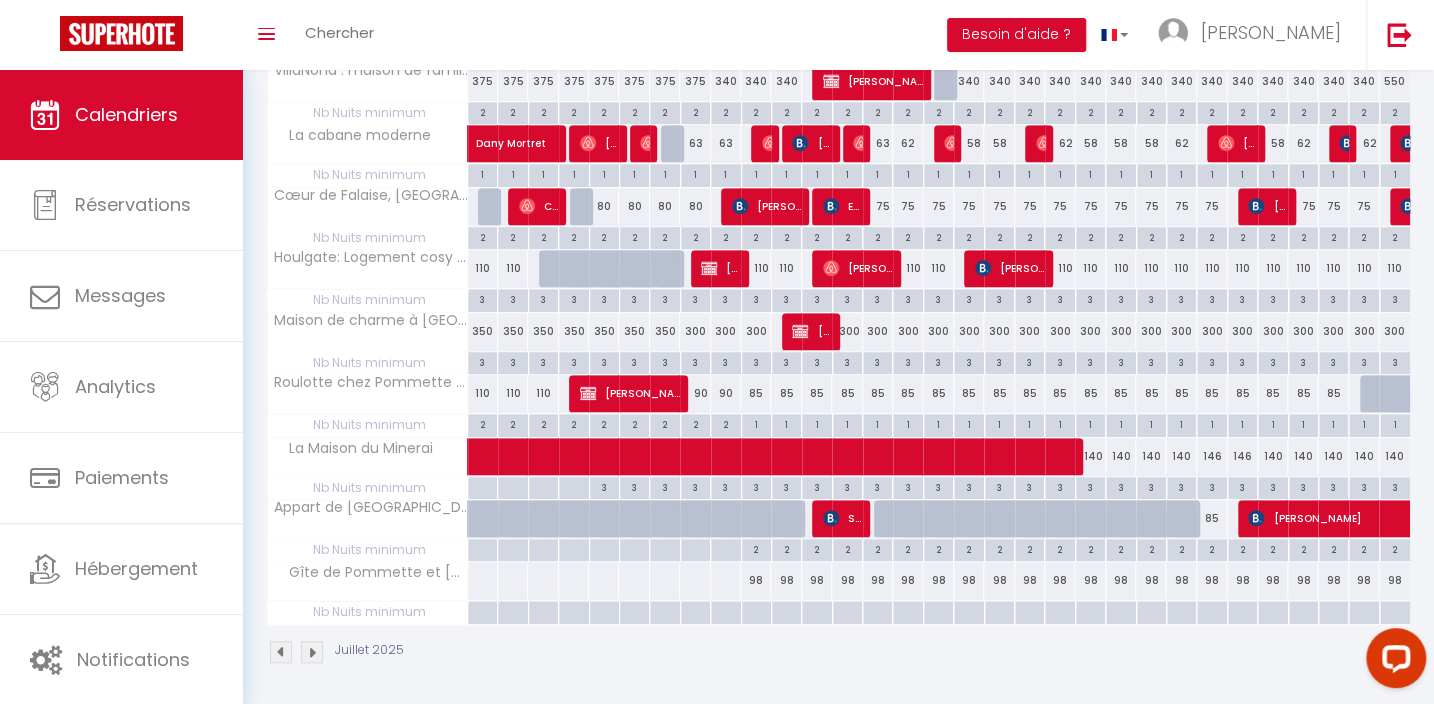 click at bounding box center (756, 612) 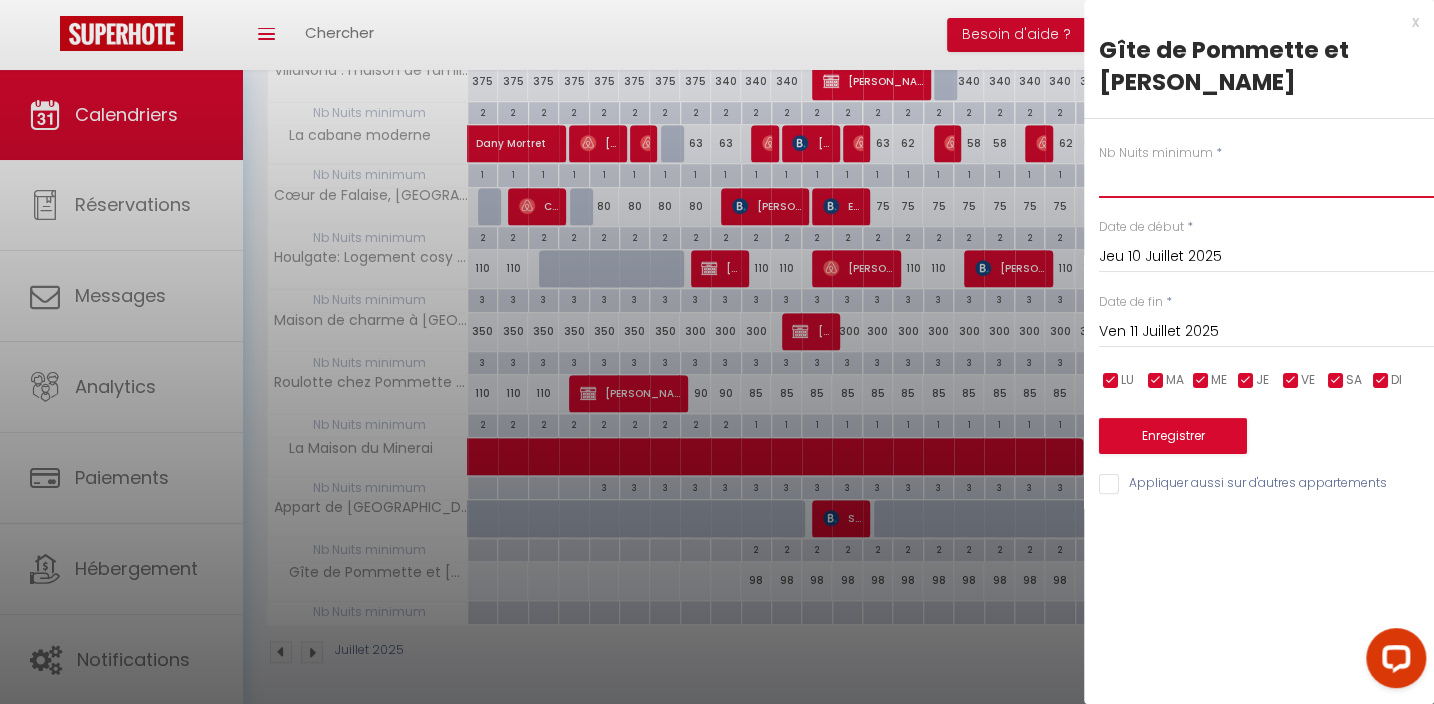 click at bounding box center [1266, 180] 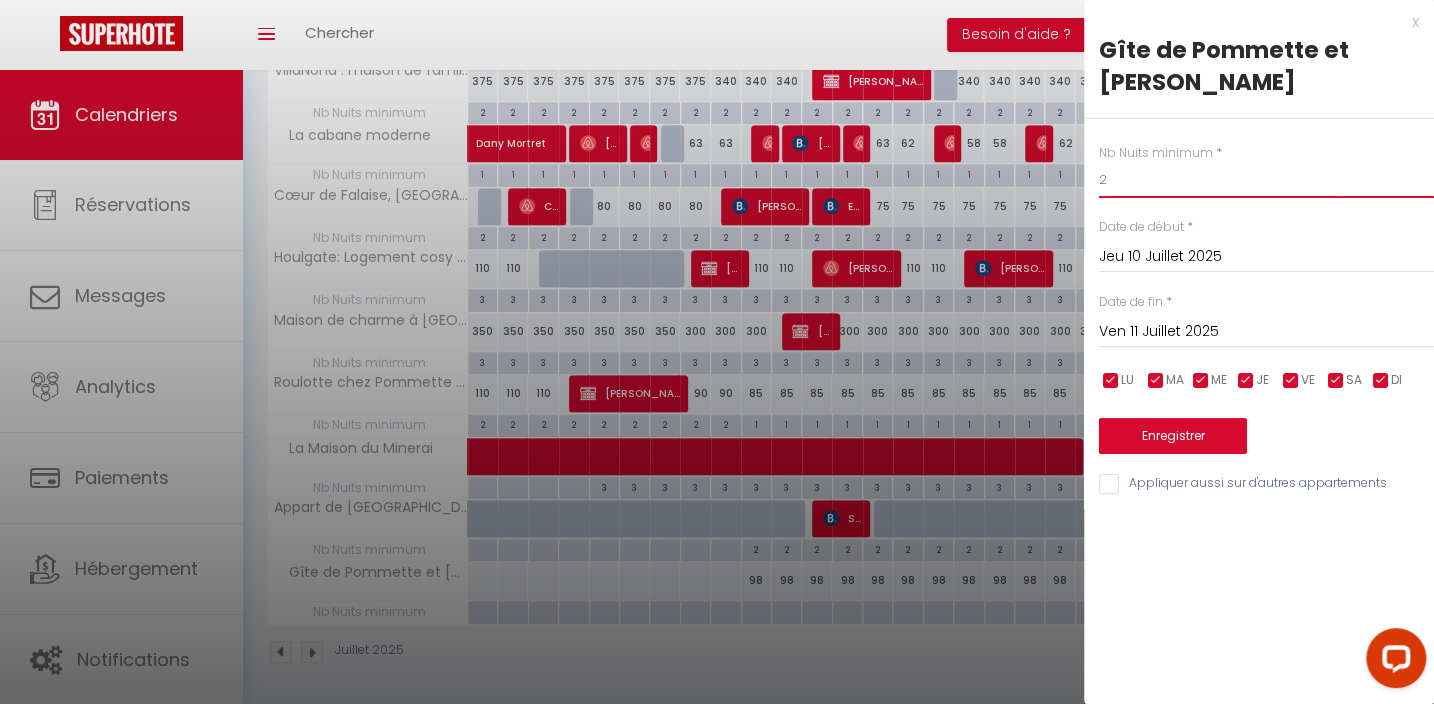 type on "2" 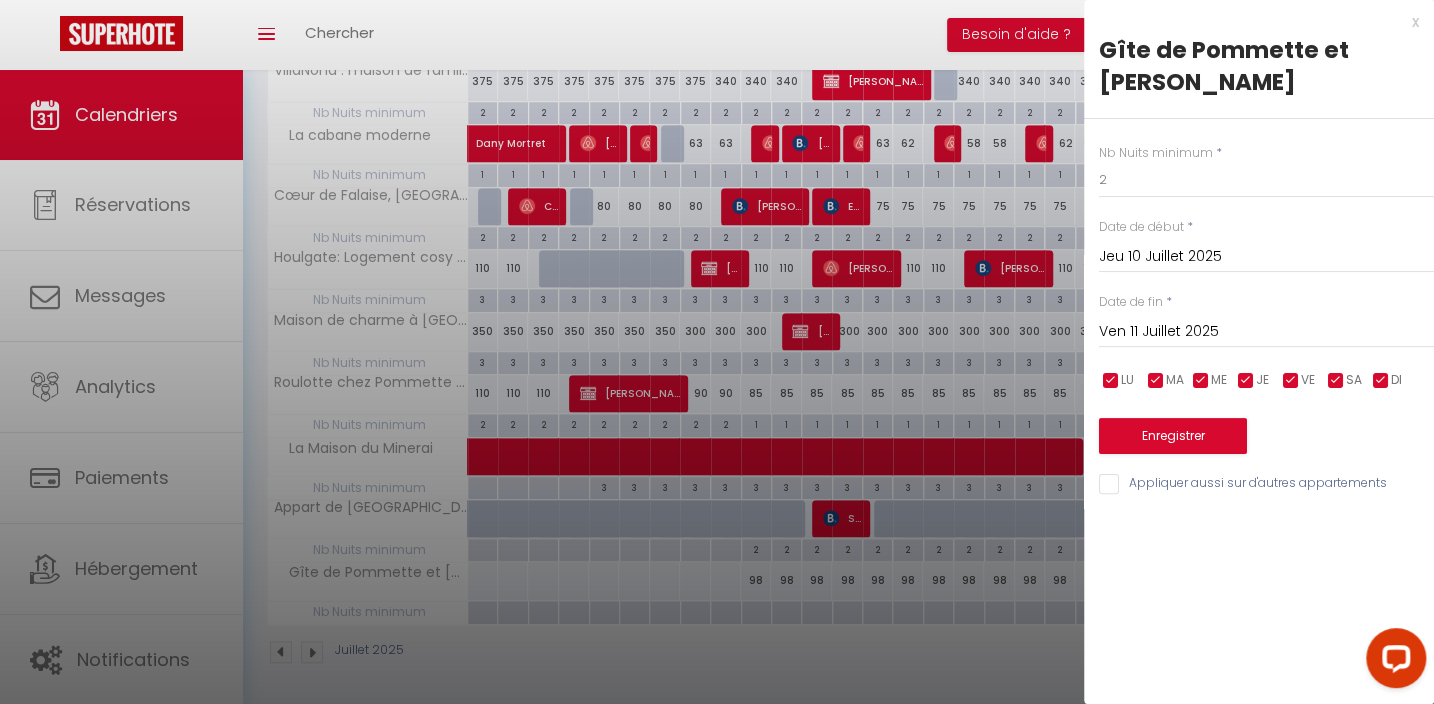 click on "Ven 11 Juillet 2025" at bounding box center (1266, 332) 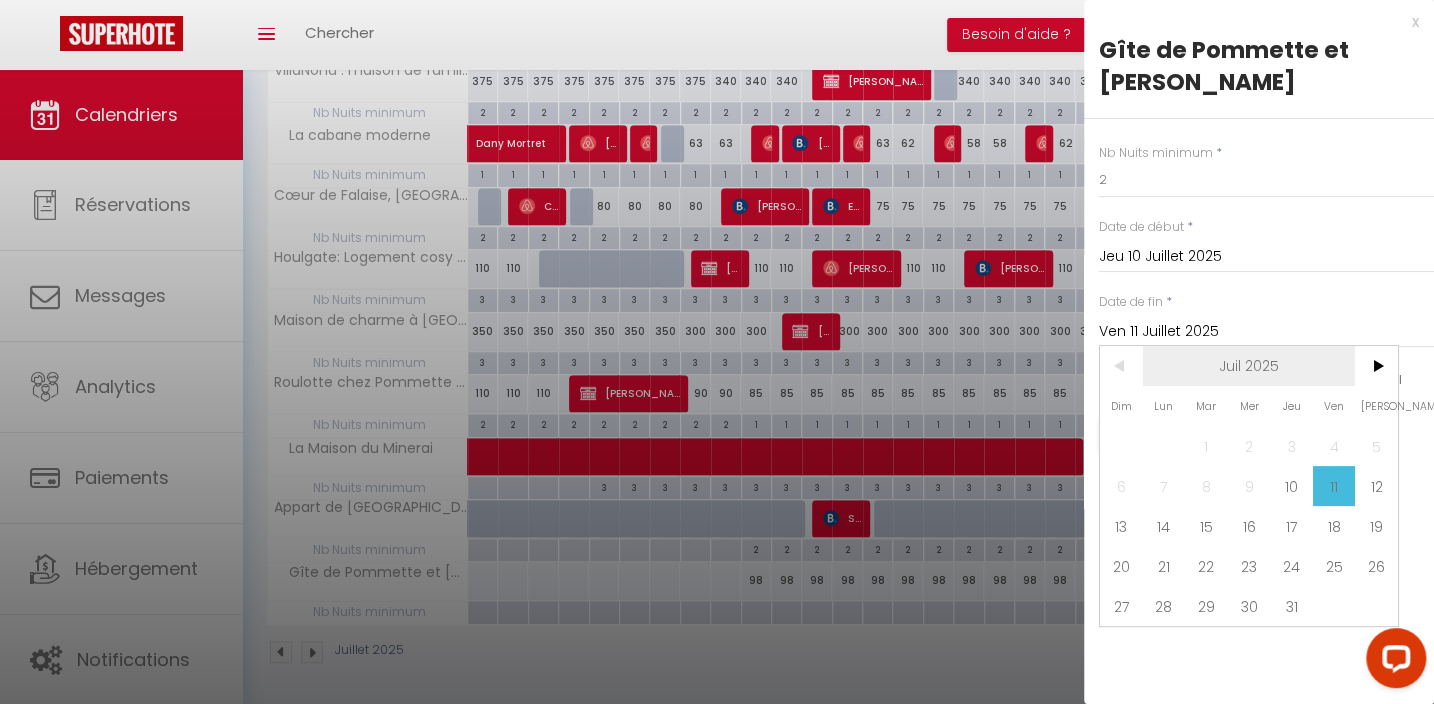 click on "Juil 2025" at bounding box center (1249, 366) 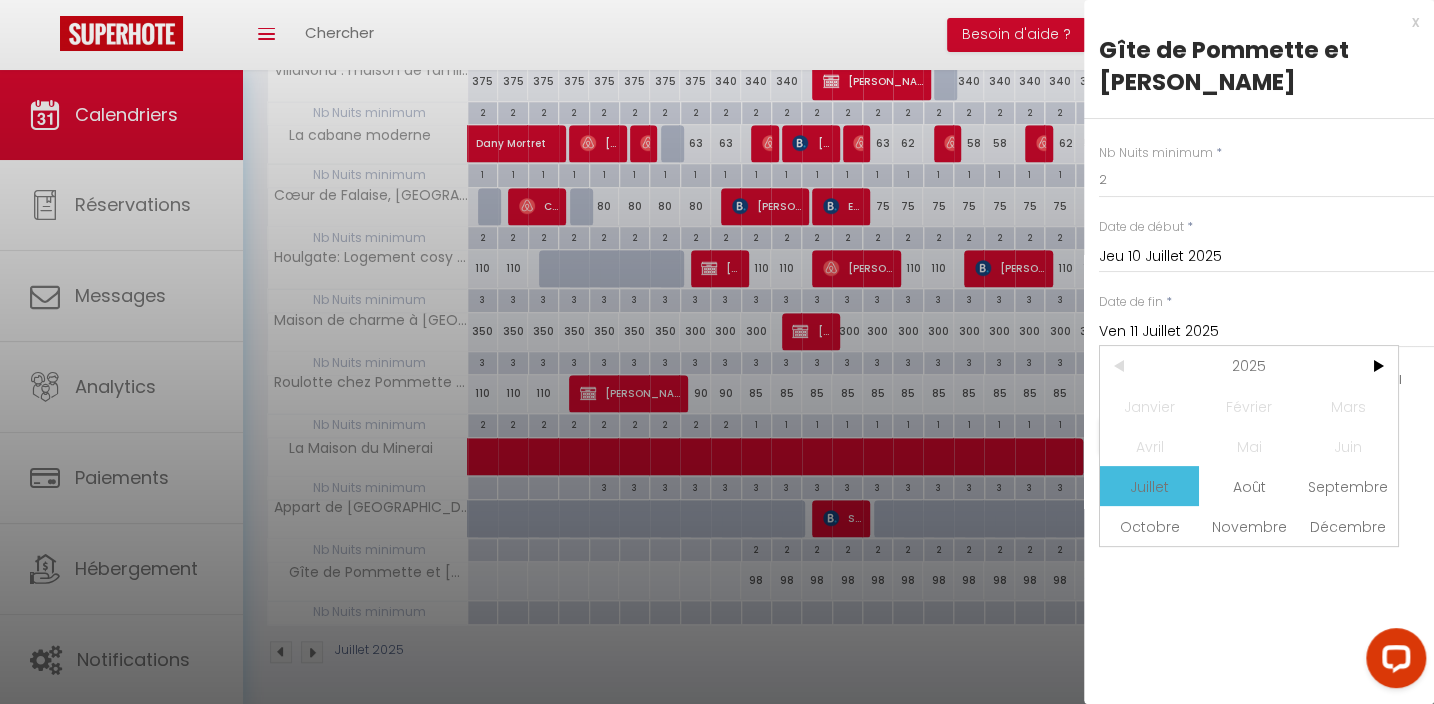 drag, startPoint x: 1328, startPoint y: 502, endPoint x: 1281, endPoint y: 357, distance: 152.42703 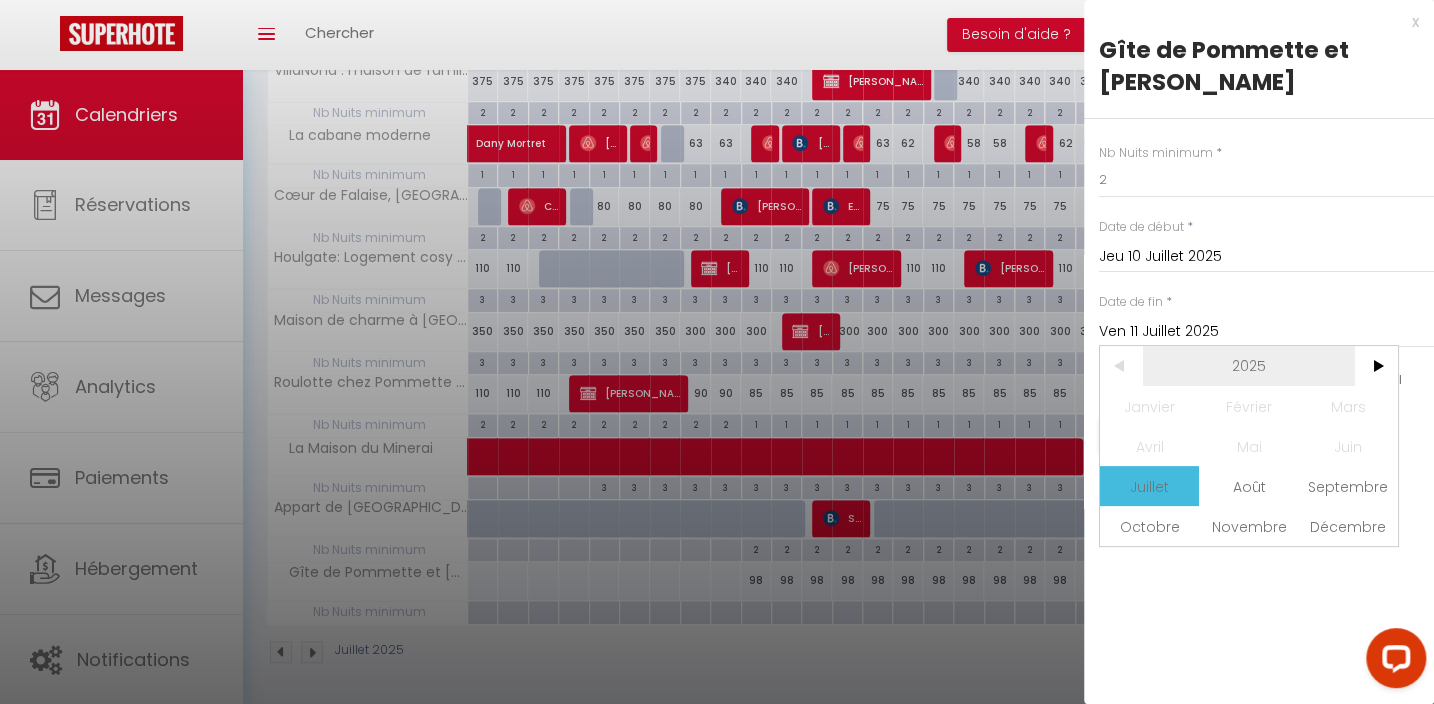 click on "2025" at bounding box center (1249, 366) 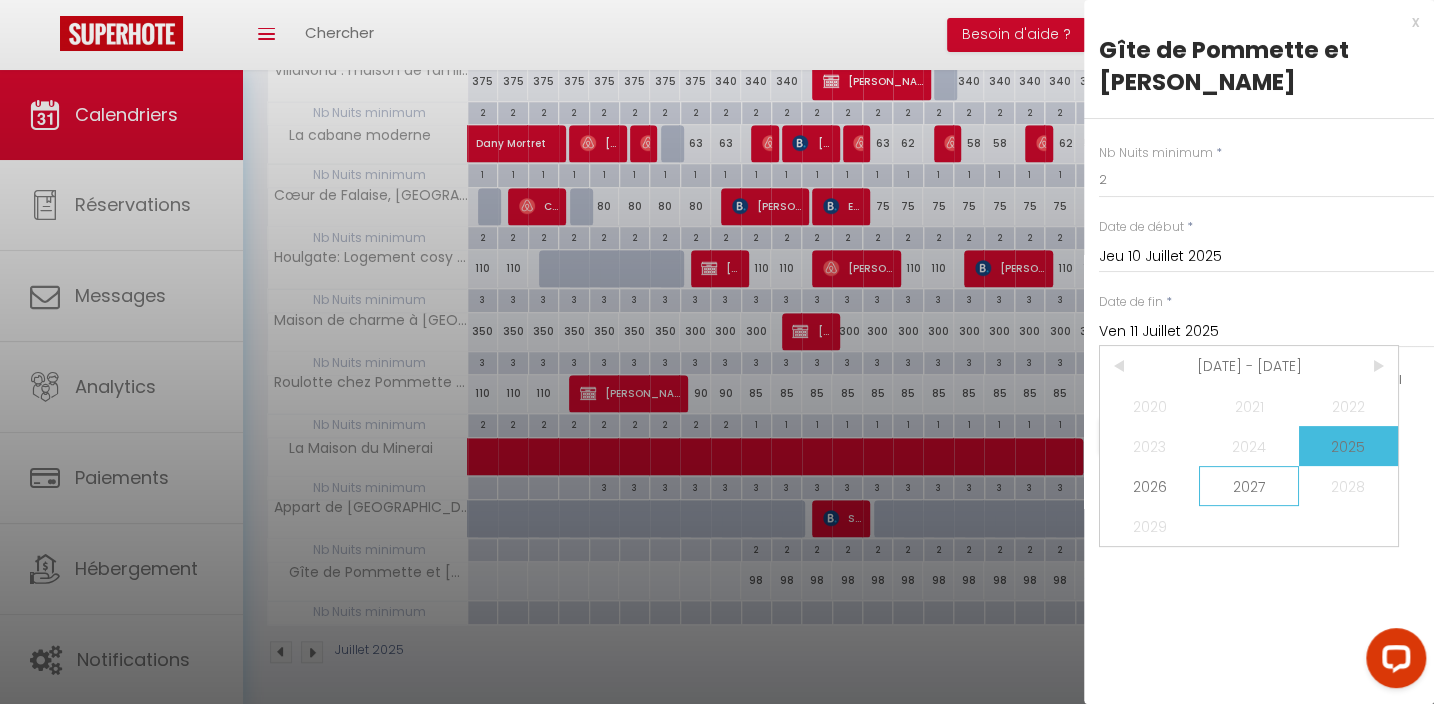 click on "2027" at bounding box center (1248, 486) 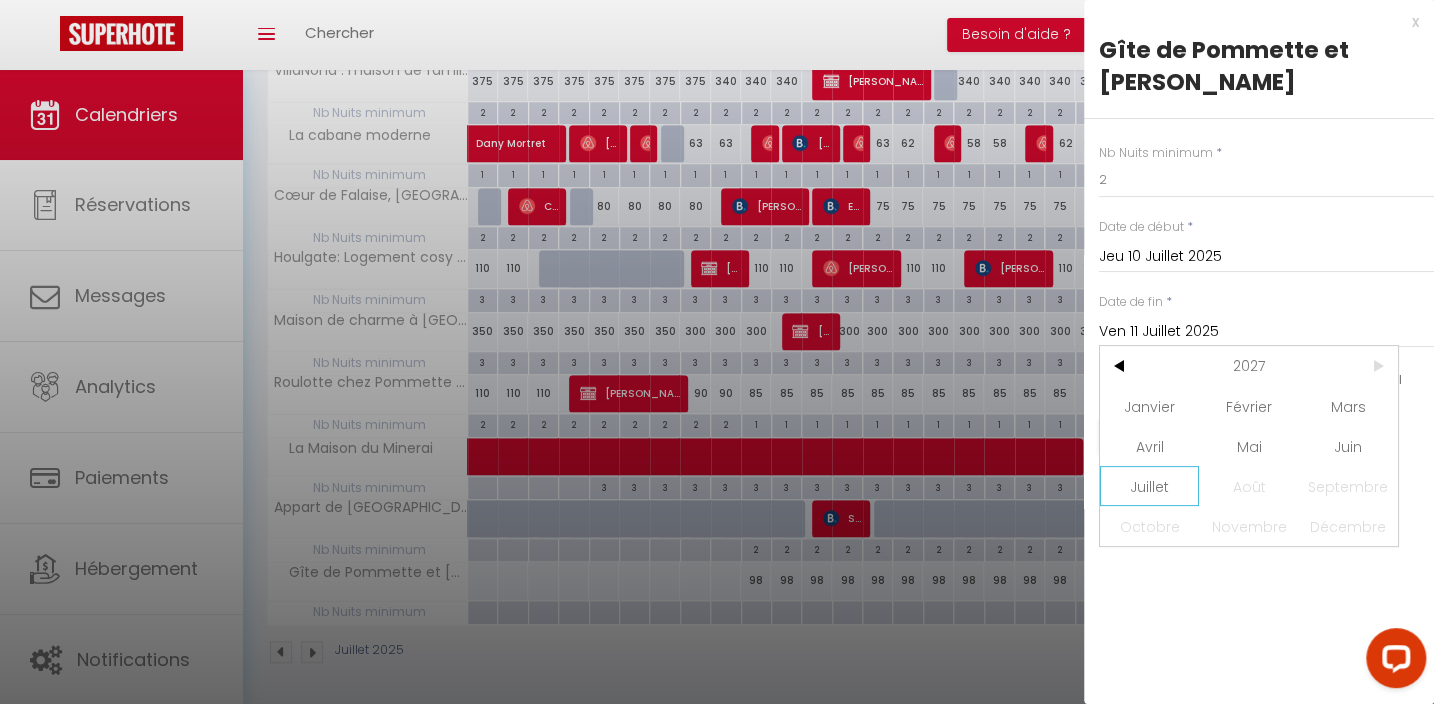 click on "Juillet" at bounding box center [1149, 486] 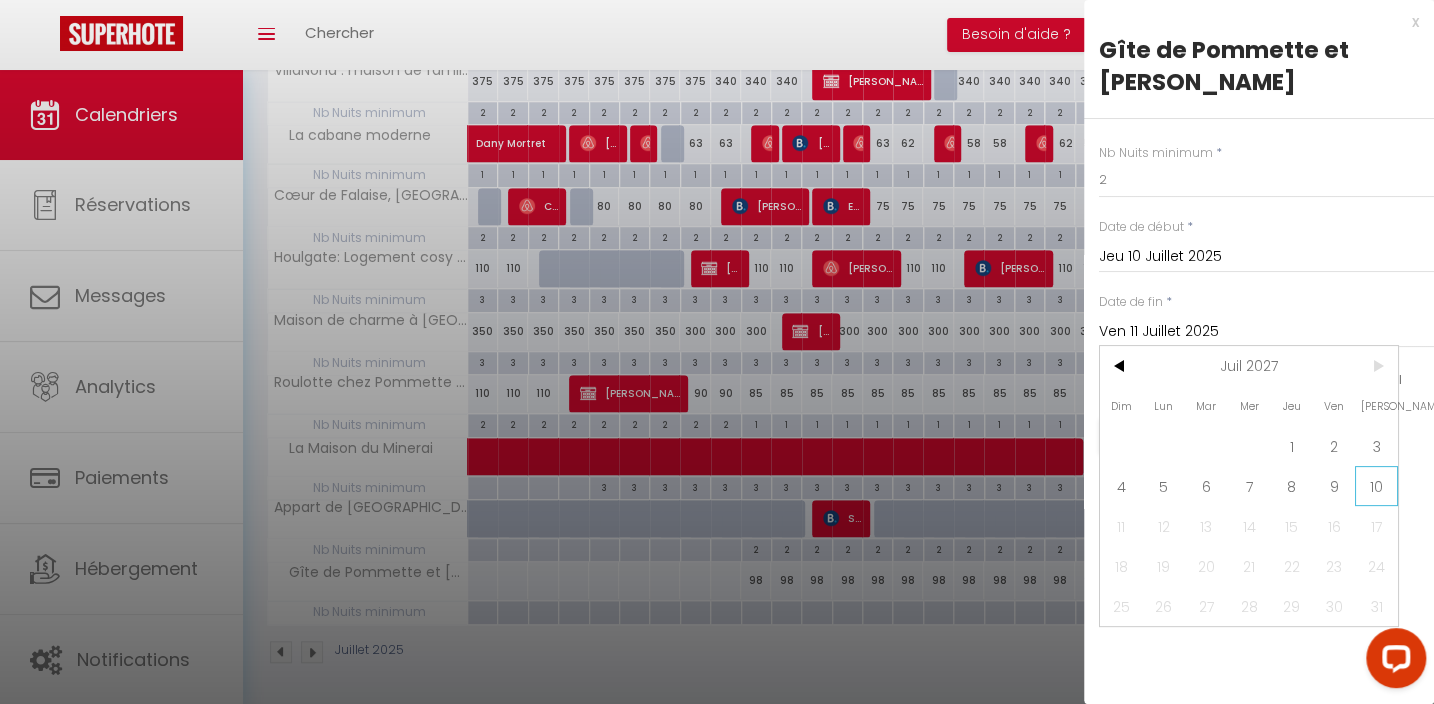 click on "10" at bounding box center (1376, 486) 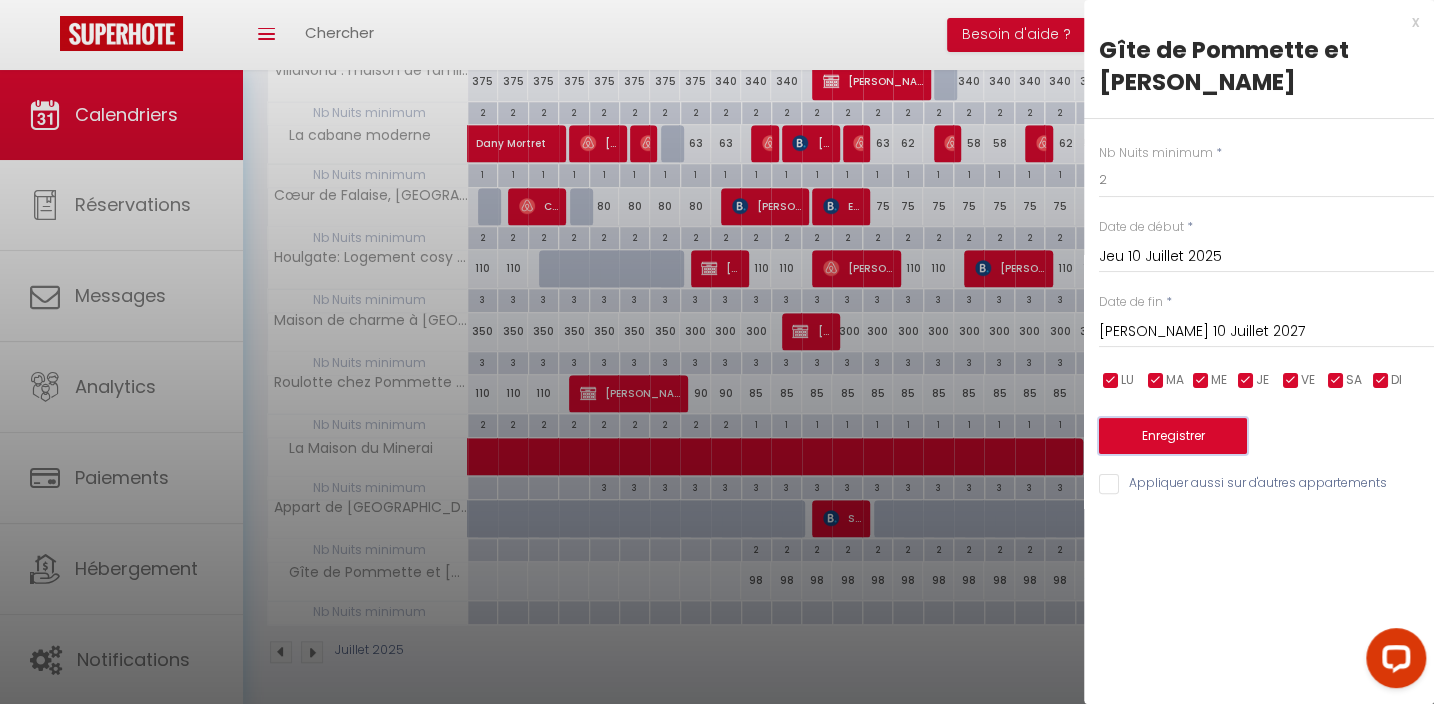 click on "Enregistrer" at bounding box center (1173, 436) 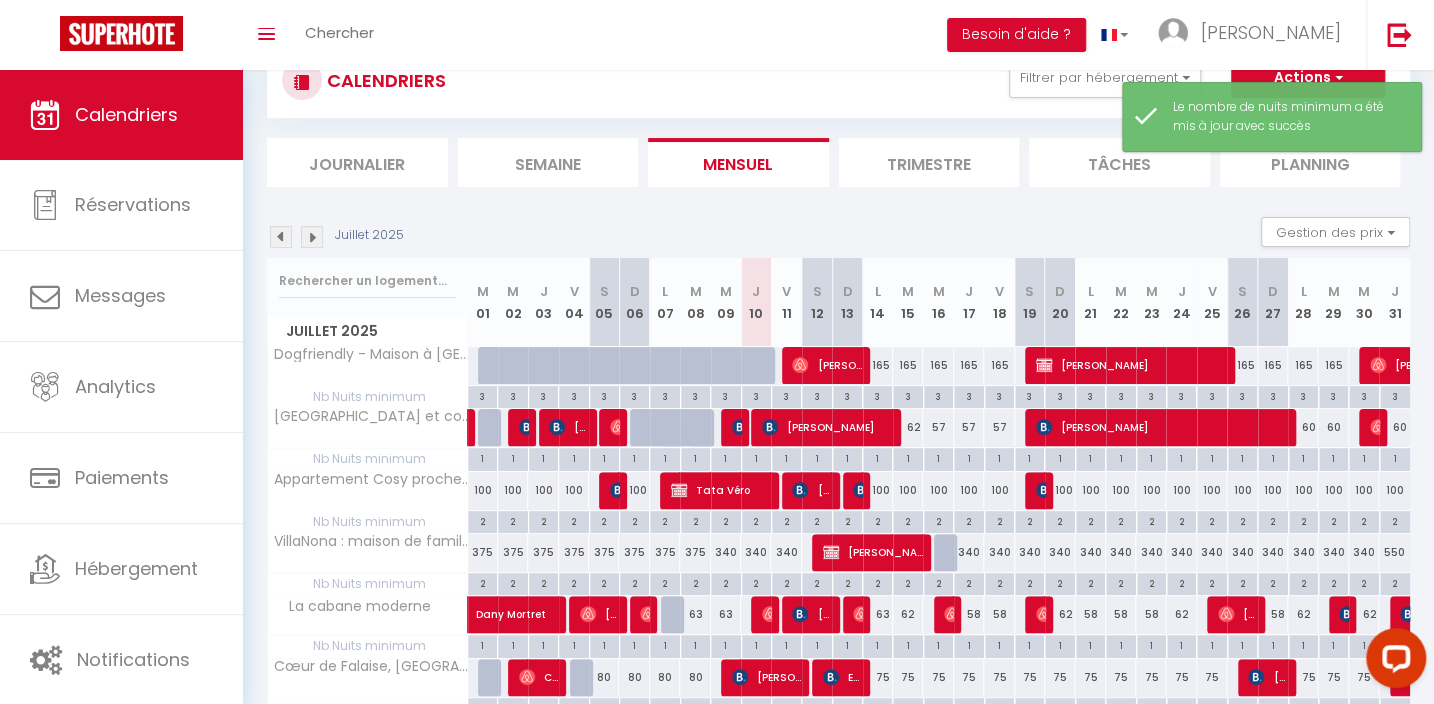 scroll, scrollTop: 466, scrollLeft: 0, axis: vertical 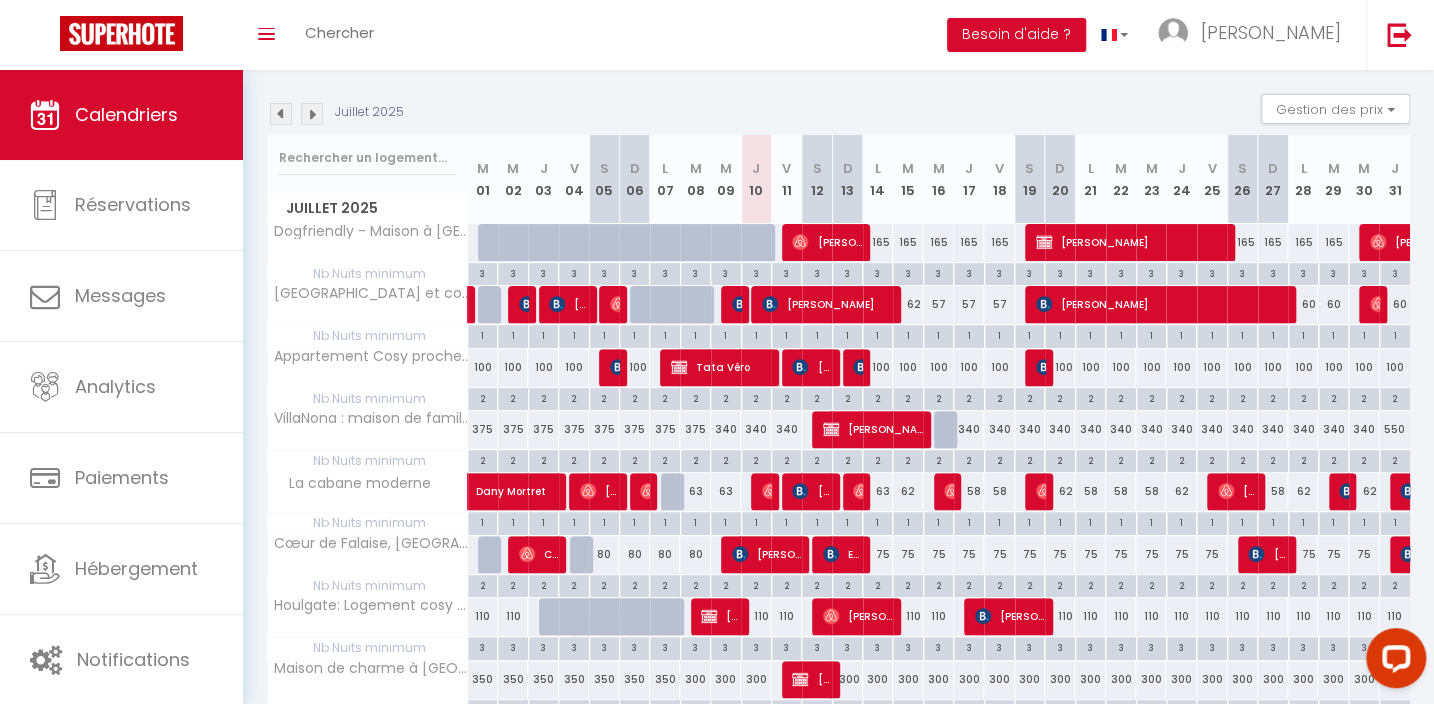 click at bounding box center (312, 114) 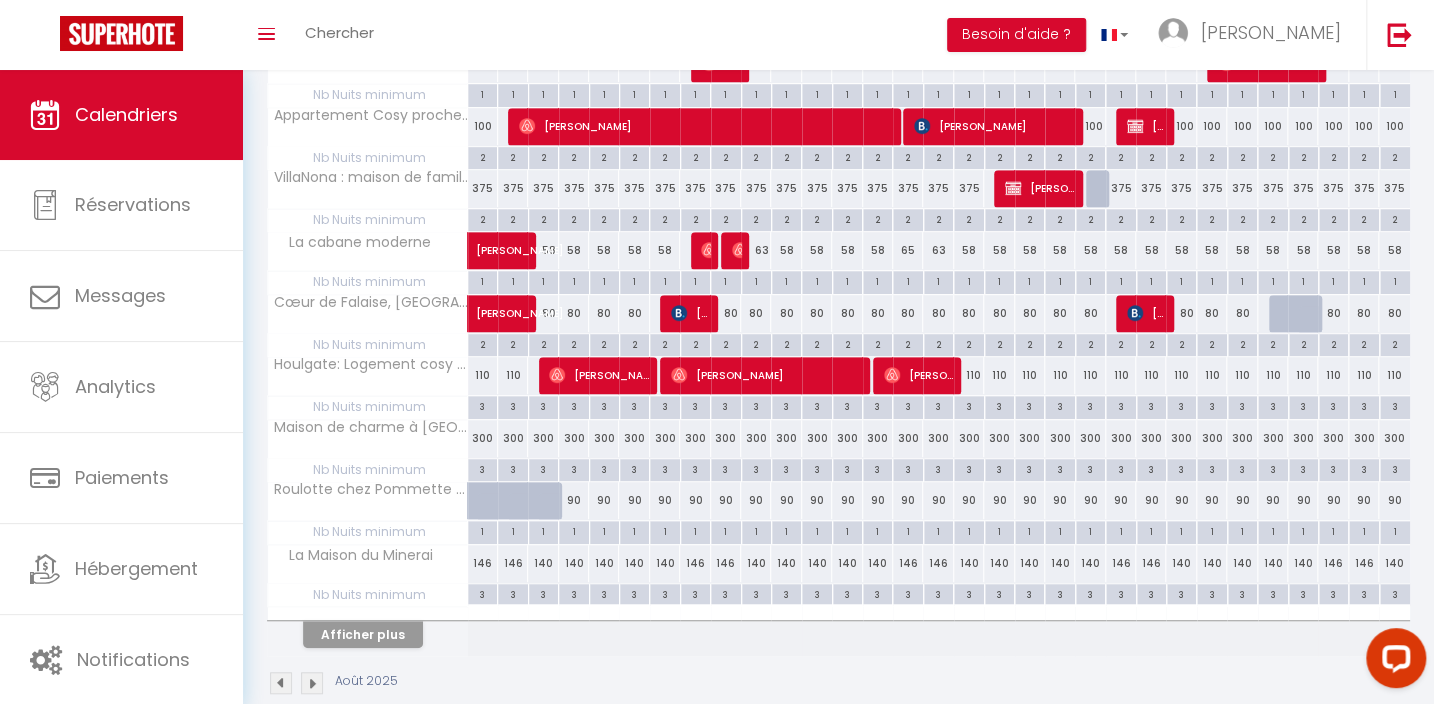 scroll, scrollTop: 466, scrollLeft: 0, axis: vertical 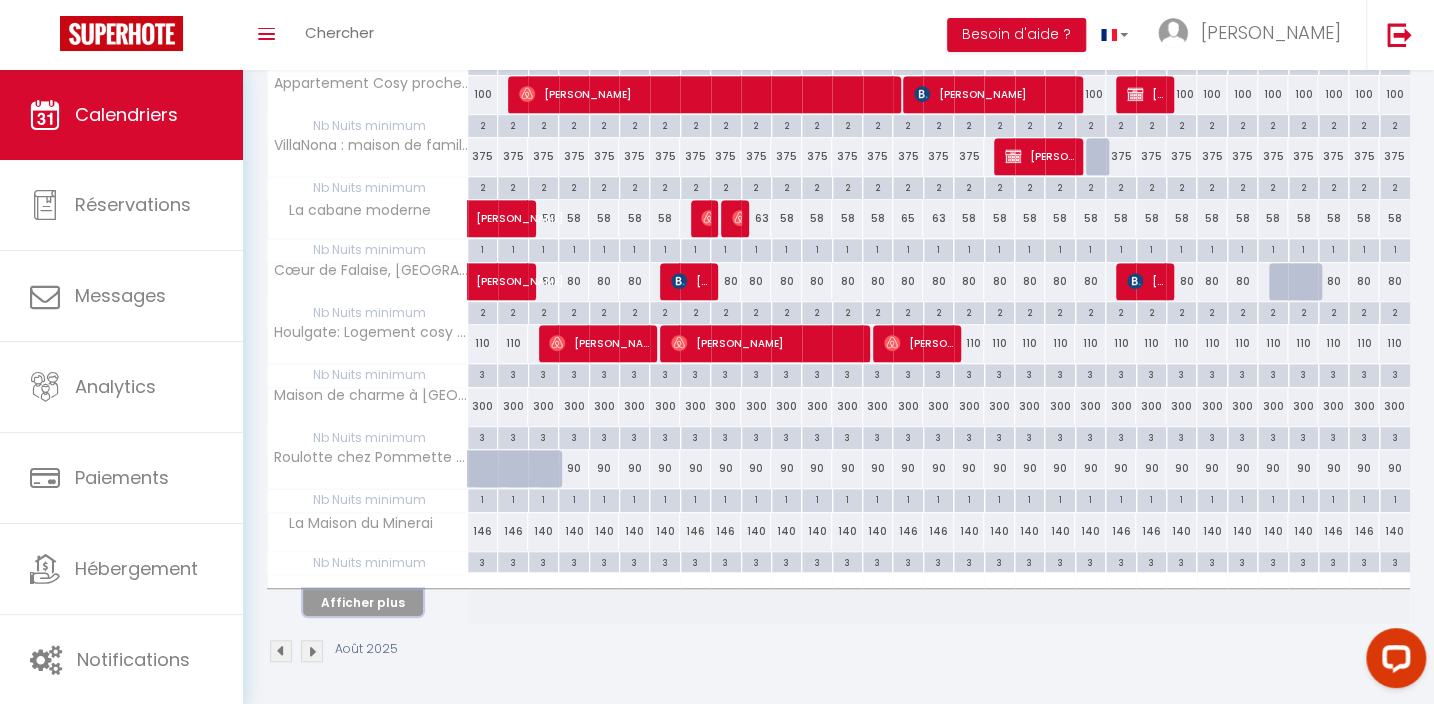 click on "Afficher plus" at bounding box center [363, 602] 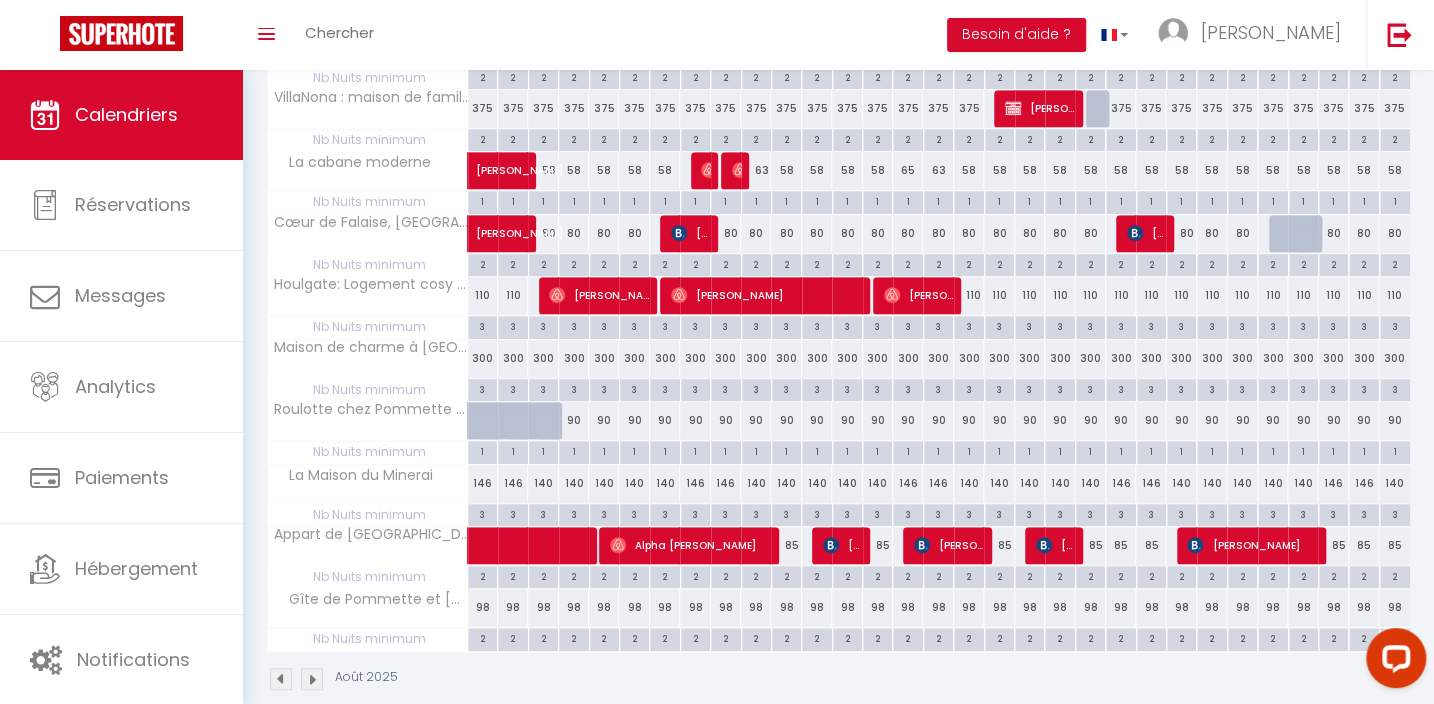 scroll, scrollTop: 541, scrollLeft: 0, axis: vertical 